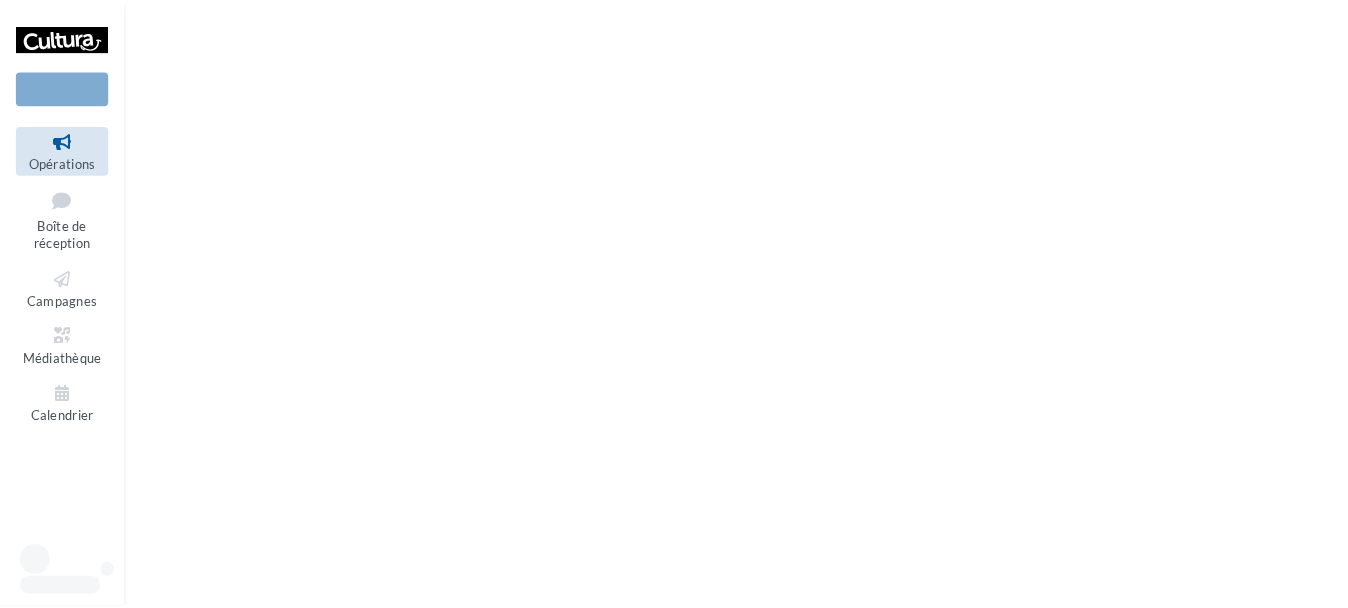 scroll, scrollTop: 0, scrollLeft: 0, axis: both 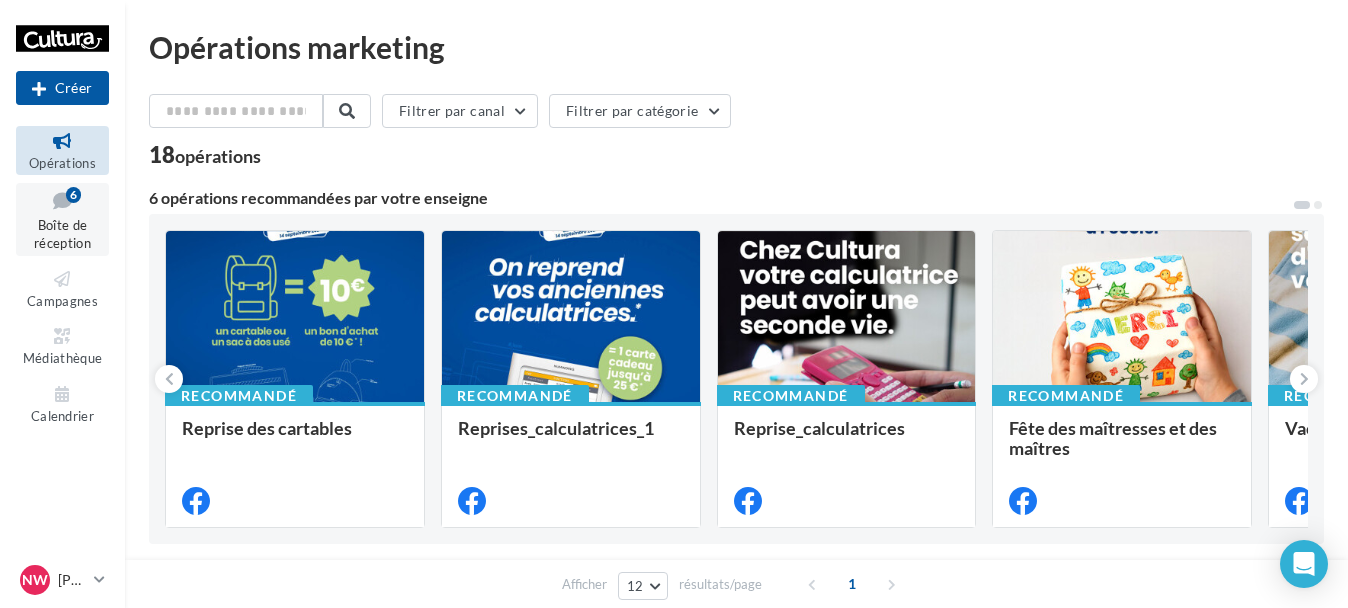 click on "Boîte de réception" at bounding box center [62, 234] 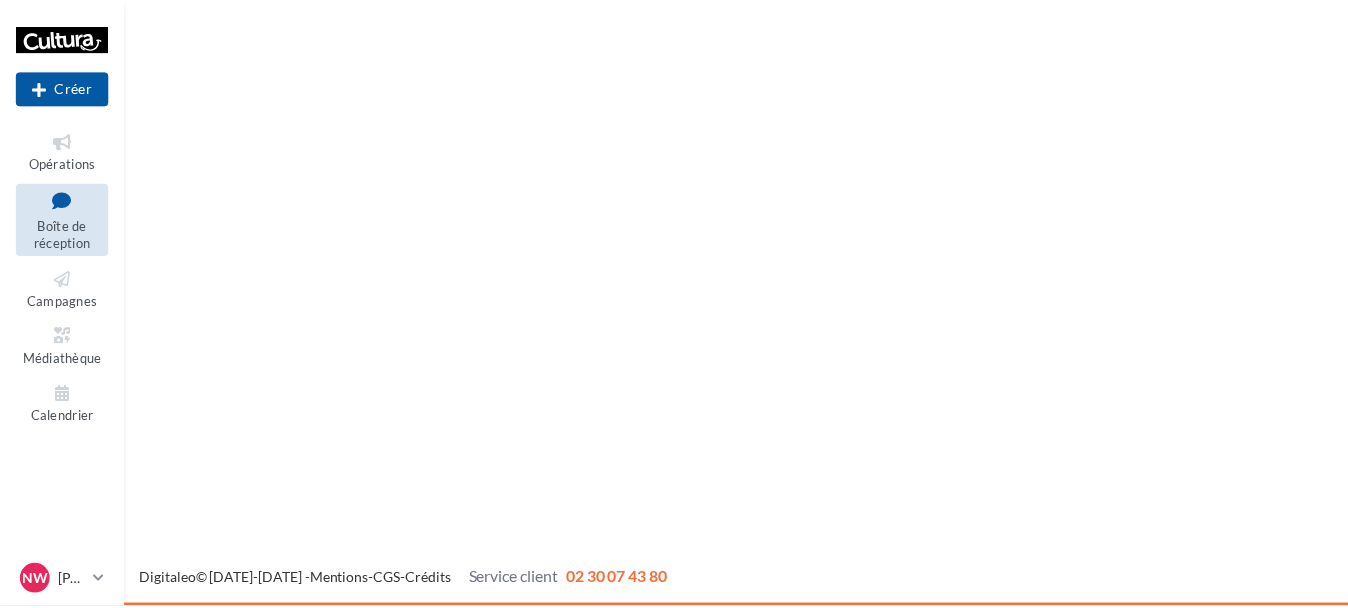 scroll, scrollTop: 0, scrollLeft: 0, axis: both 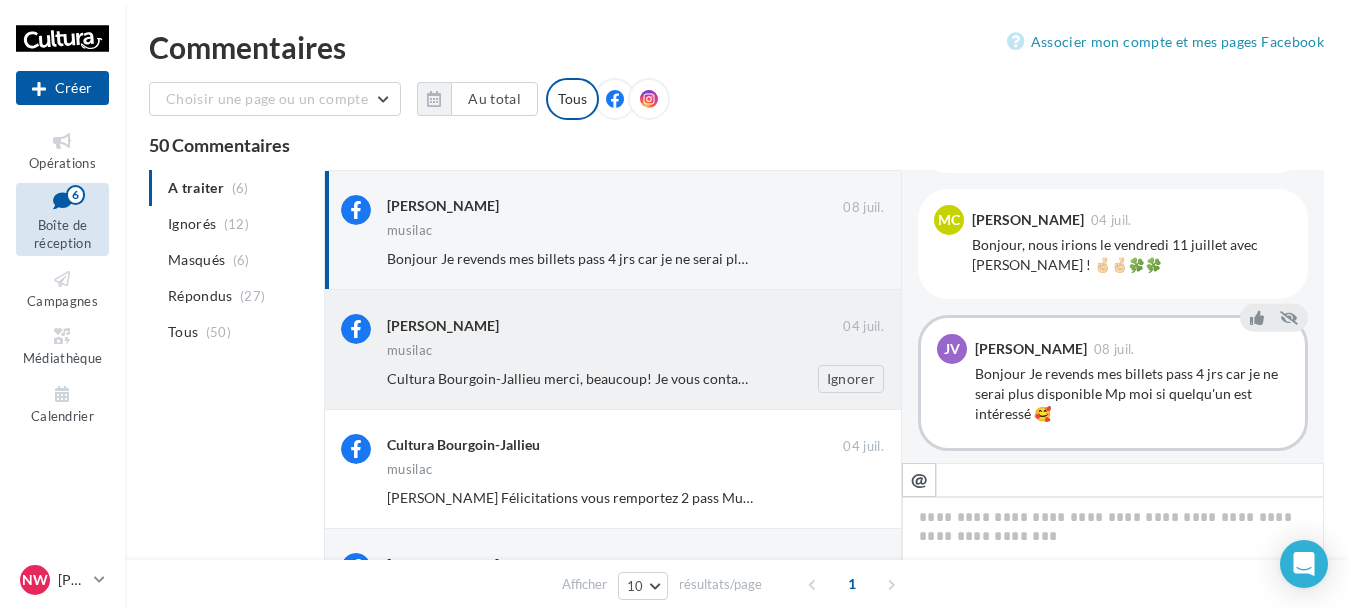 click on "Cultura Bourgoin-Jallieu merci, beaucoup! Je vous contacte en mp!" at bounding box center [570, 379] 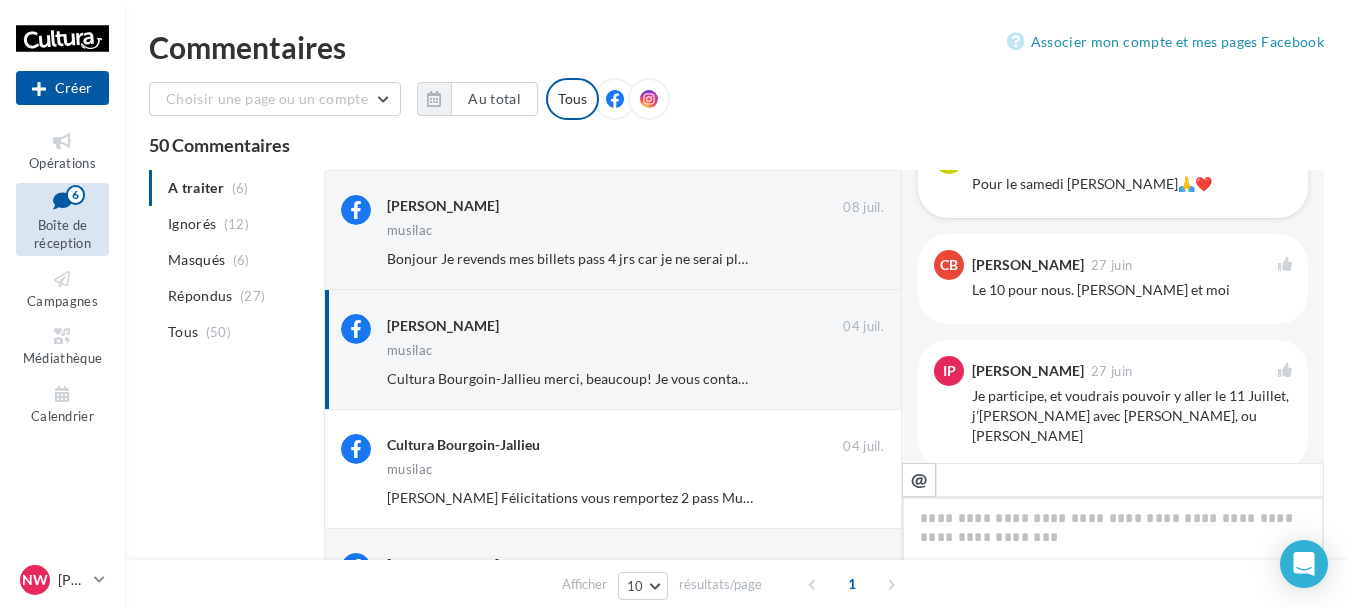 scroll, scrollTop: 1159, scrollLeft: 0, axis: vertical 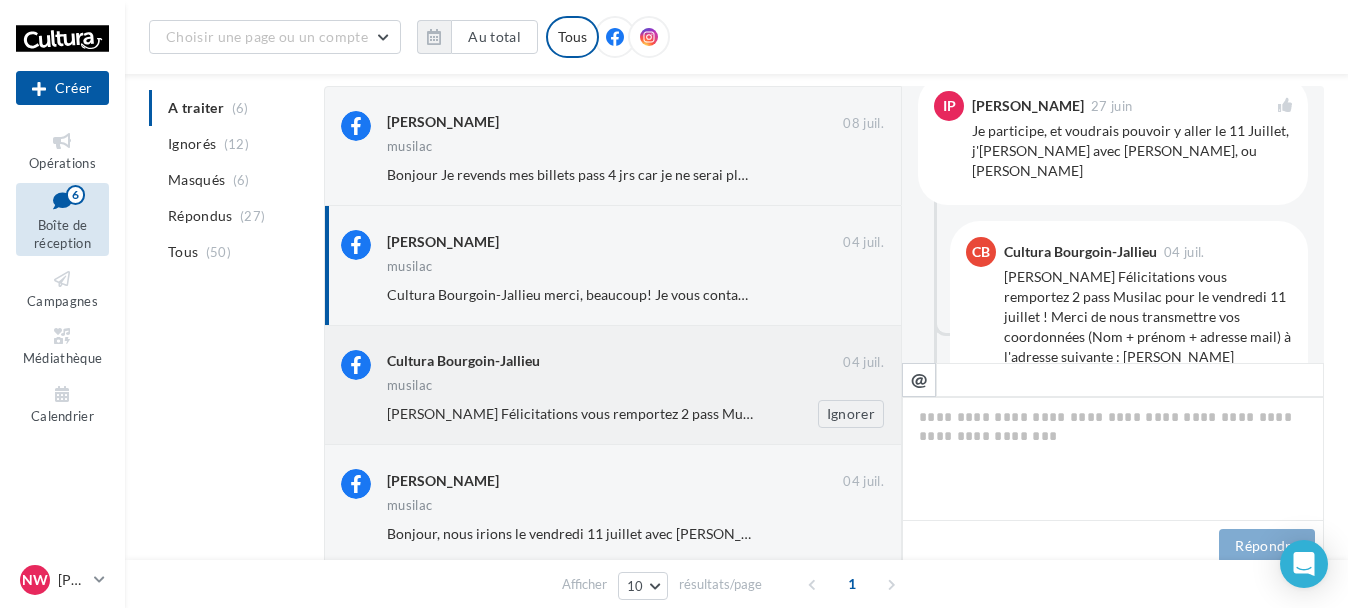 click on "musilac" at bounding box center (635, 387) 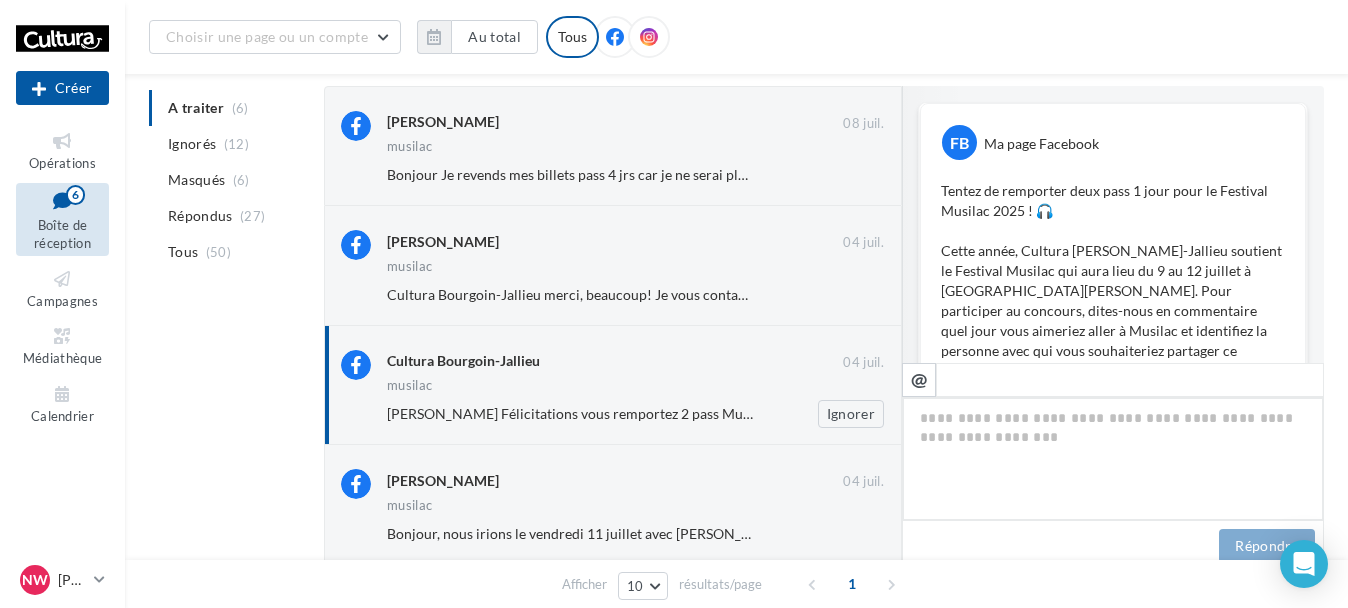 scroll, scrollTop: 1238, scrollLeft: 0, axis: vertical 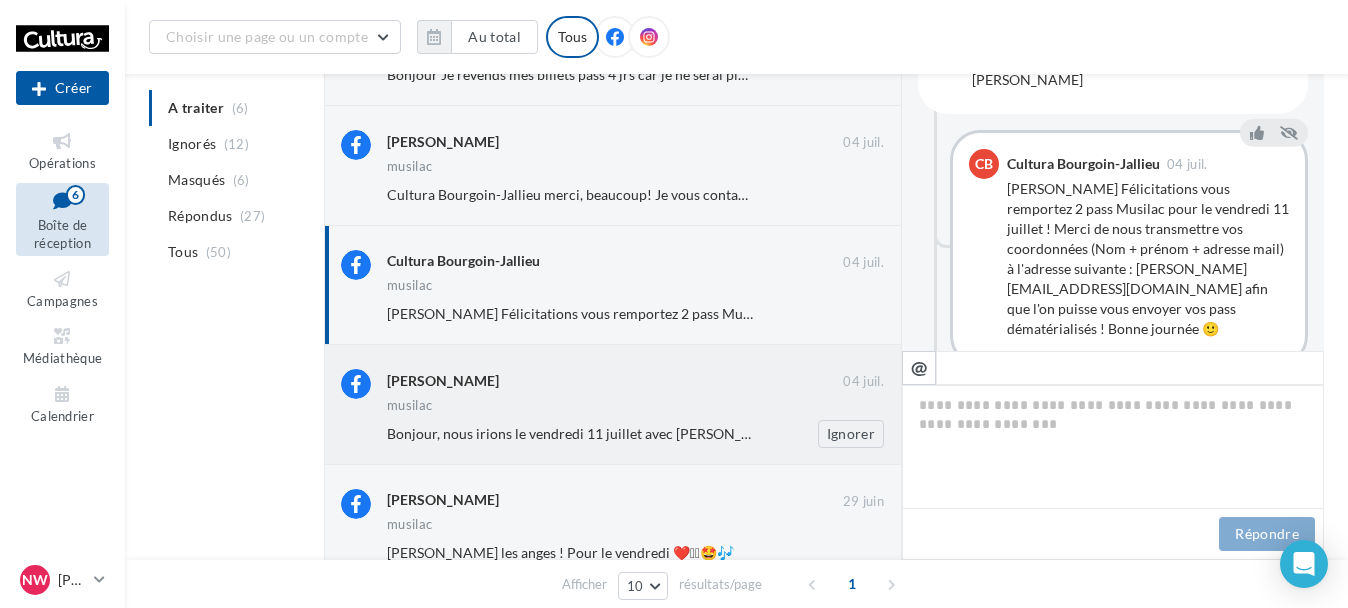 click on "Bonjour, nous irions le vendredi 11 juillet avec Léa ! 🤞🏻🤞🏻🍀🍀" at bounding box center (626, 433) 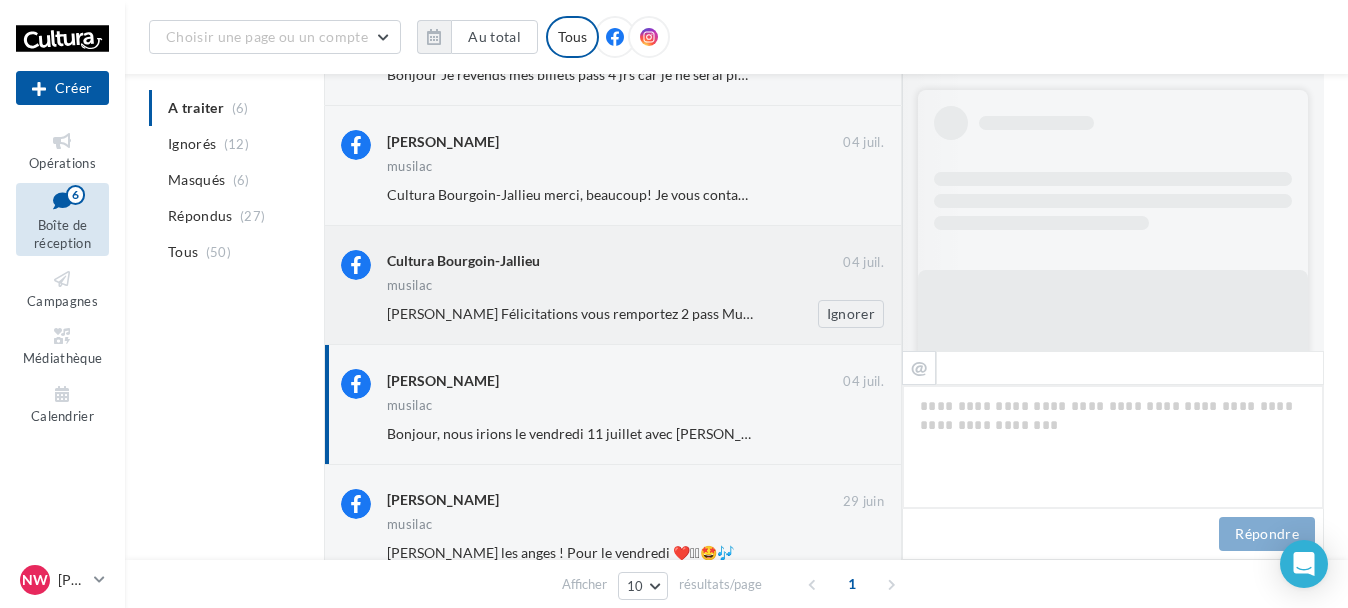 click on "musilac" at bounding box center [635, 287] 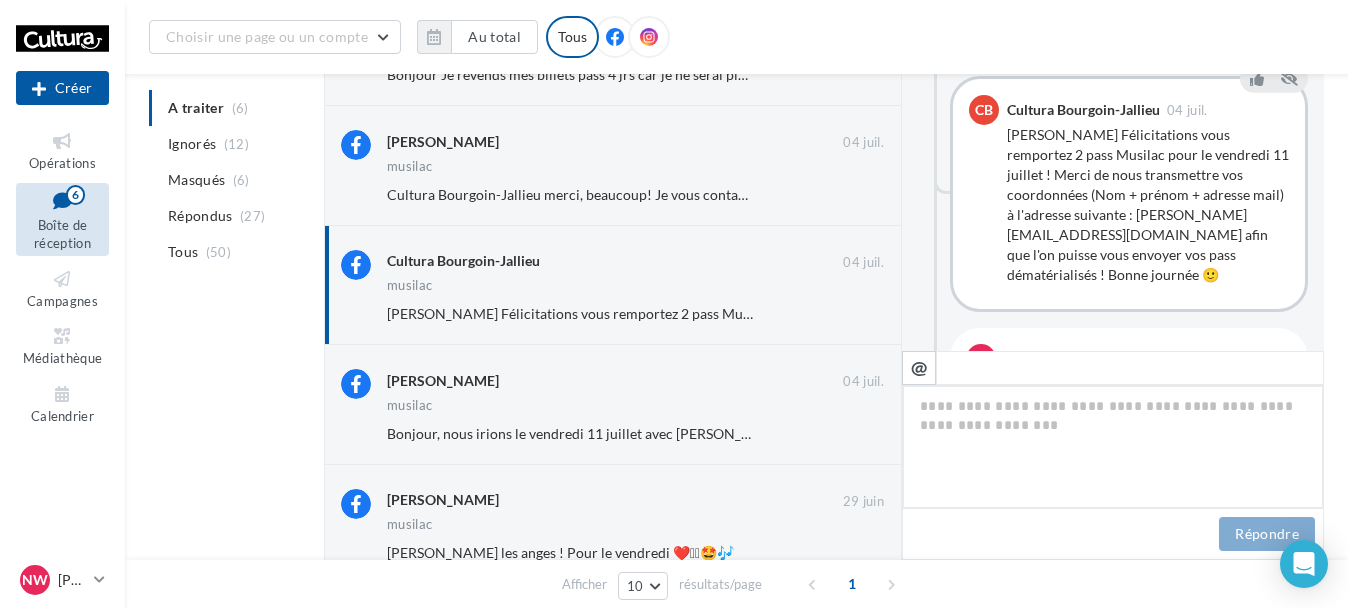 scroll, scrollTop: 1338, scrollLeft: 0, axis: vertical 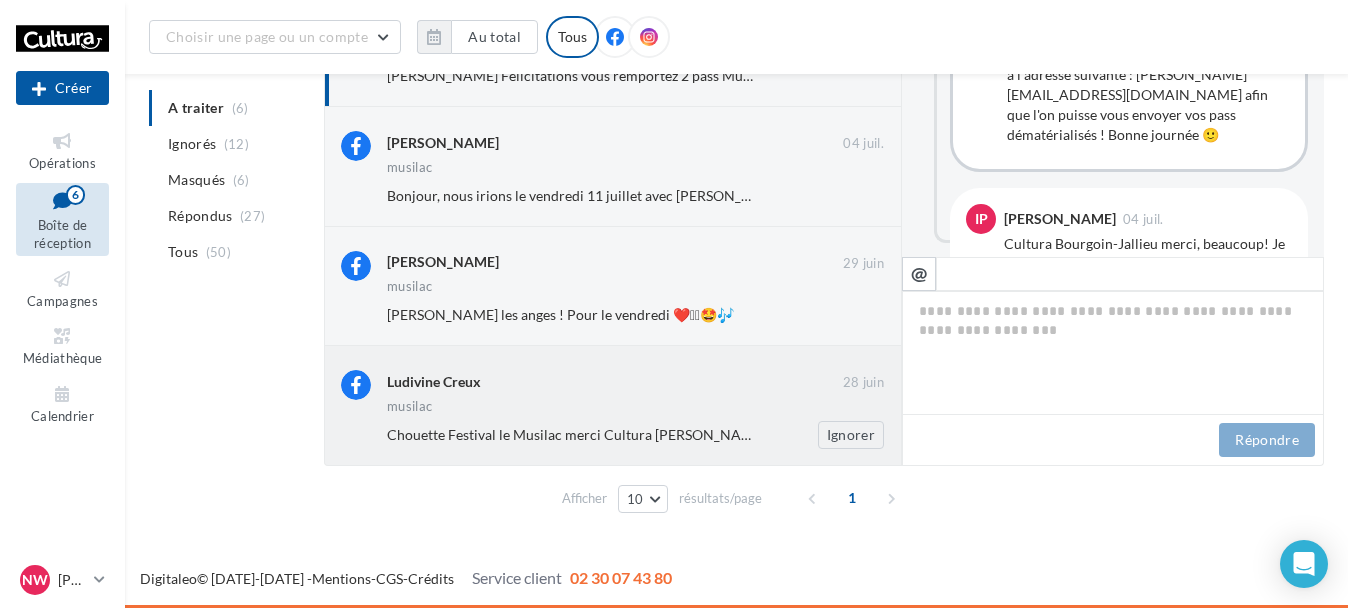 click on "Ludivine Creux
28 juin
musilac
Chouette Festival le Musilac merci Cultura Bourgoin-Jallieu je participe pour la date du Vendredi 11 juillet avec Herve Perrin 🍀🙏👍🎤🔥
Ignorer" at bounding box center [635, 409] 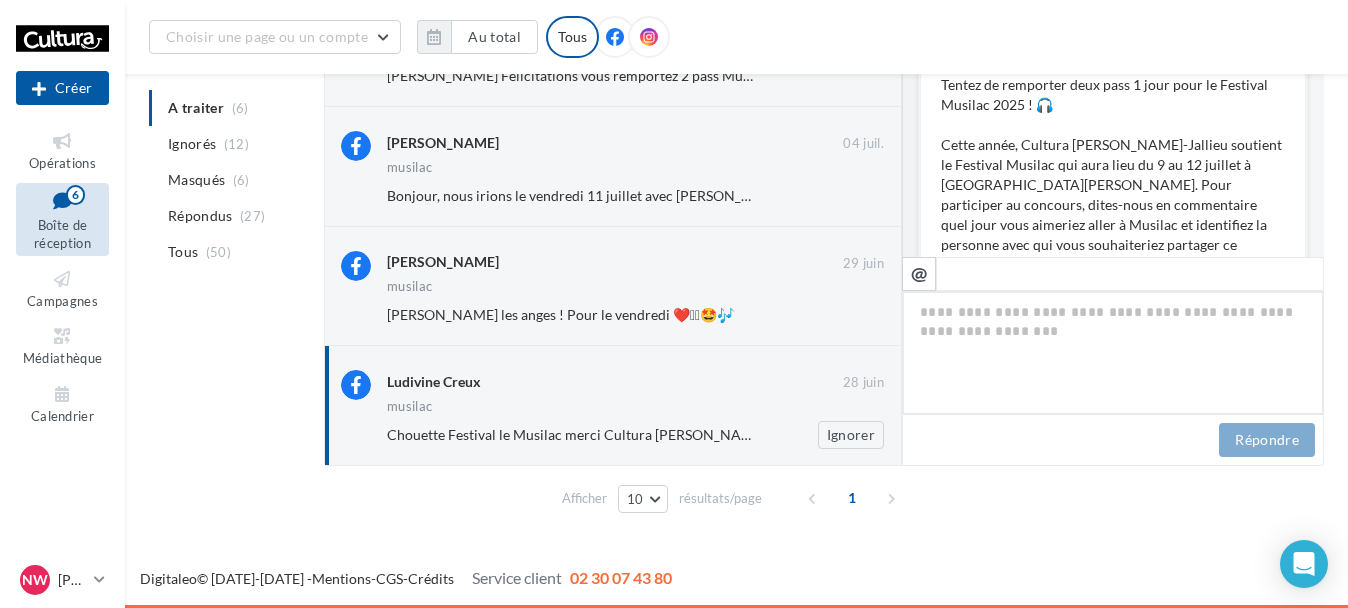 scroll, scrollTop: 1083, scrollLeft: 0, axis: vertical 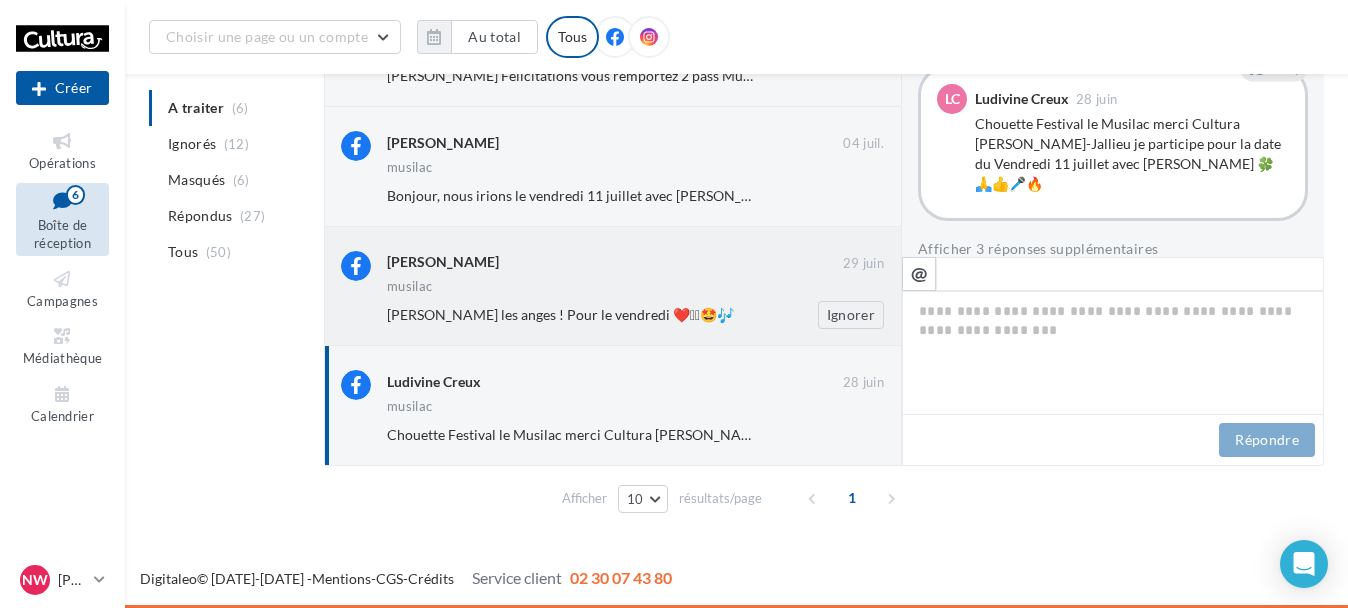 click on "Kathleen Gig
29 juin
musilac
Claudie Gigi aller les anges ! Pour le vendredi ❤️🫶🏼🤩🎶
Ignorer" at bounding box center (635, 290) 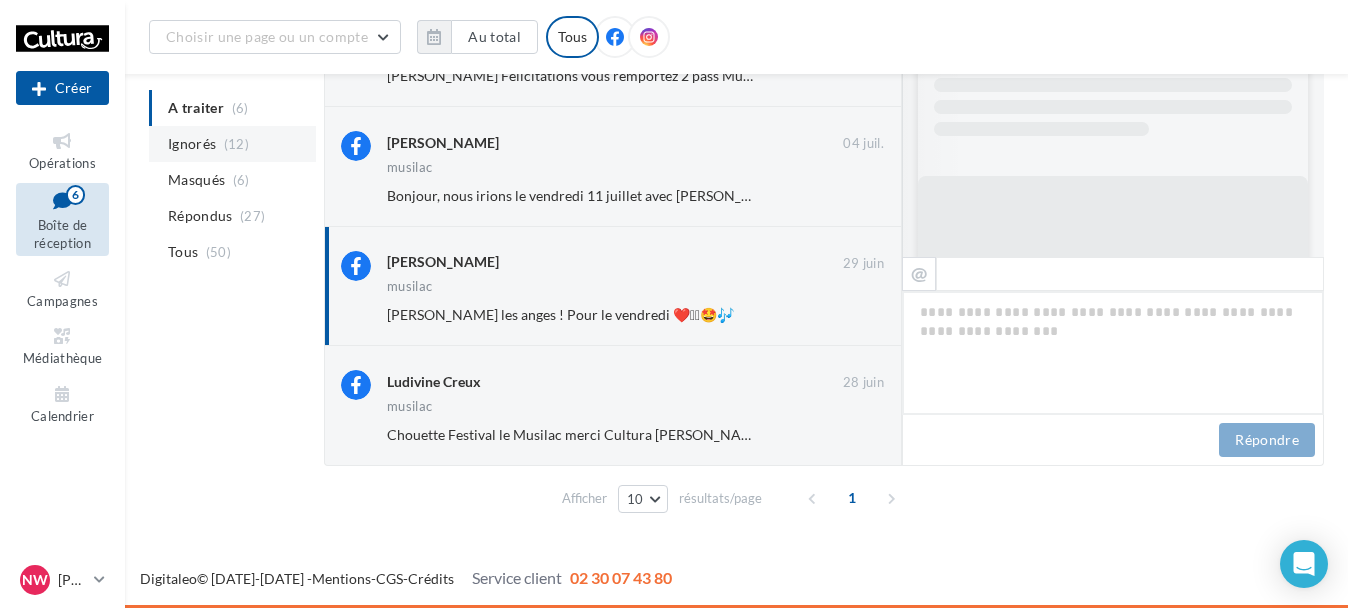 scroll, scrollTop: 1083, scrollLeft: 0, axis: vertical 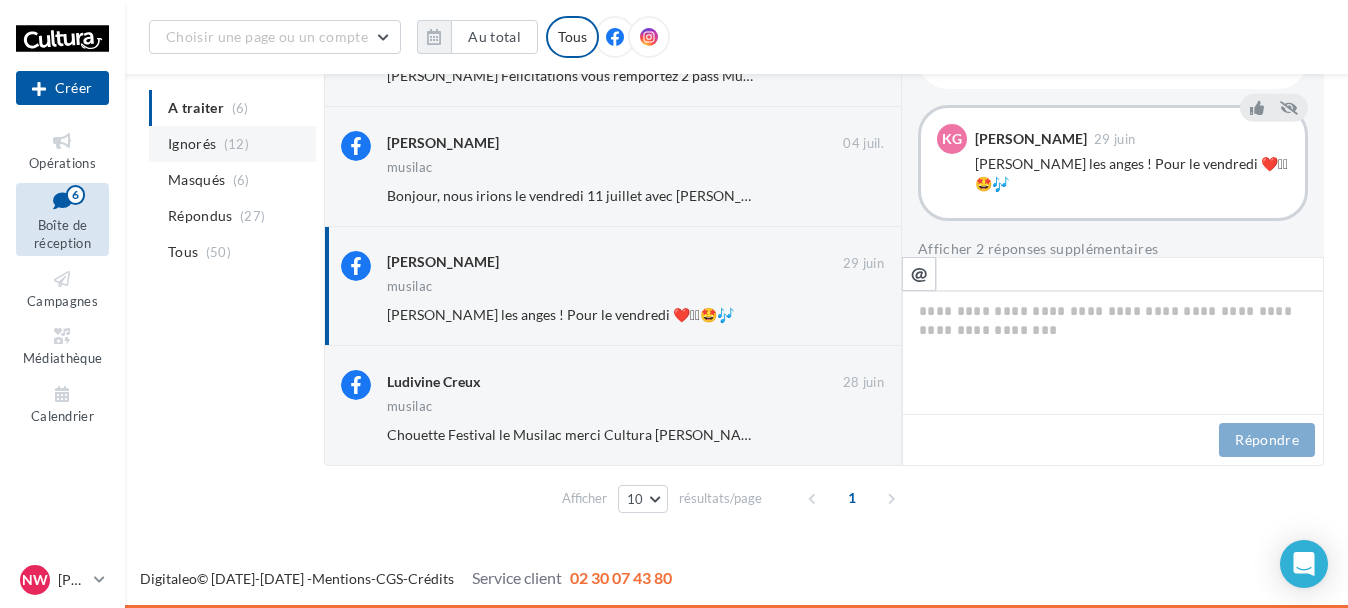 click on "(12)" at bounding box center [236, 144] 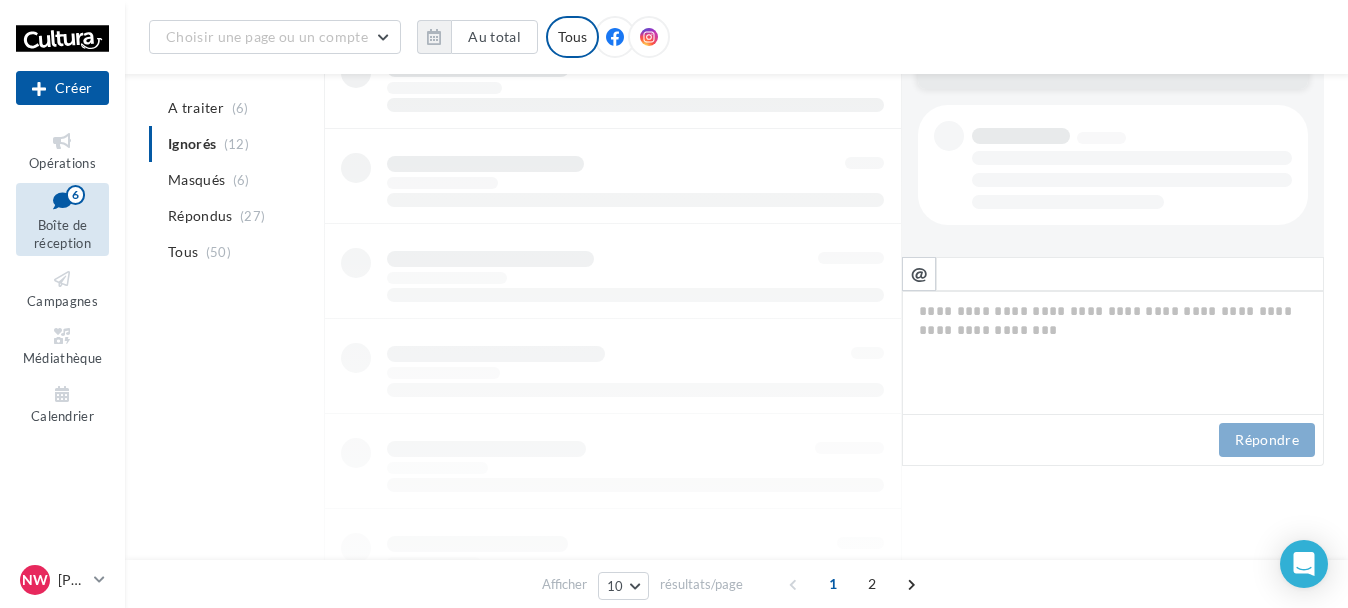 scroll, scrollTop: 287, scrollLeft: 0, axis: vertical 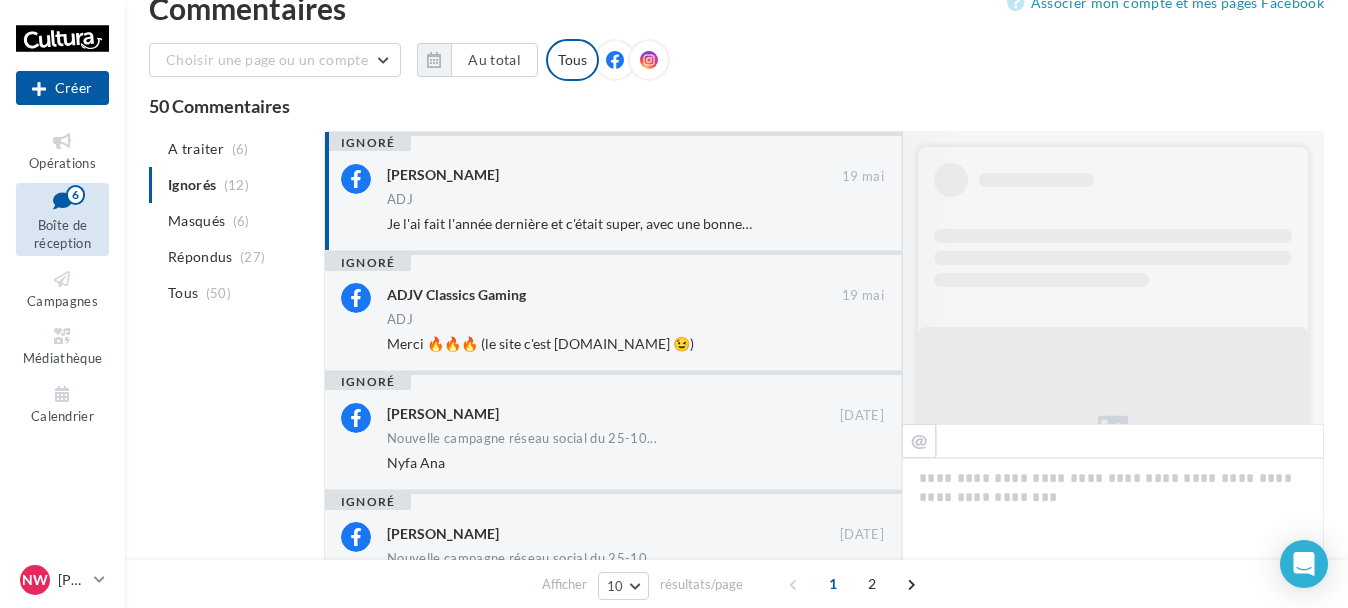 click on "Anthony Padre" at bounding box center [614, 176] 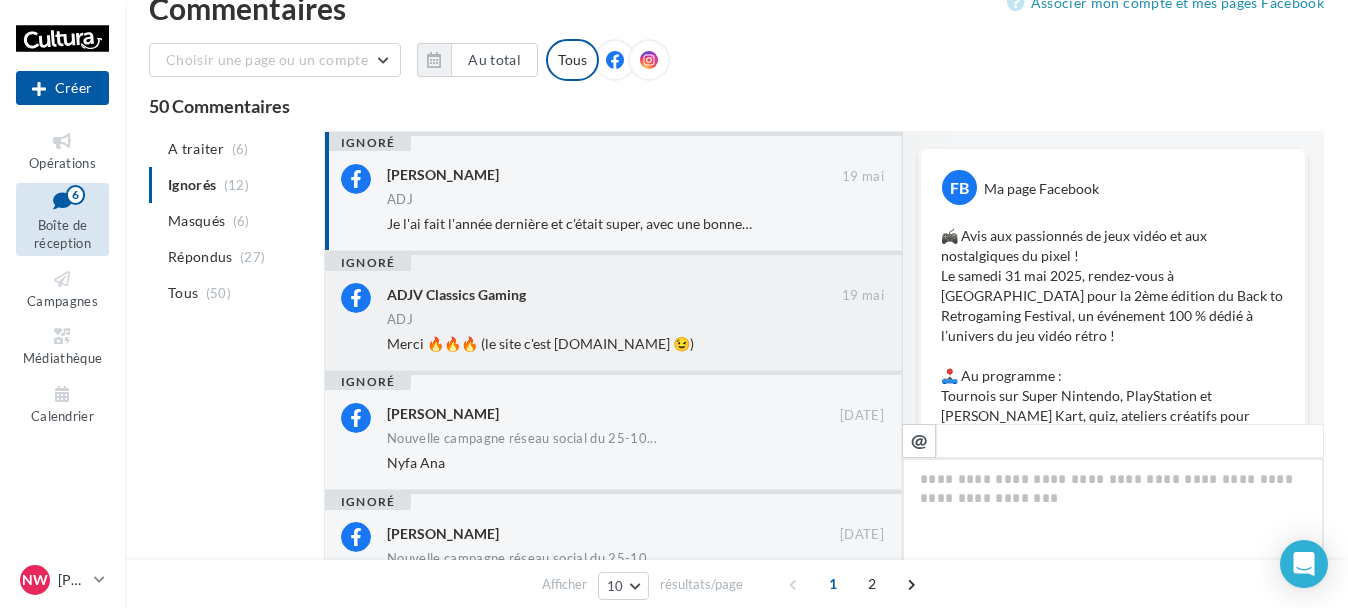 scroll, scrollTop: 1249, scrollLeft: 0, axis: vertical 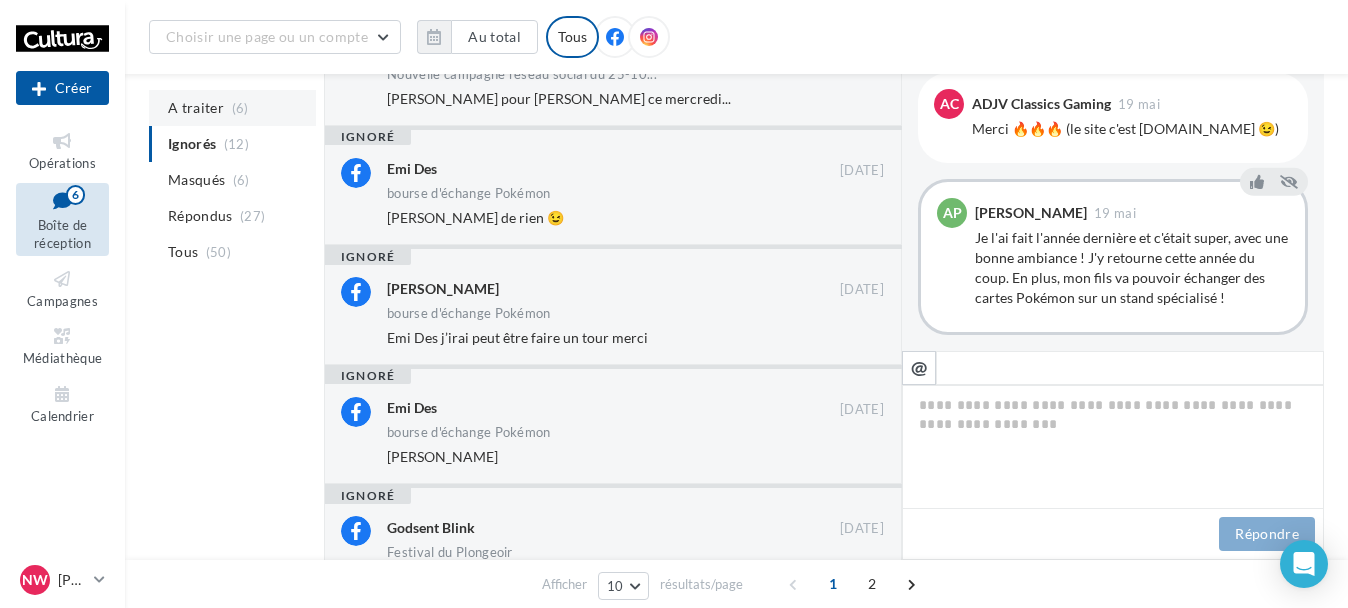 click on "A traiter" at bounding box center [196, 108] 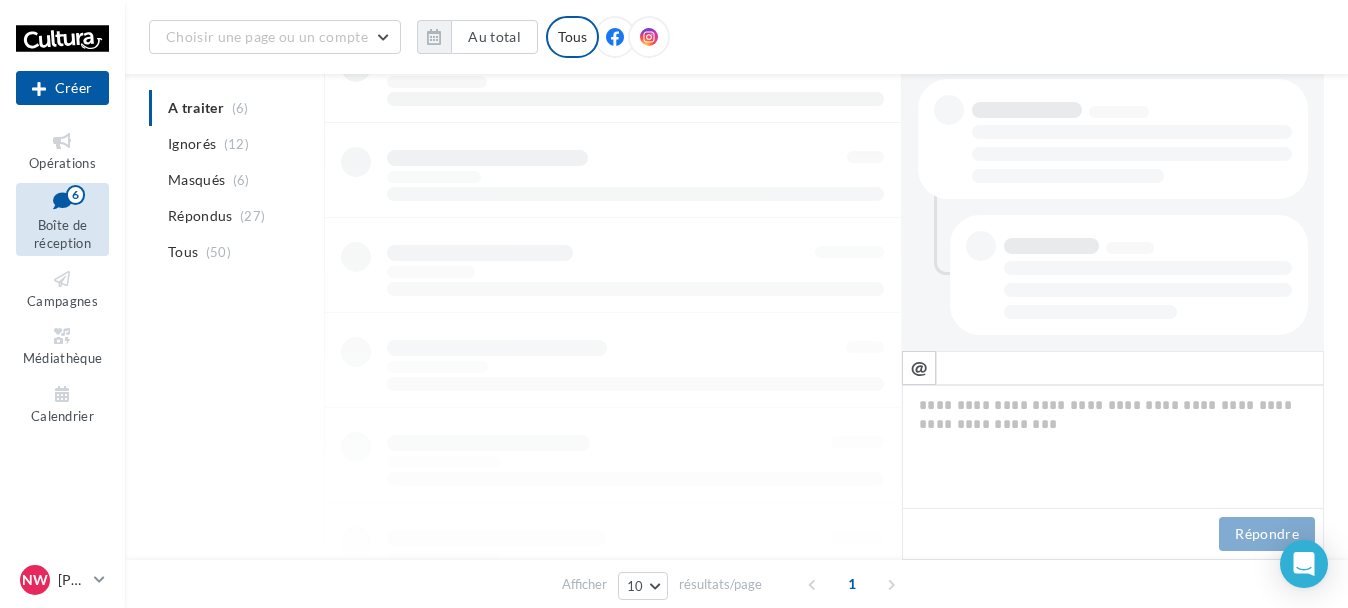 scroll, scrollTop: 407, scrollLeft: 0, axis: vertical 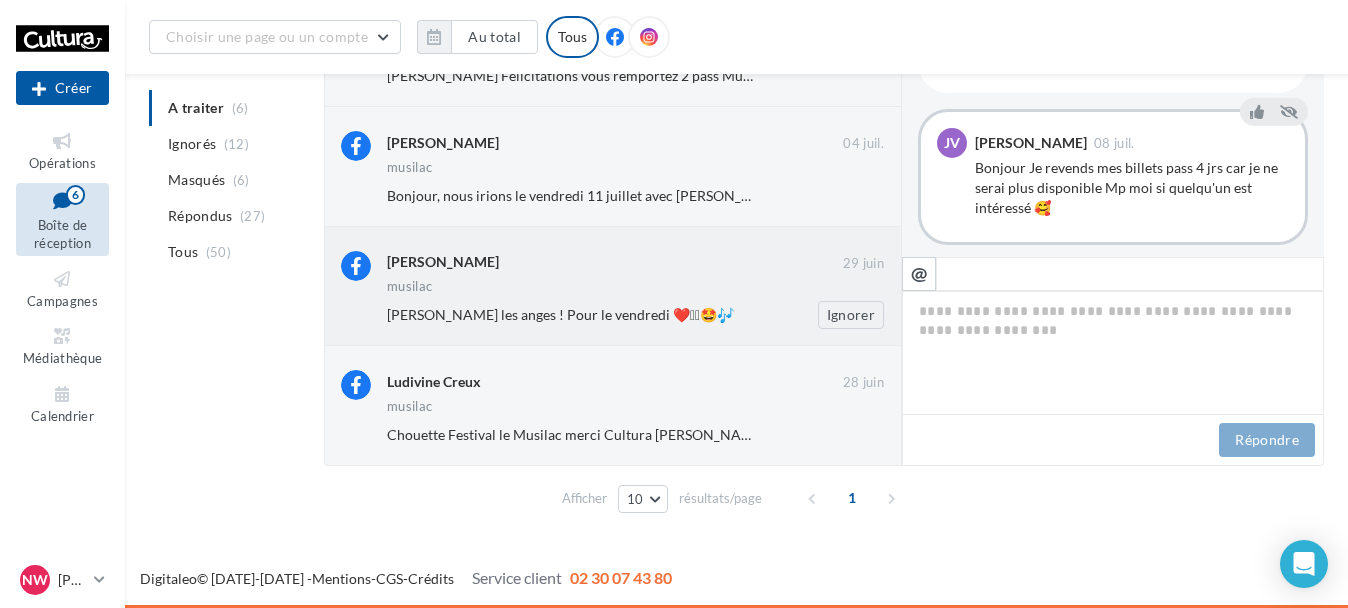 click on "[PERSON_NAME] les anges ! Pour le [DATE] ❤️🫶🏼🤩🎶" at bounding box center [560, 314] 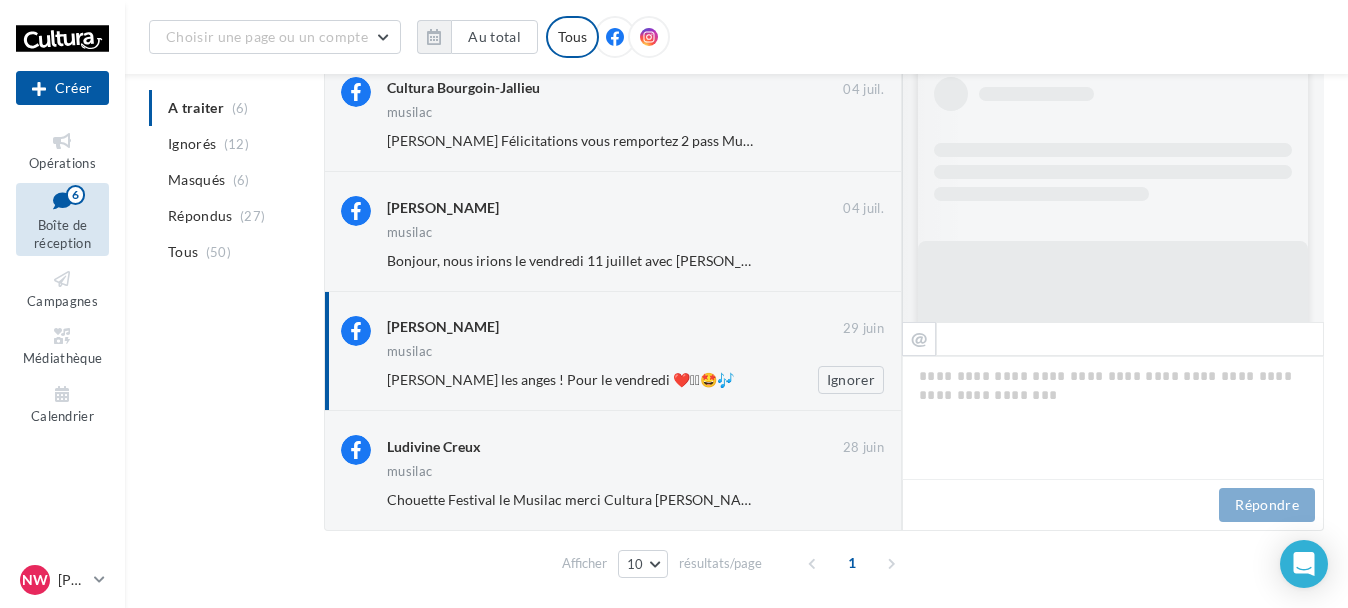 scroll, scrollTop: 338, scrollLeft: 0, axis: vertical 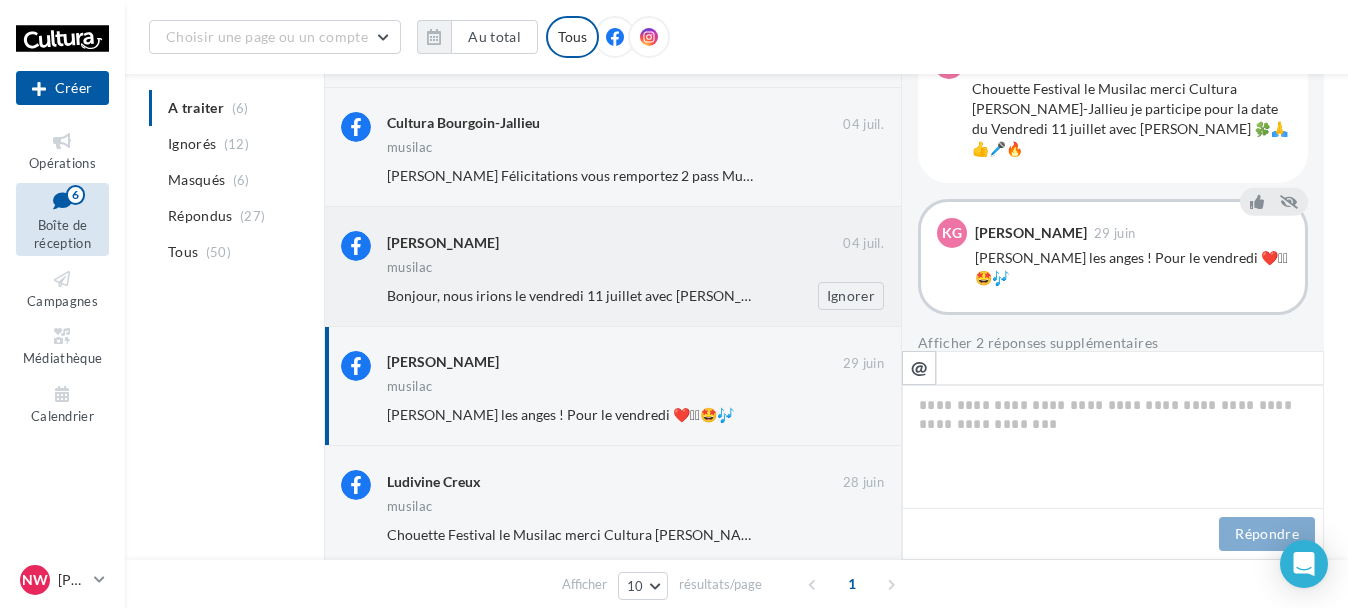 click on "musilac" at bounding box center [635, 269] 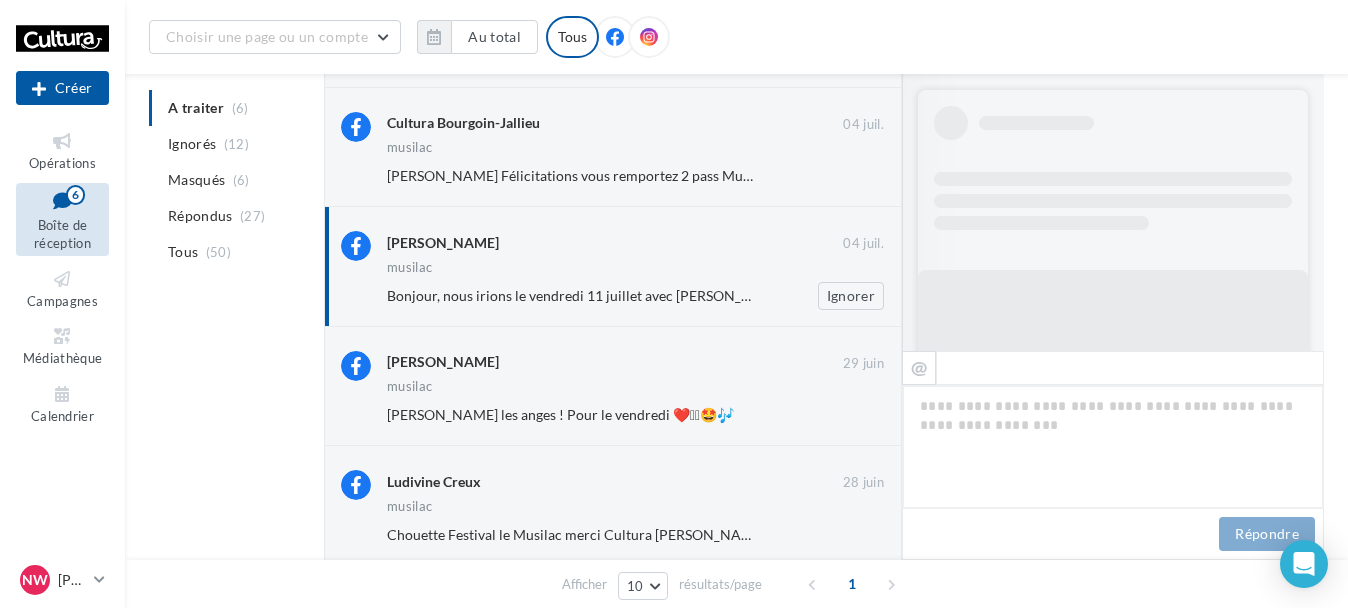 scroll, scrollTop: 1103, scrollLeft: 0, axis: vertical 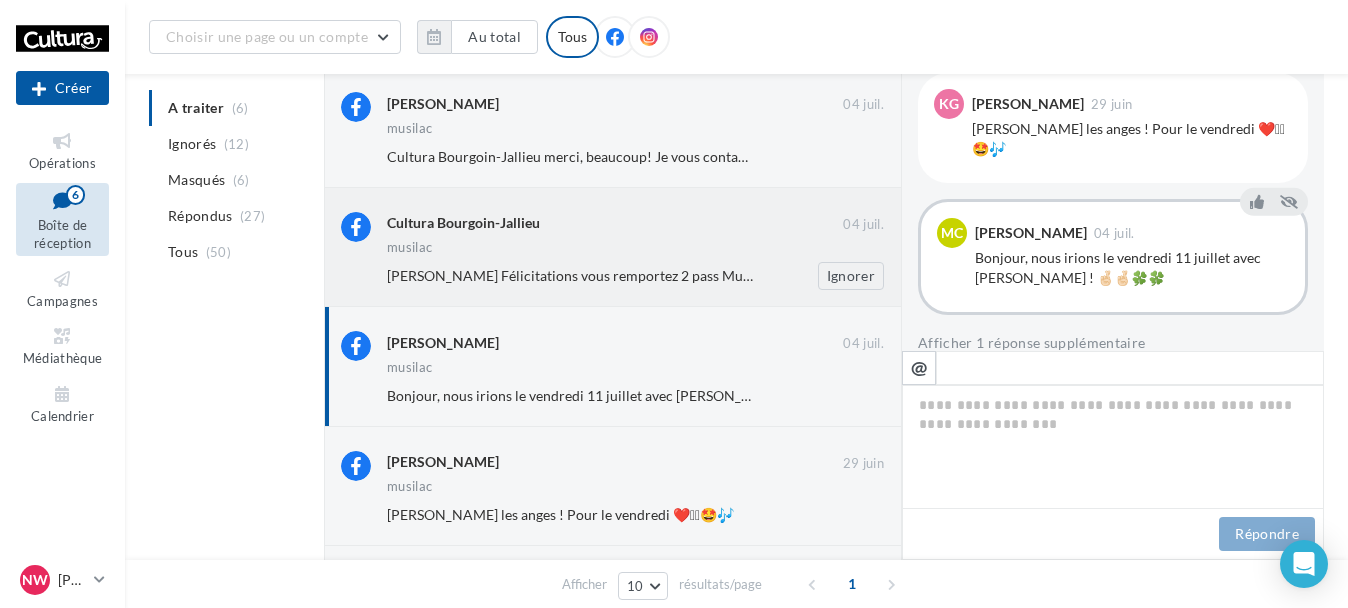 click on "Cultura Bourgoin-Jallieu
04 juil.
musilac
Isabelle Perin Félicitations vous remportez 2 pass Musilac pour le vendredi 11 juillet ! Merci de nous transmettre vos coordonnées (Nom + prénom + adresse mail) à l'adresse suivante : s.thibaud@cultura.fr afin que l'on puisse vous envoyer vos pass dématérialisés ! Bonne journée 🙂
Ignorer" at bounding box center (635, 251) 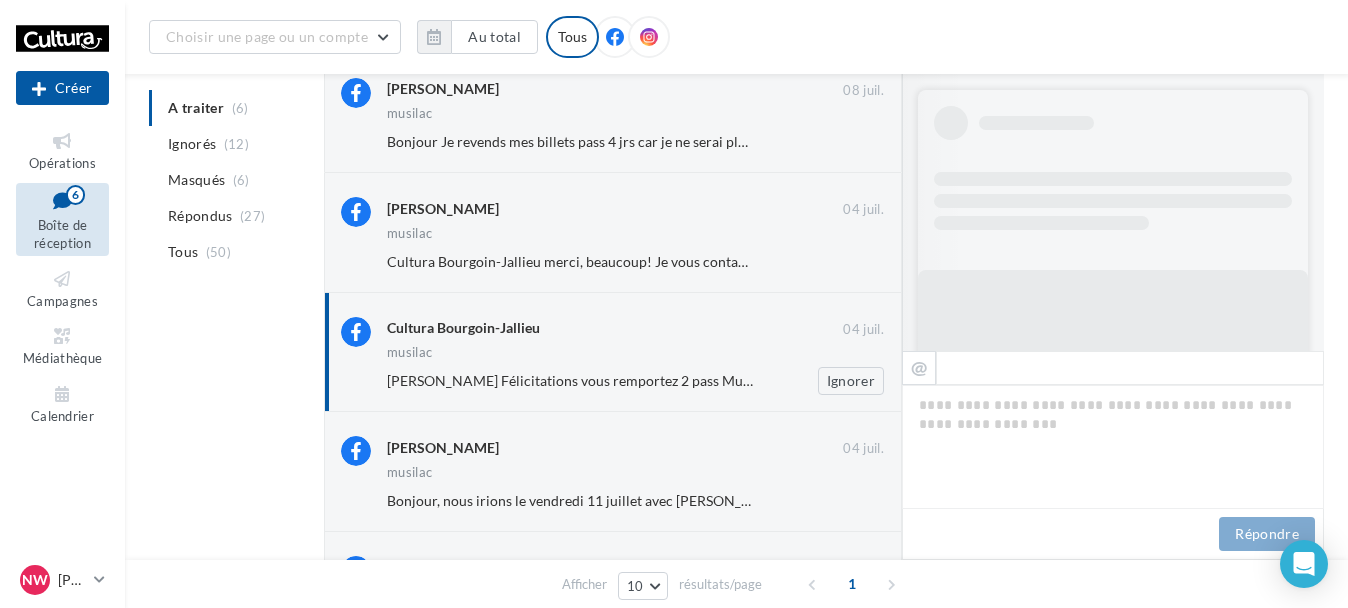scroll, scrollTop: 0, scrollLeft: 0, axis: both 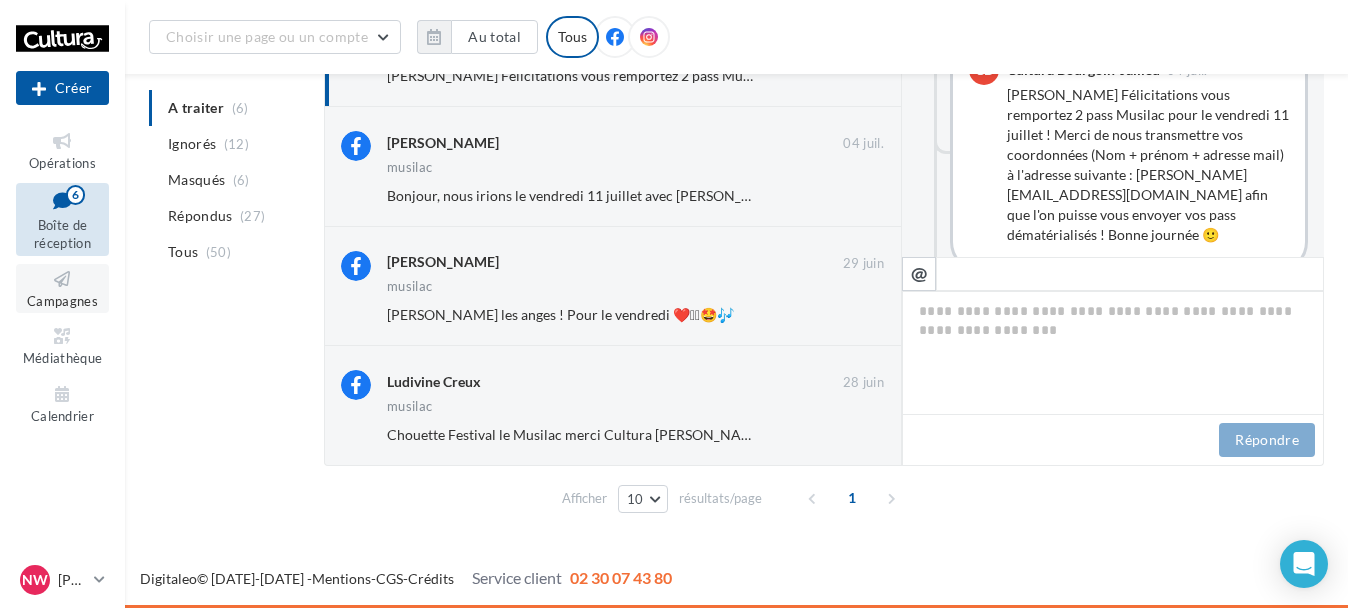 click on "Campagnes" at bounding box center (62, 301) 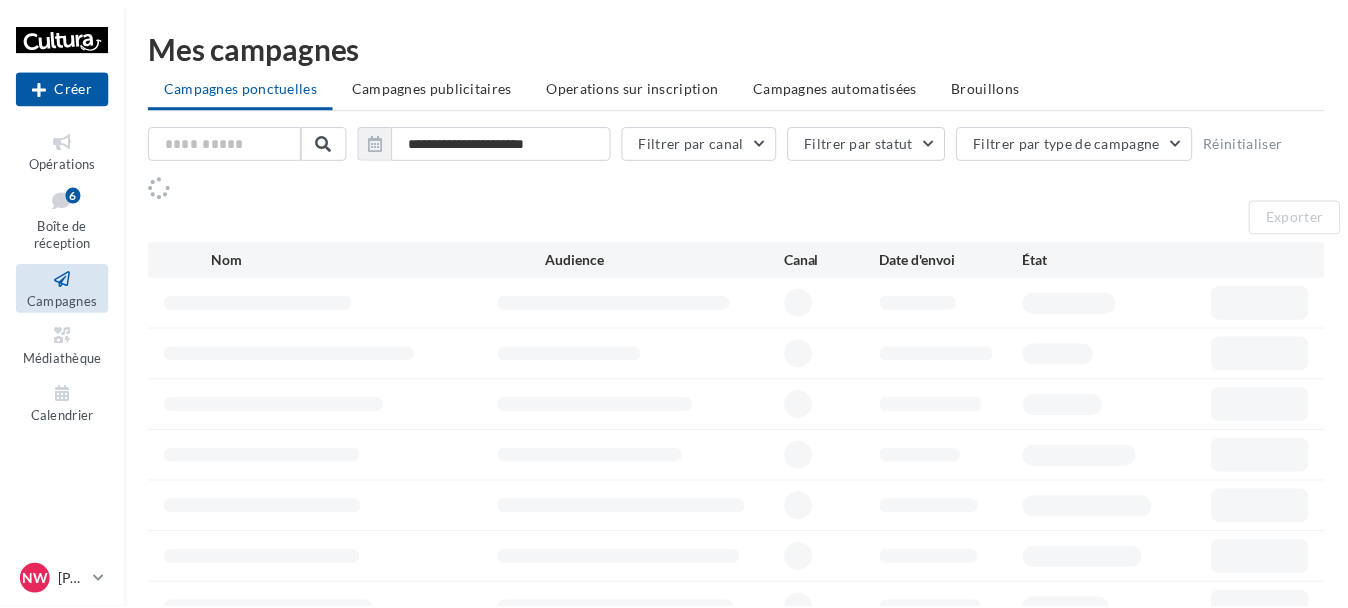scroll, scrollTop: 0, scrollLeft: 0, axis: both 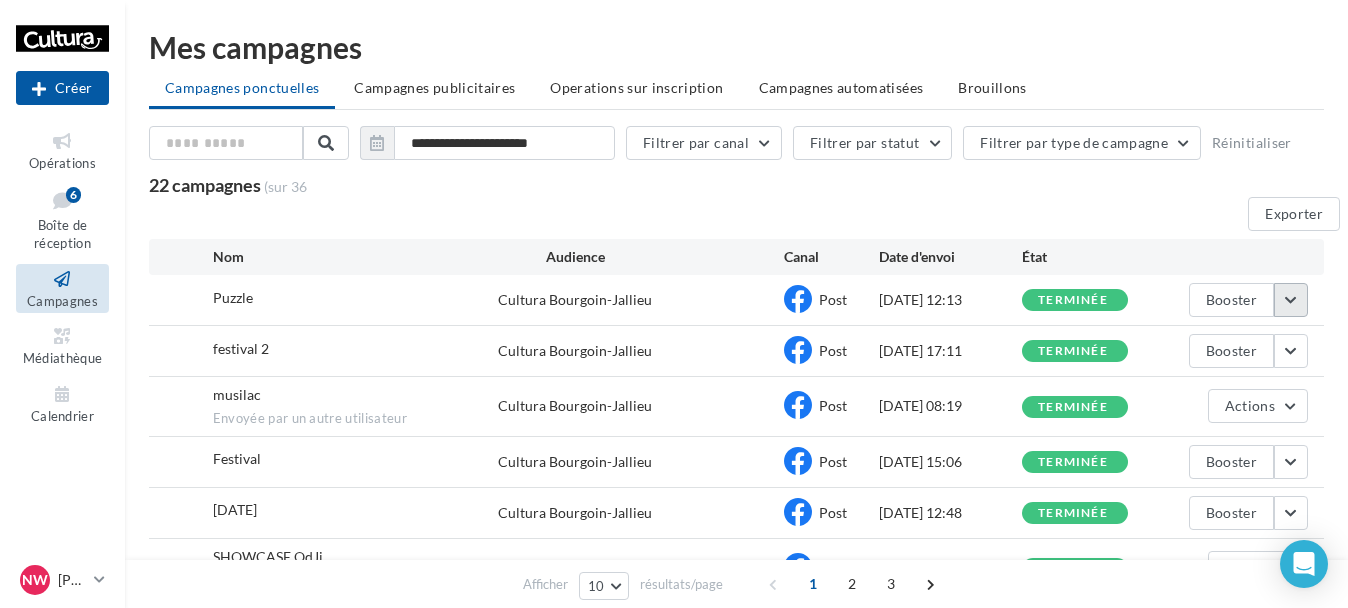 click at bounding box center (1291, 300) 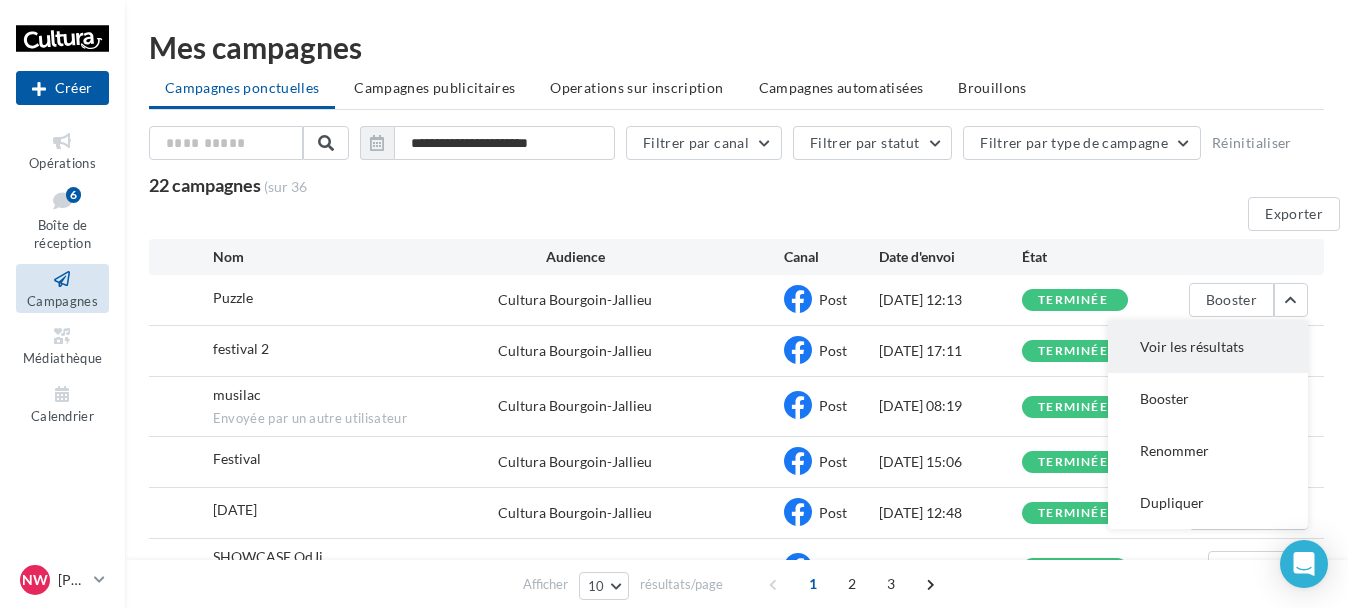 click on "Voir les résultats" at bounding box center (1208, 347) 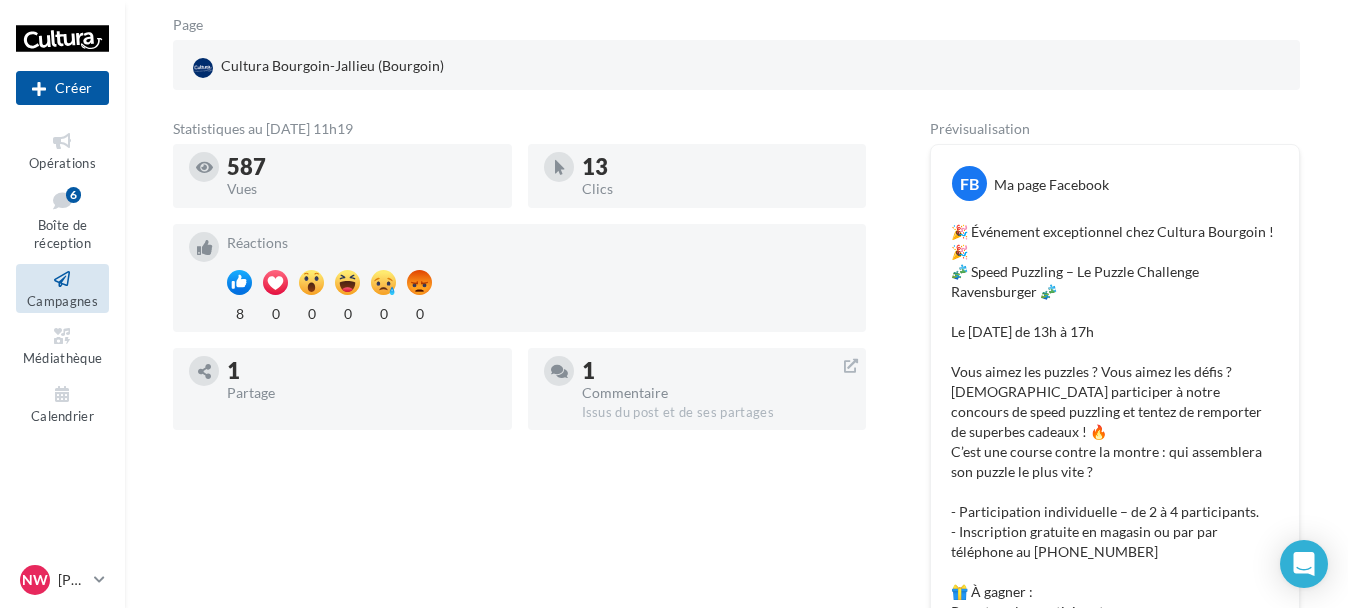 scroll, scrollTop: 243, scrollLeft: 0, axis: vertical 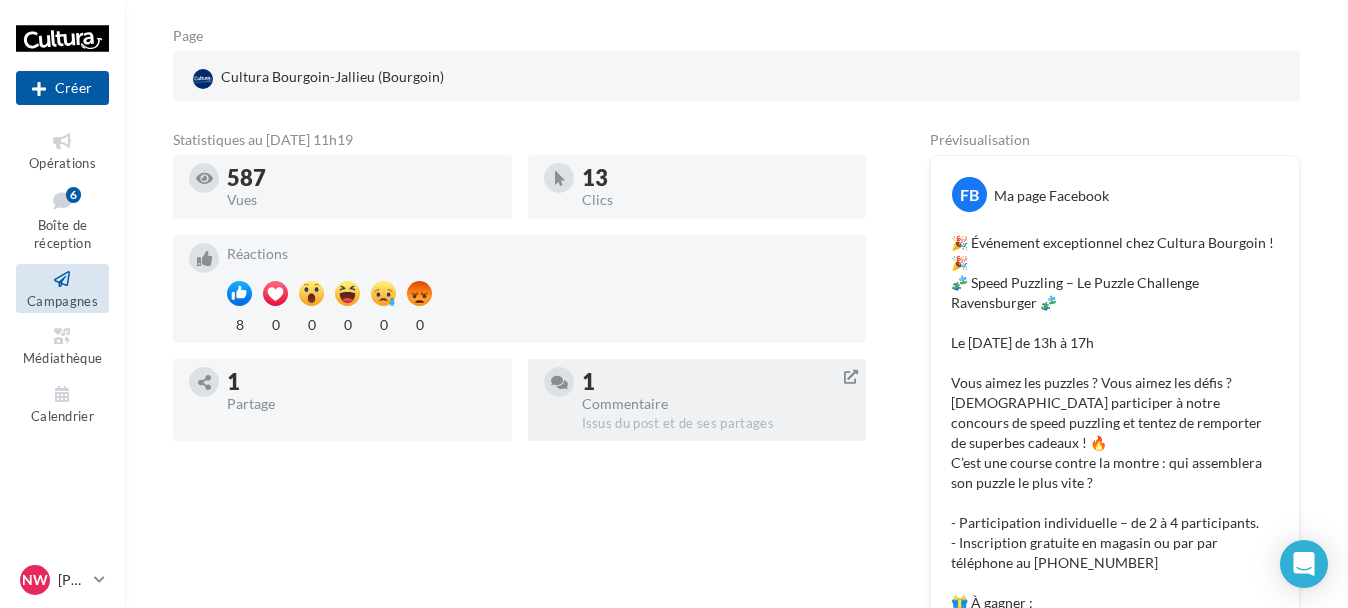 click on "Commentaire" at bounding box center (716, 404) 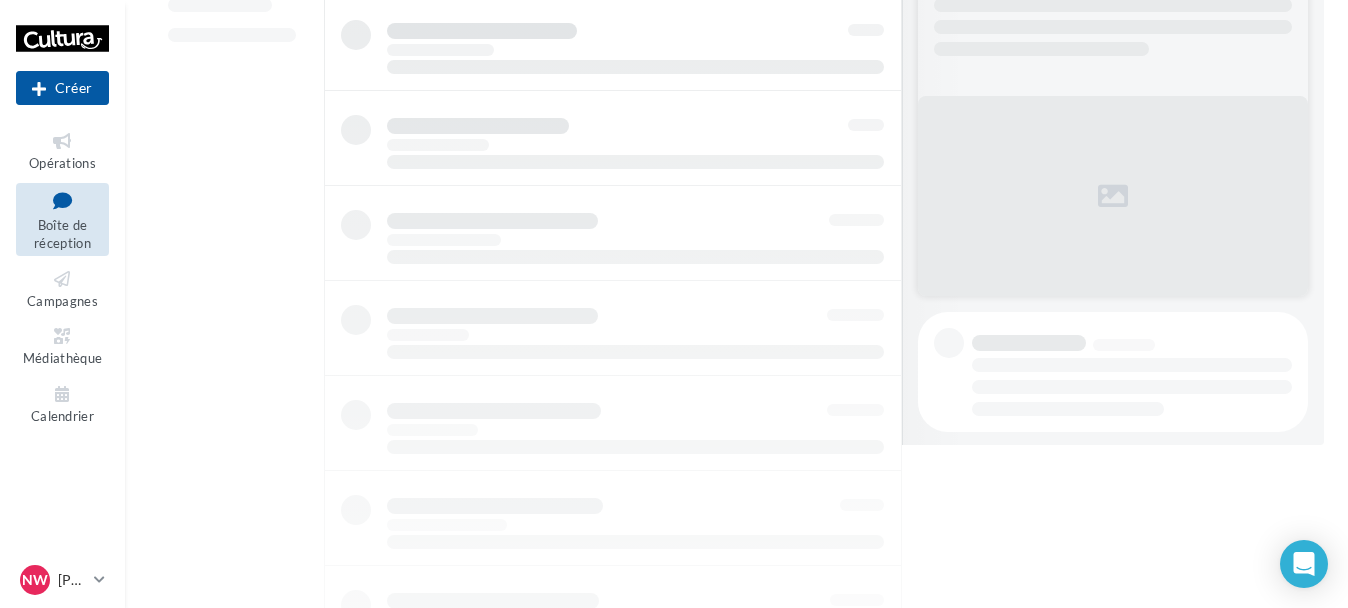 scroll, scrollTop: 0, scrollLeft: 0, axis: both 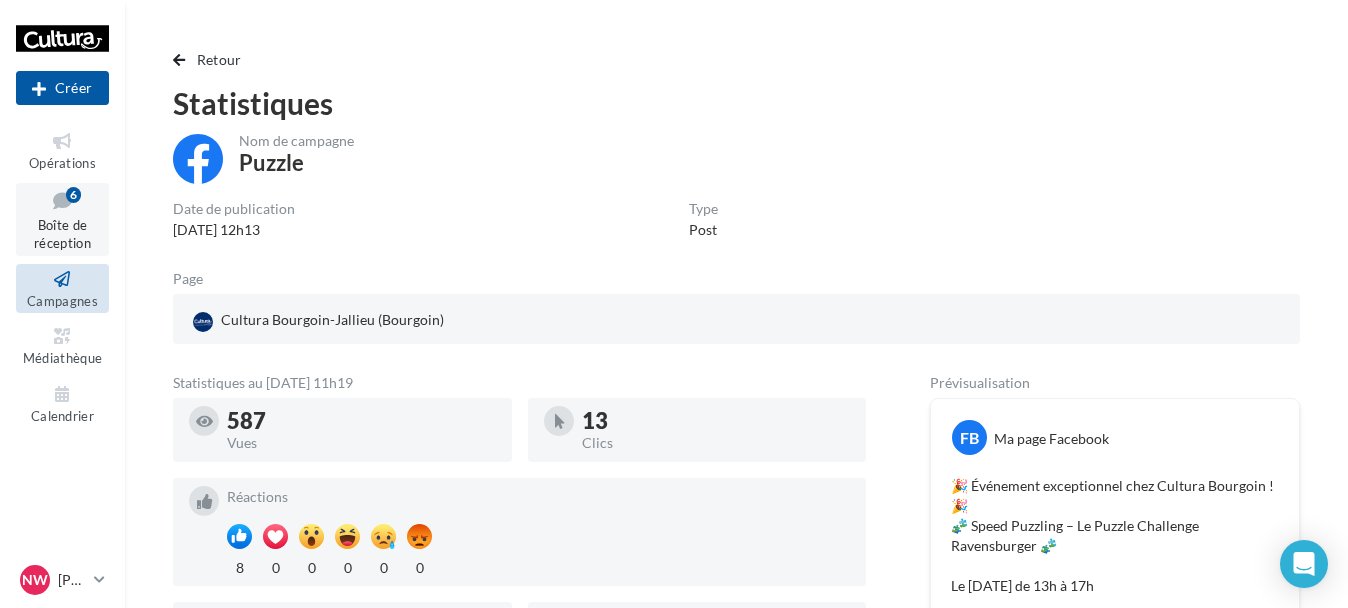 click on "Boîte de réception" at bounding box center [62, 234] 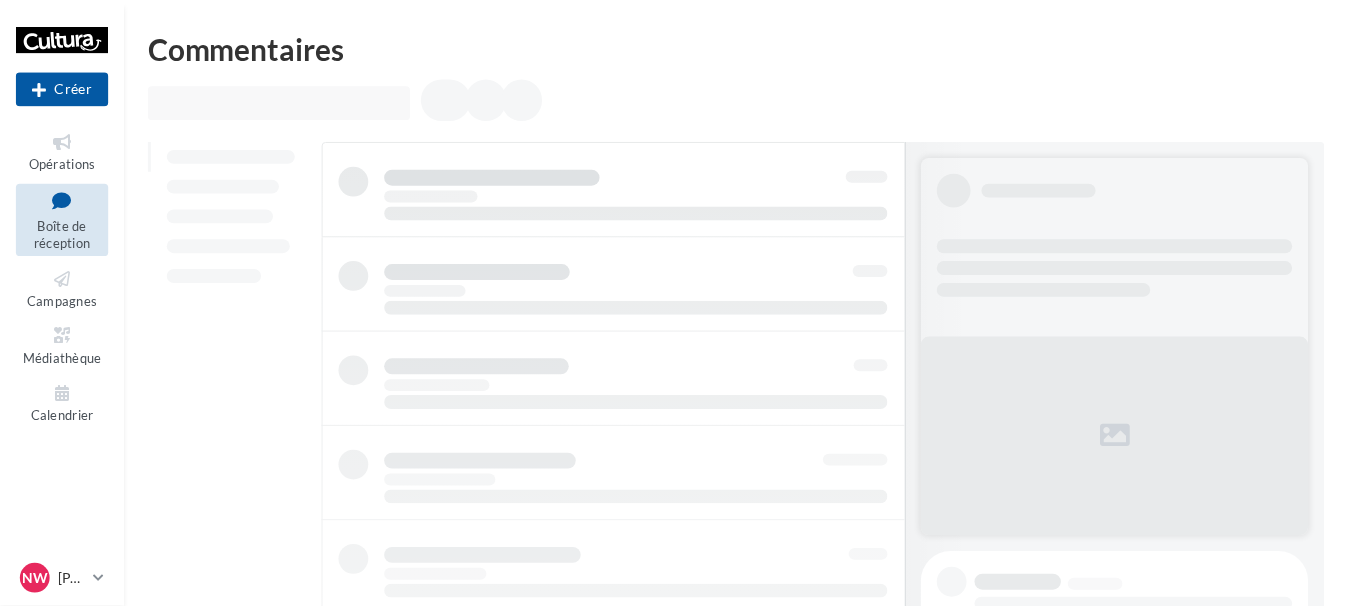 scroll, scrollTop: 0, scrollLeft: 0, axis: both 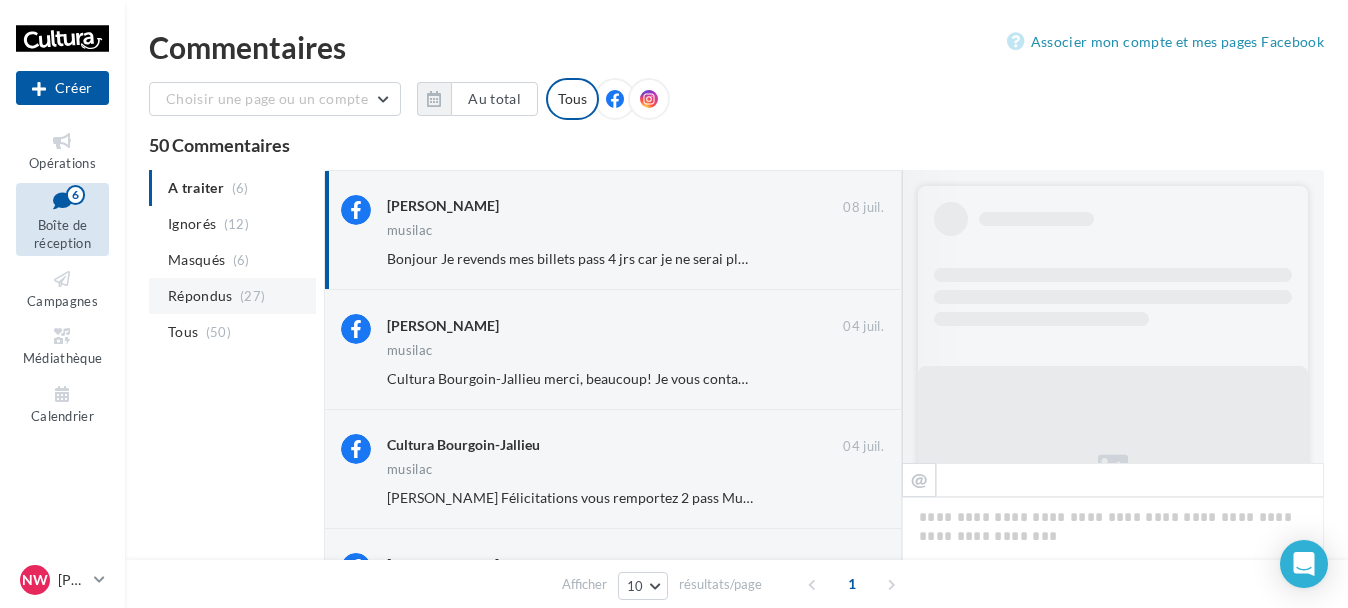 click on "Répondus" at bounding box center [200, 296] 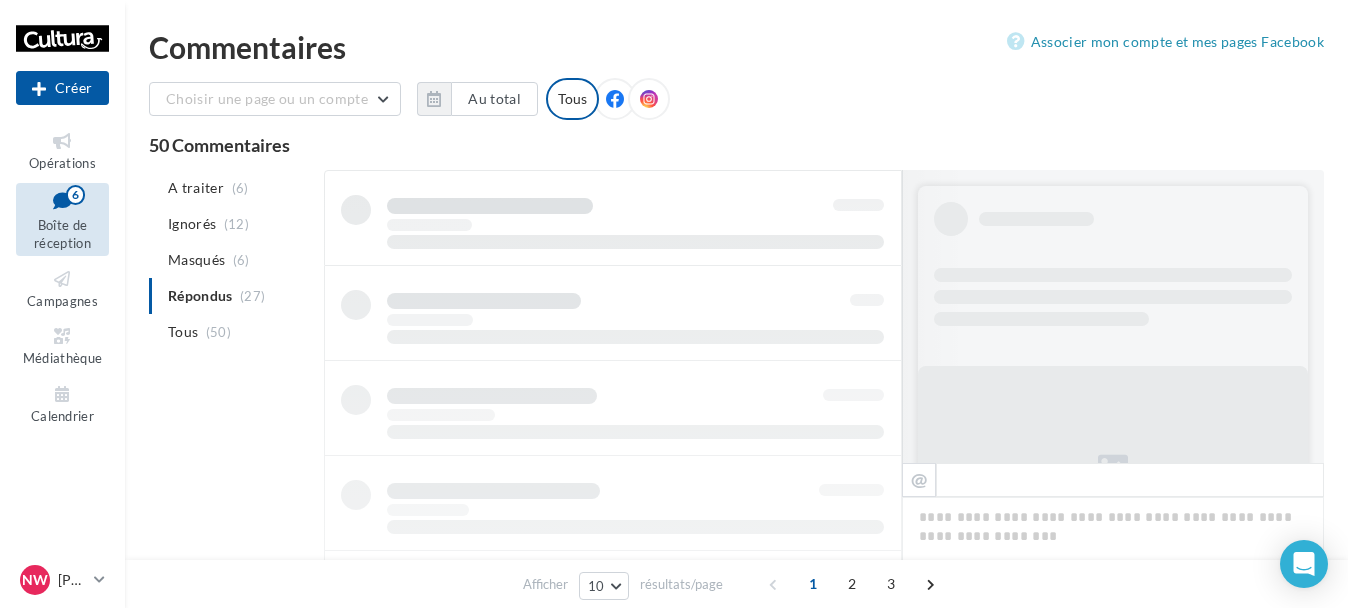 scroll, scrollTop: 1, scrollLeft: 0, axis: vertical 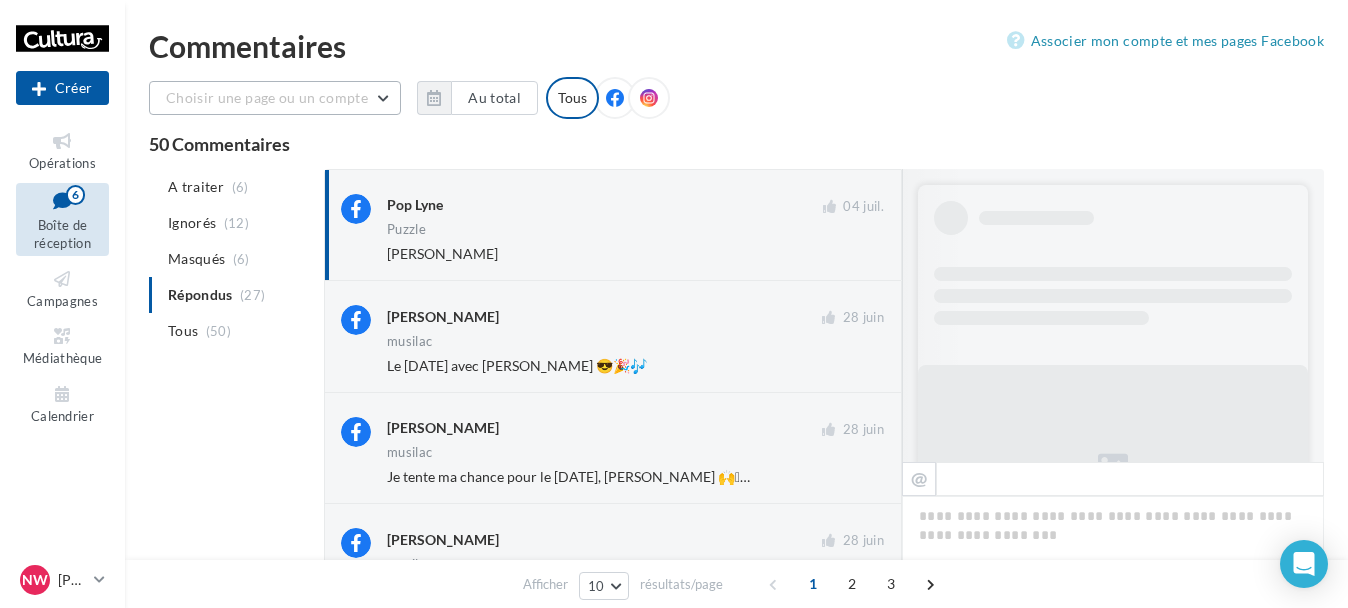 click on "Choisir une page ou un compte" at bounding box center (275, 98) 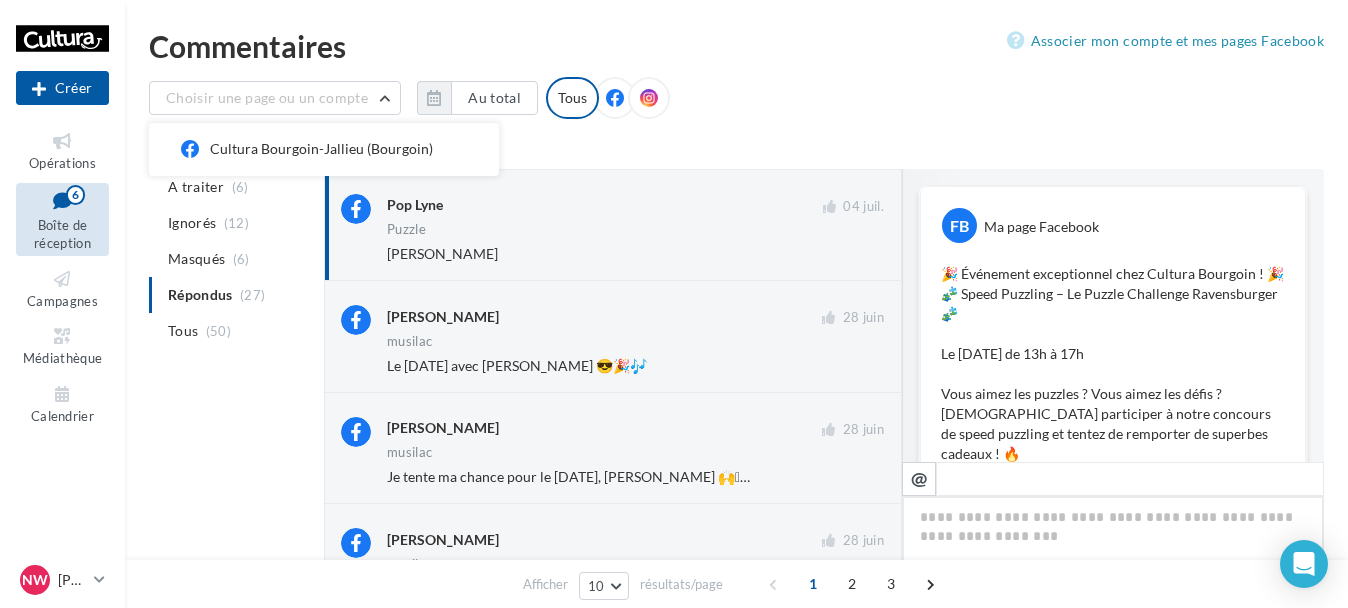 scroll, scrollTop: 1120, scrollLeft: 0, axis: vertical 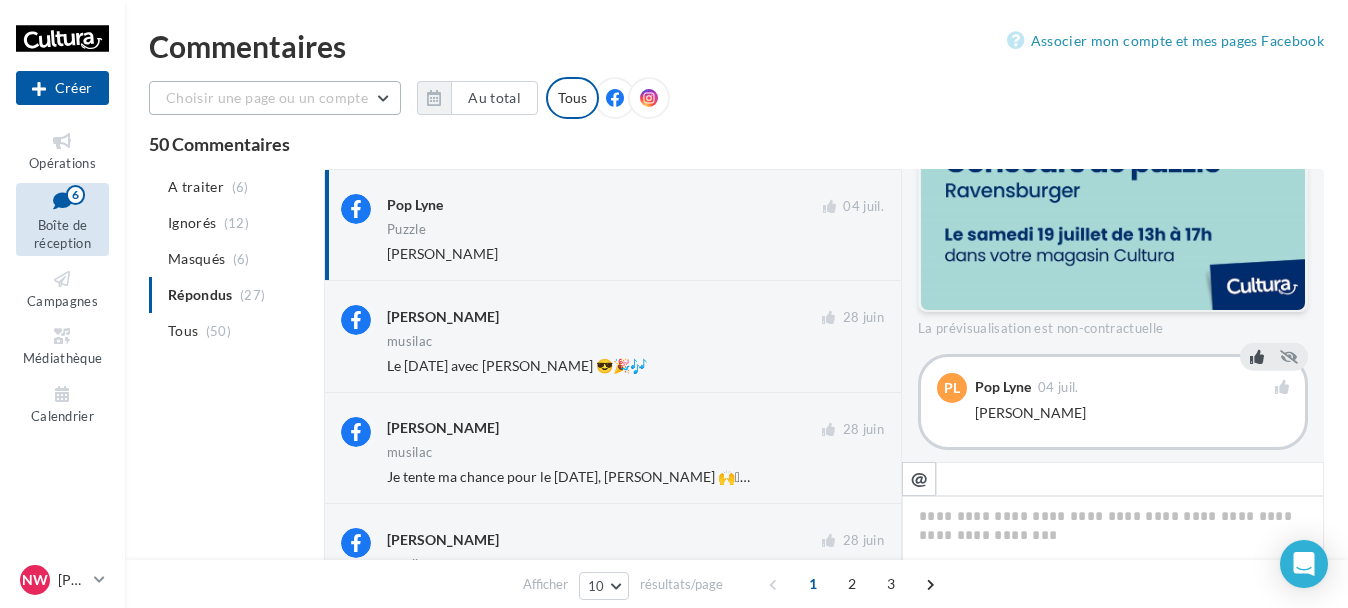 click on "Choisir une page ou un compte" at bounding box center (275, 98) 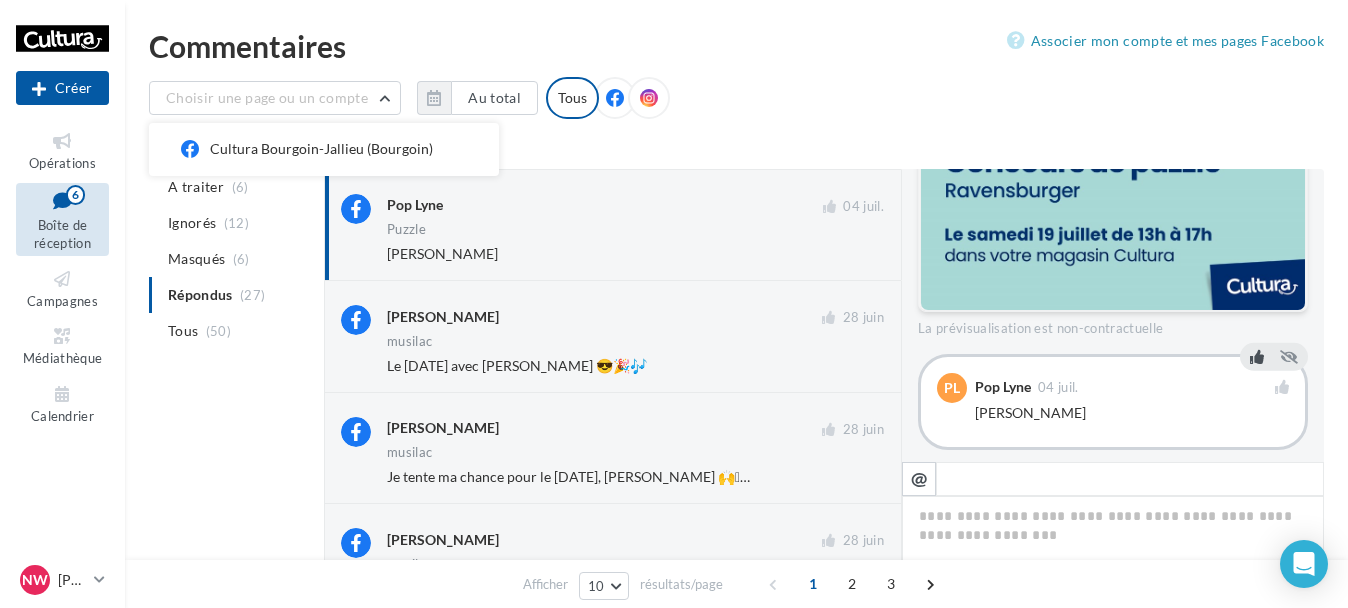 click on "Choisir une page ou un compte
Cultura Bourgoin-Jallieu
(Bourgoin)
Au total
Réinitialiser
Tous" at bounding box center [736, 106] 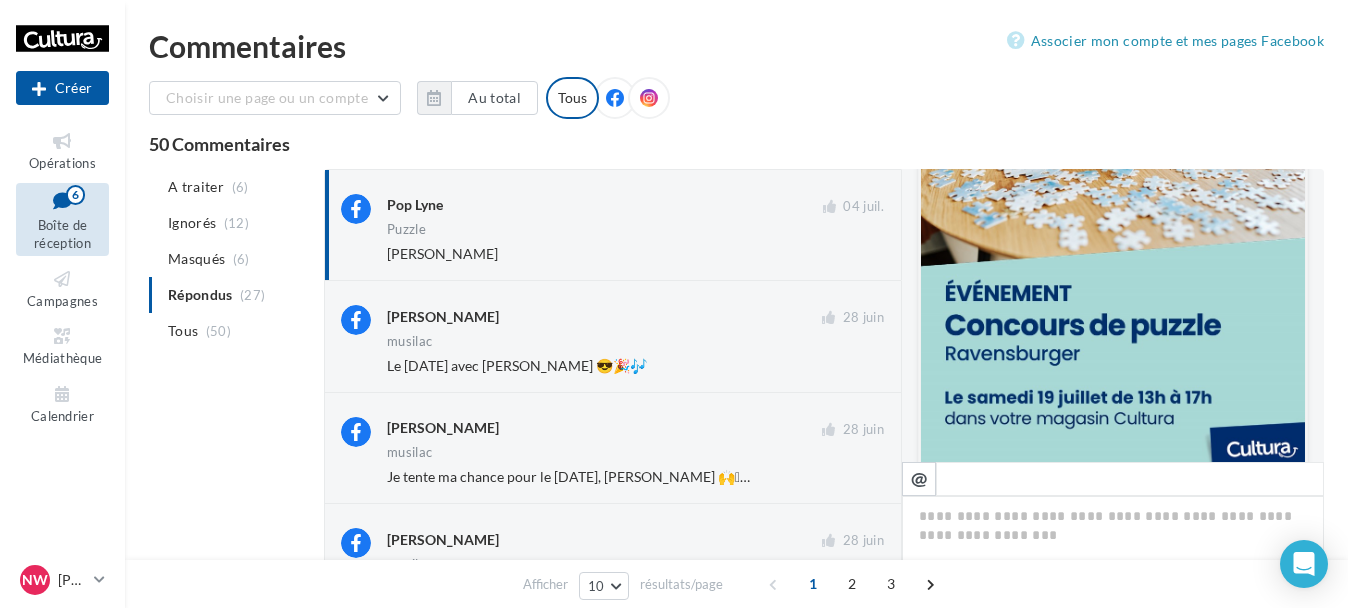 scroll, scrollTop: 1120, scrollLeft: 0, axis: vertical 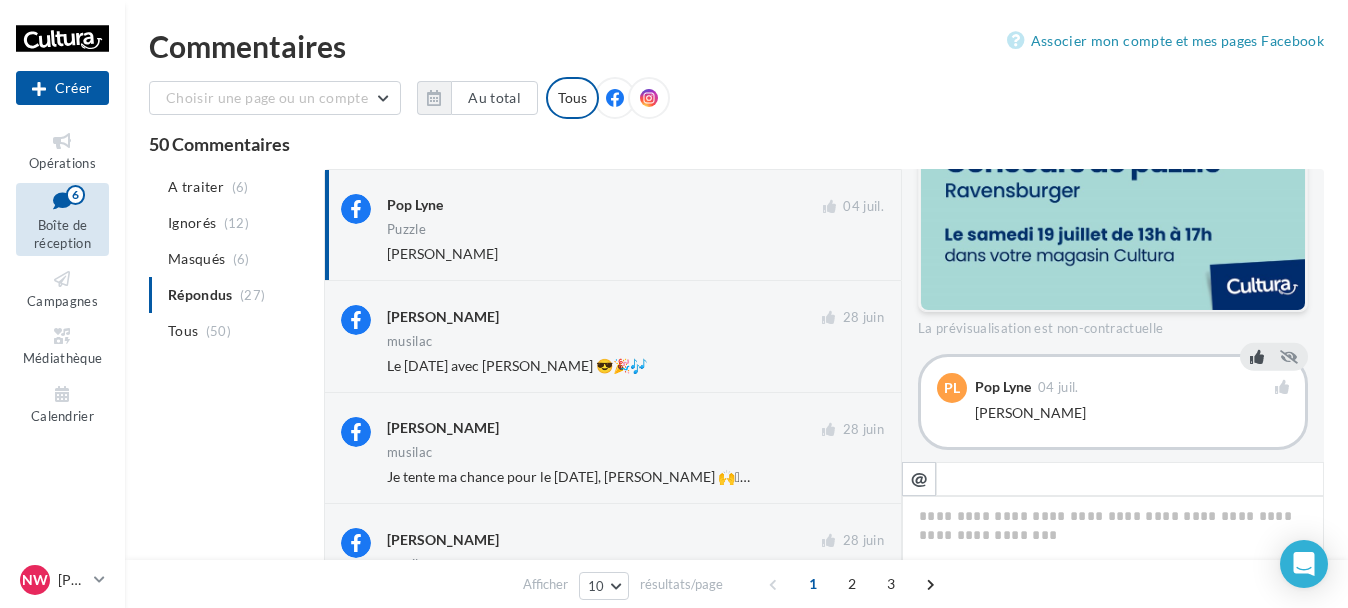 click on "Pop Lyne" at bounding box center (605, 204) 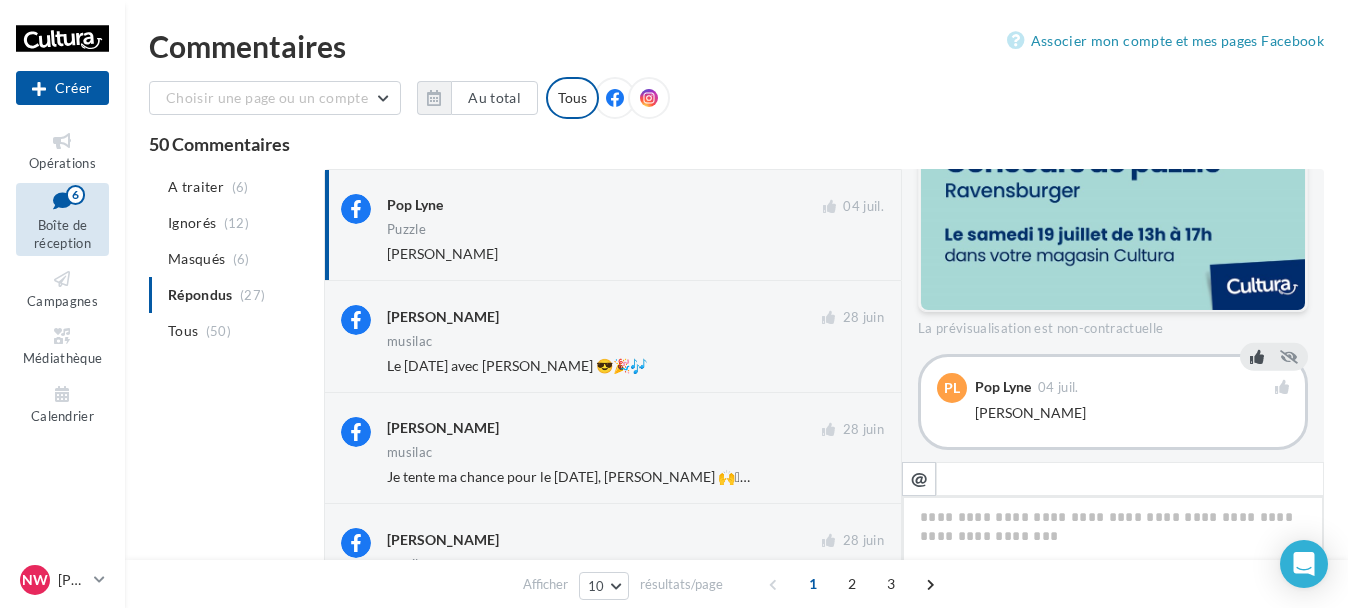 click at bounding box center [1113, 558] 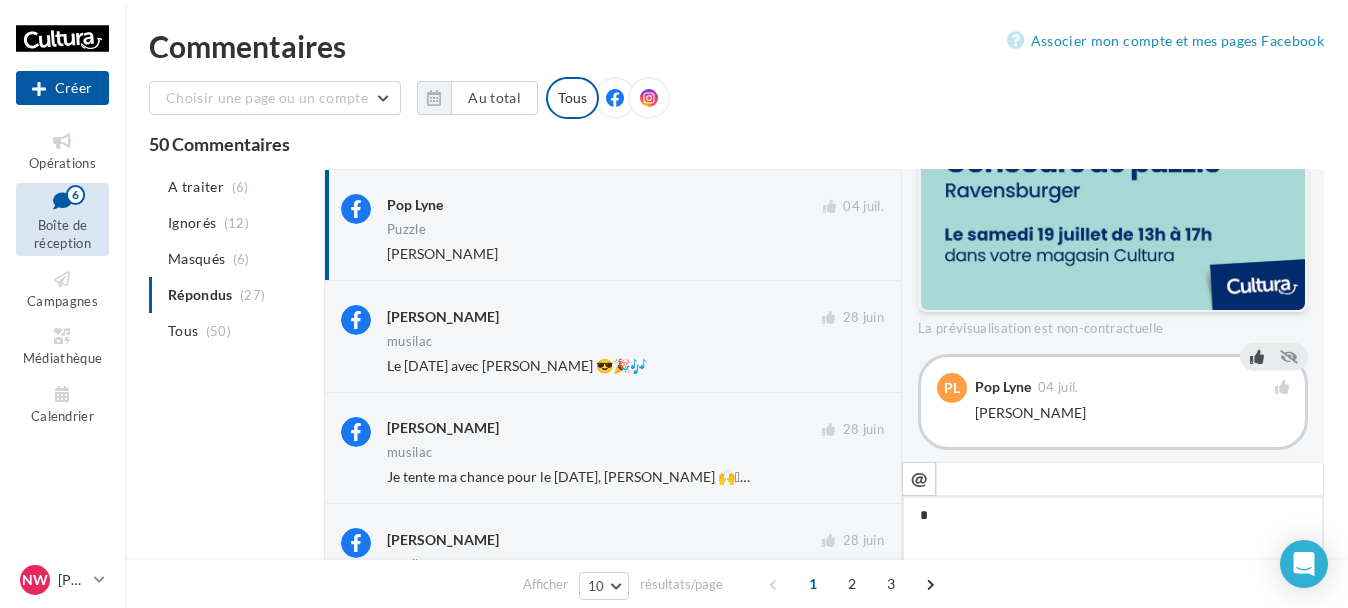 type on "**" 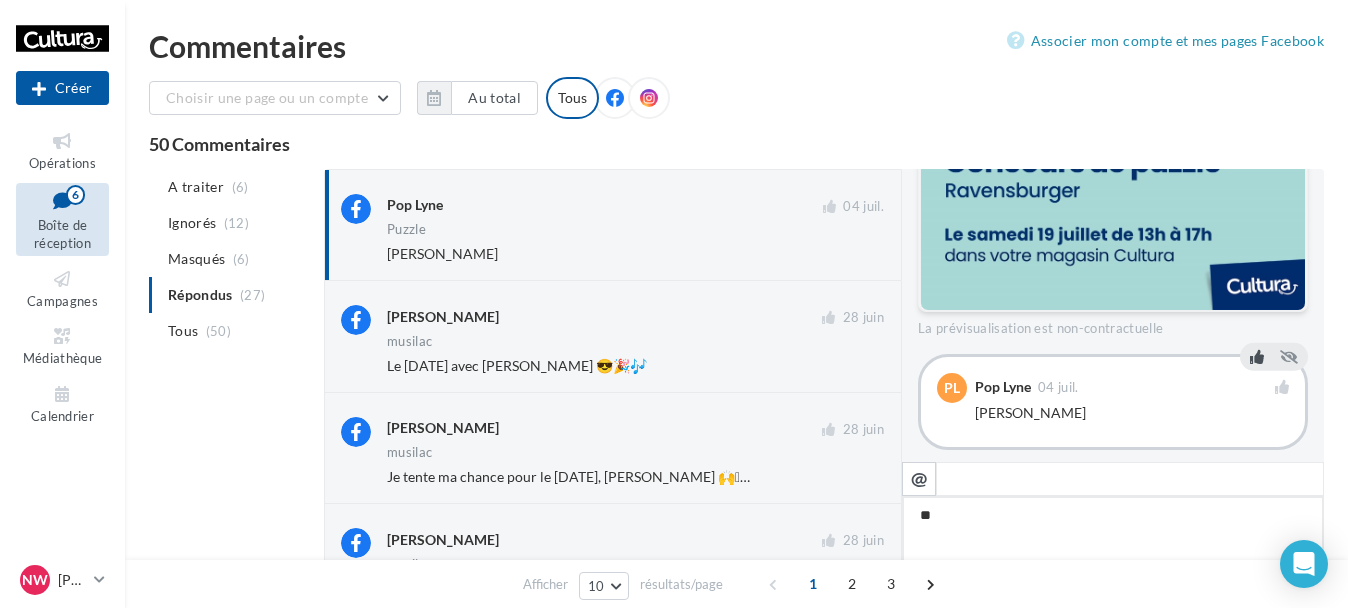 type on "***" 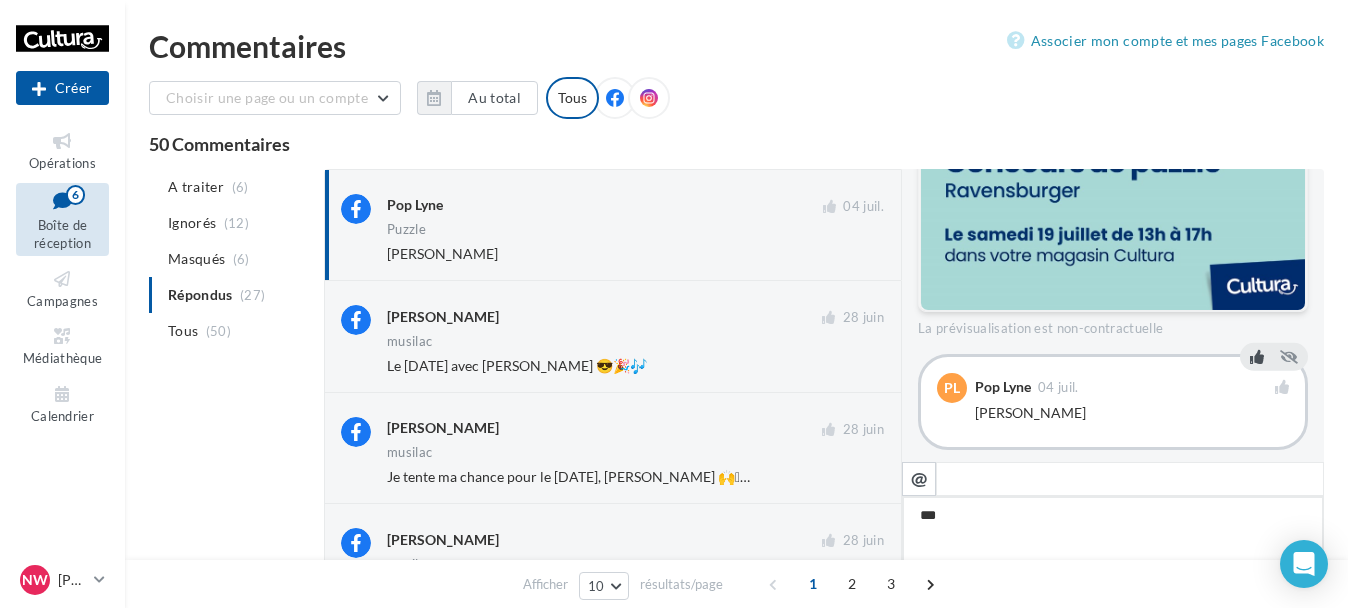 type on "***" 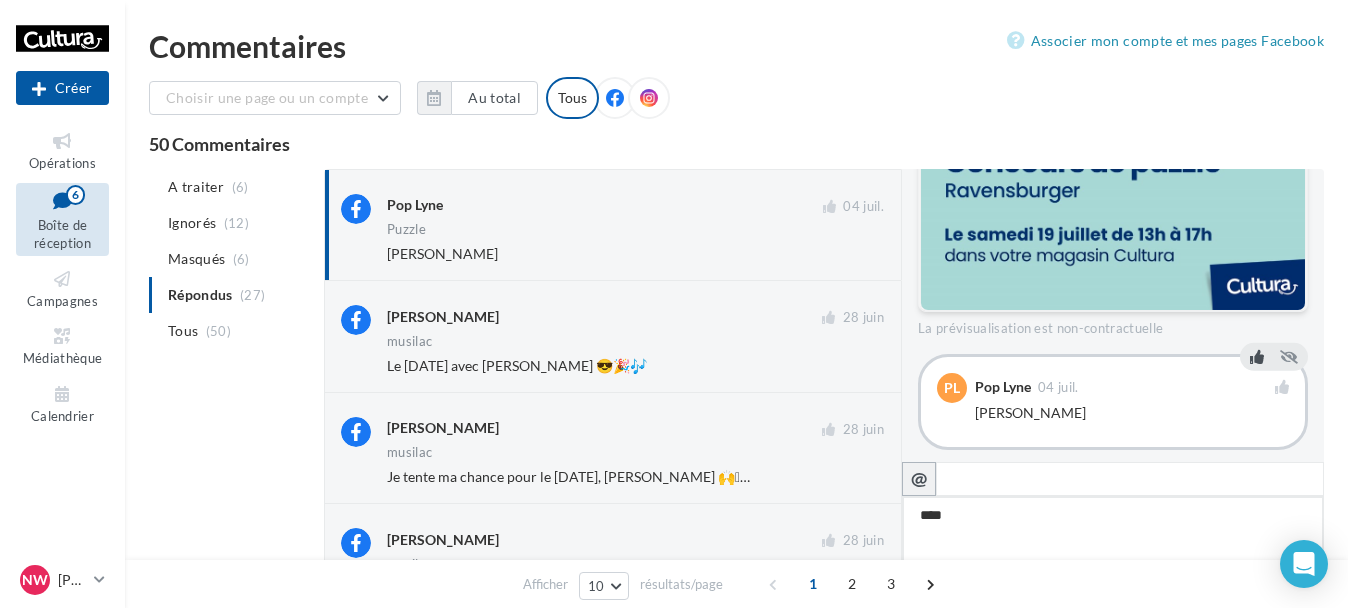 type on "***" 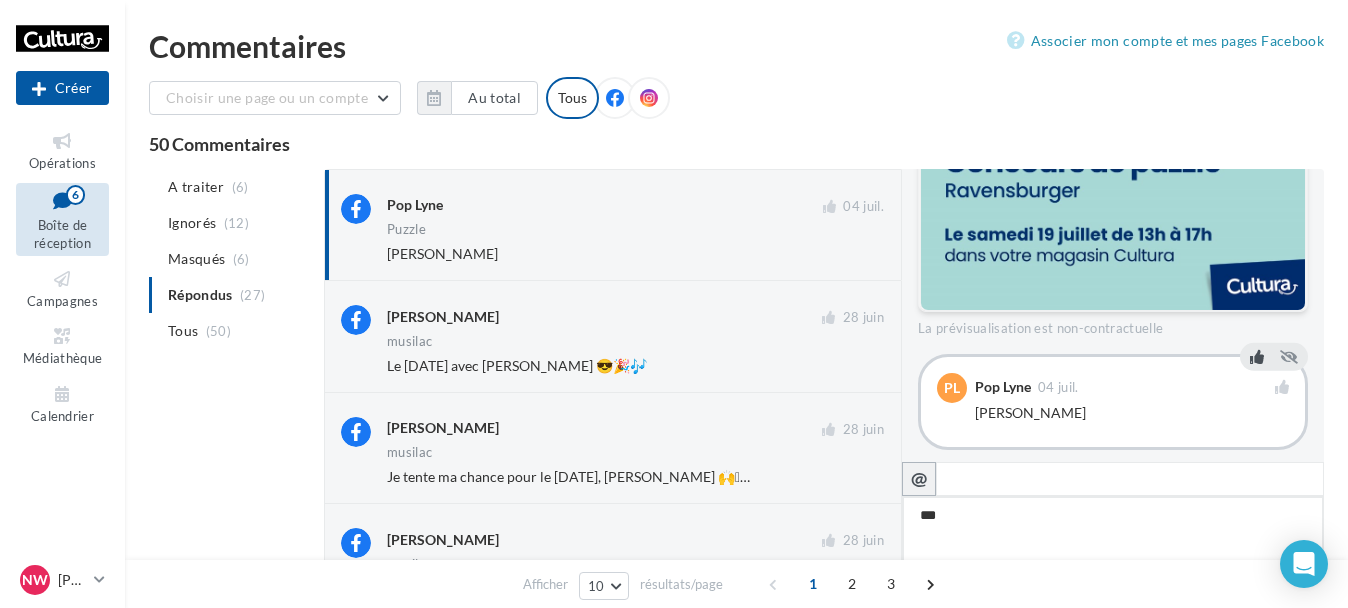 type on "****" 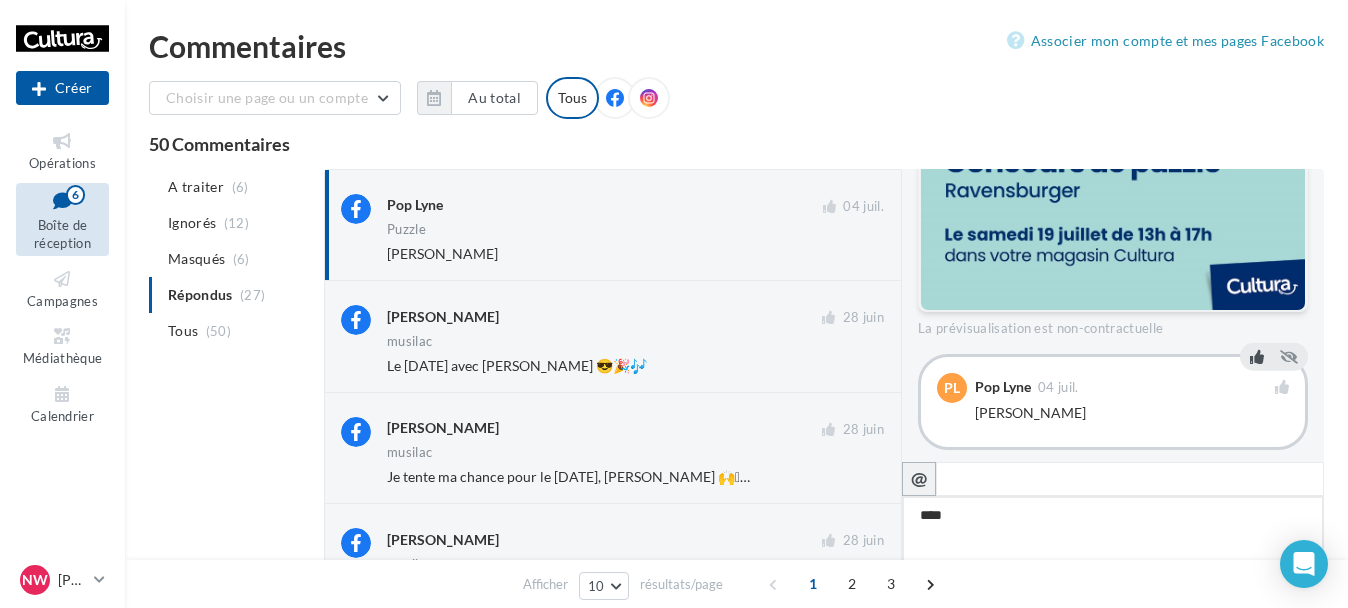 type on "*****" 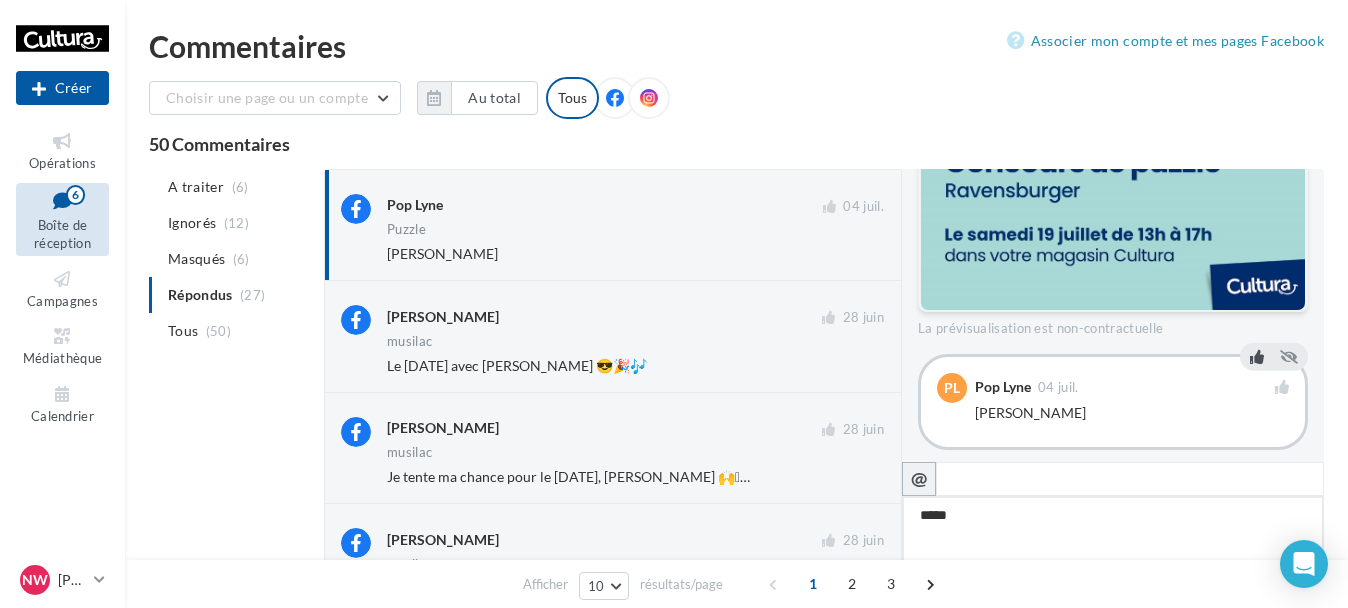 type on "******" 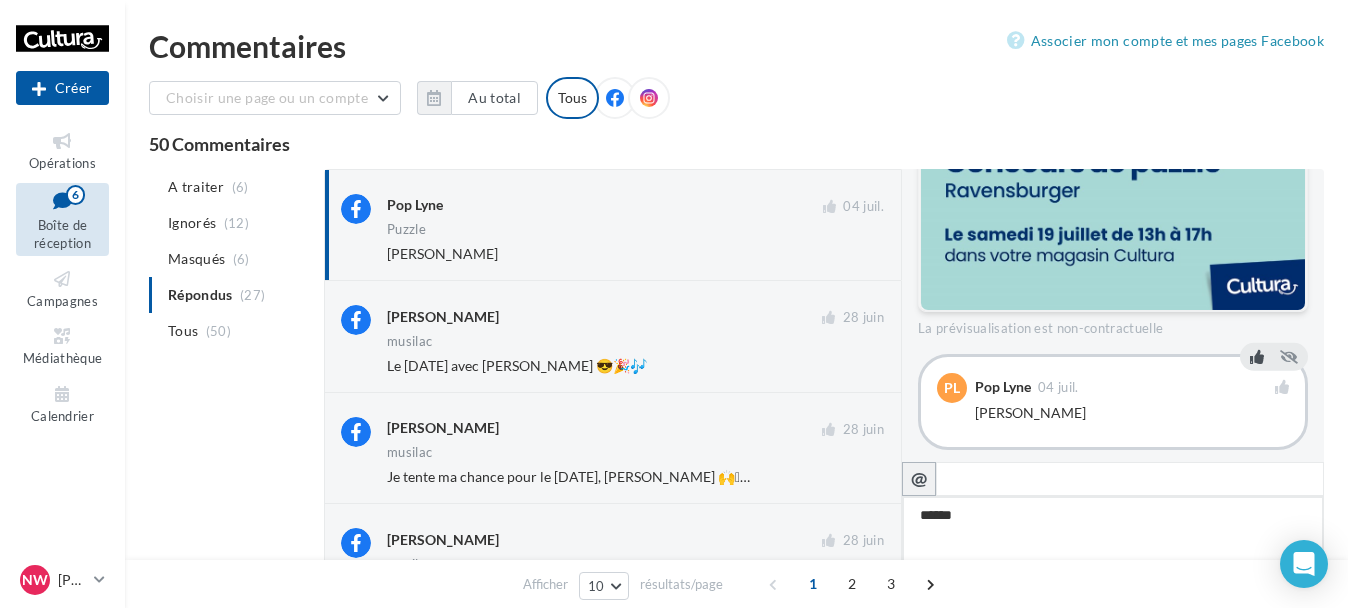 type on "*******" 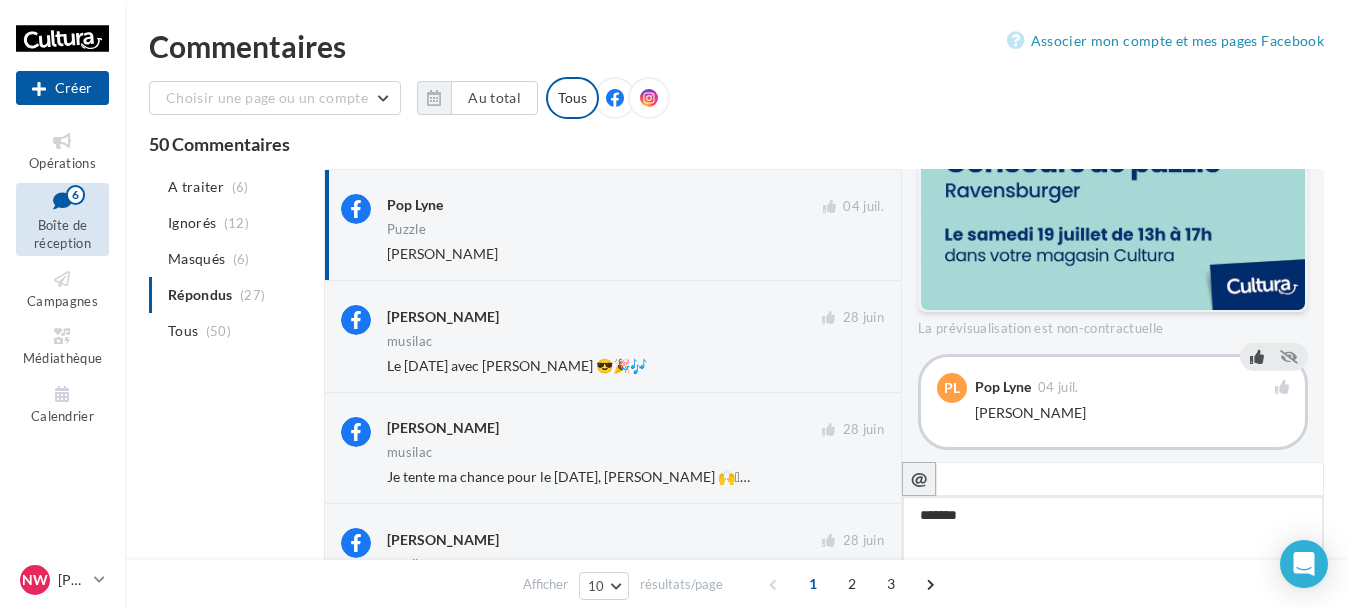 type on "*******" 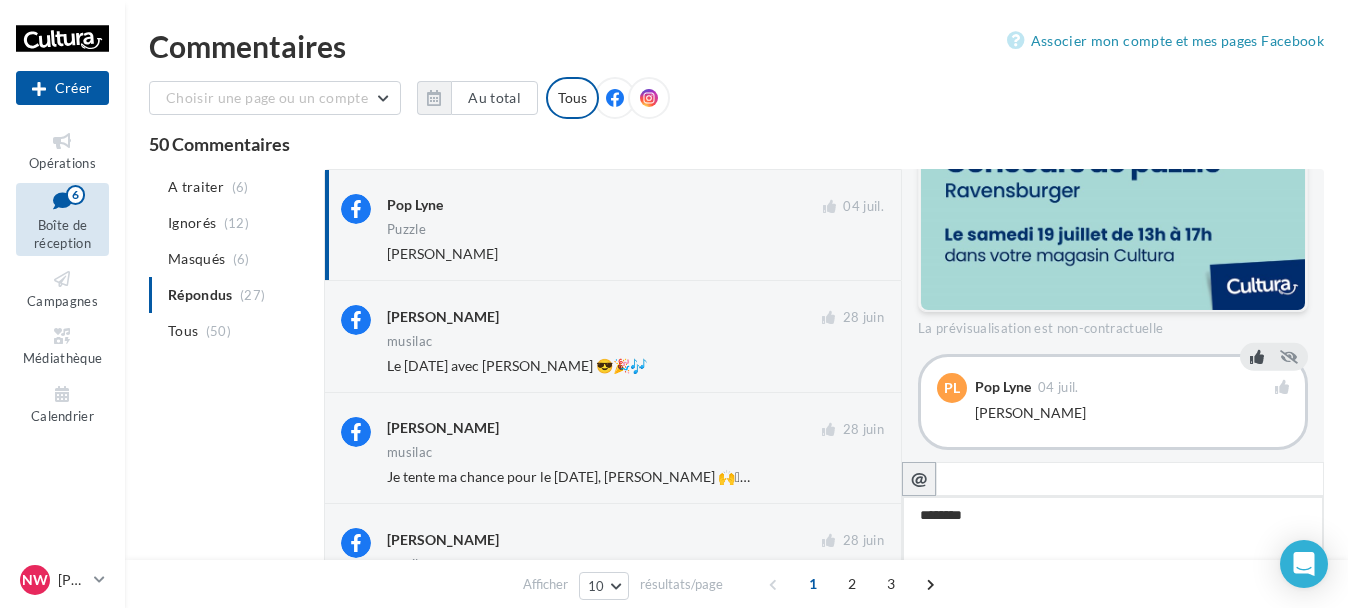 type on "*******" 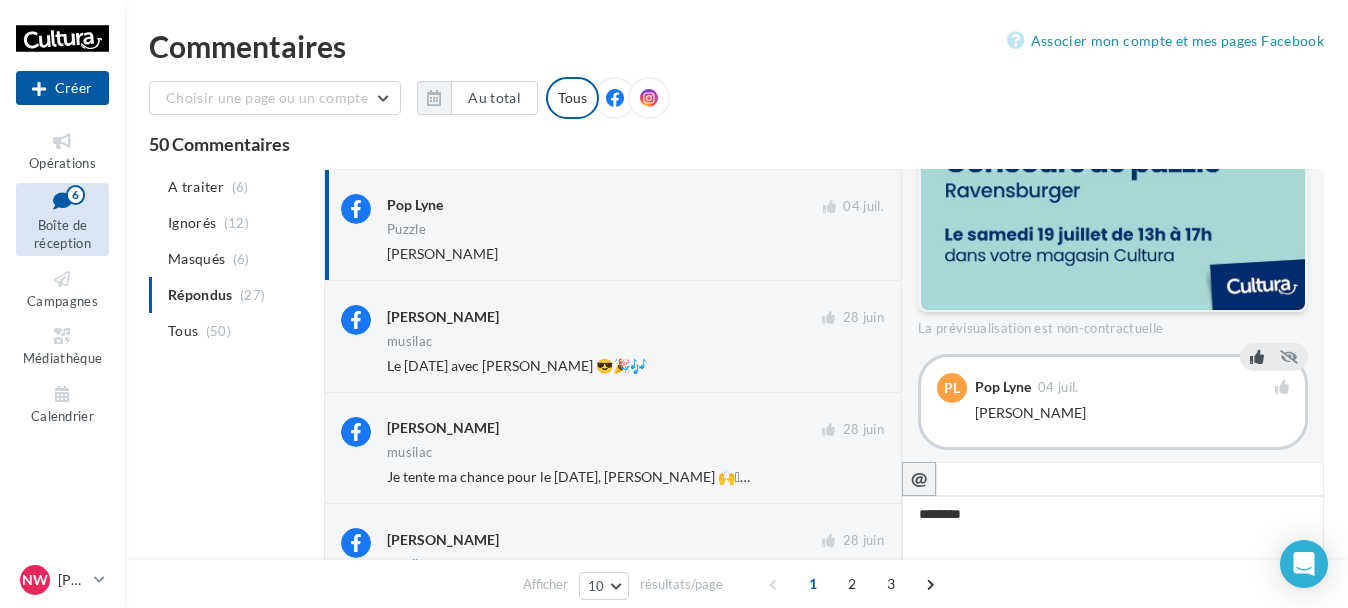 click on "@" at bounding box center (919, 479) 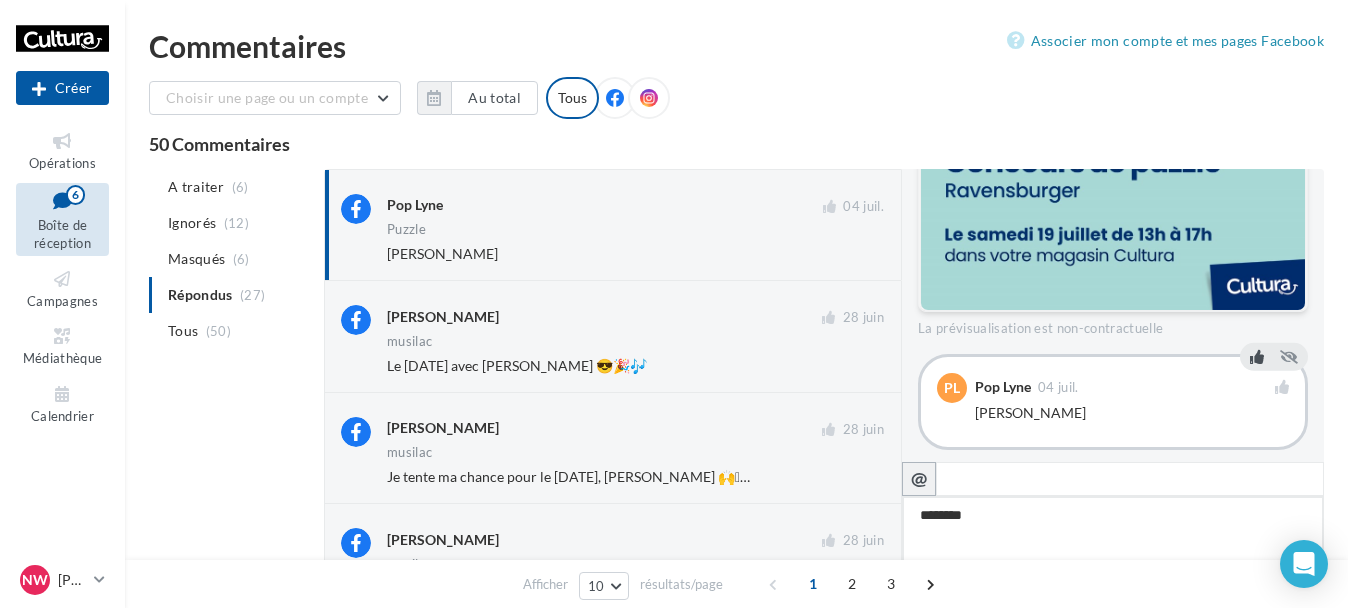 type on "**********" 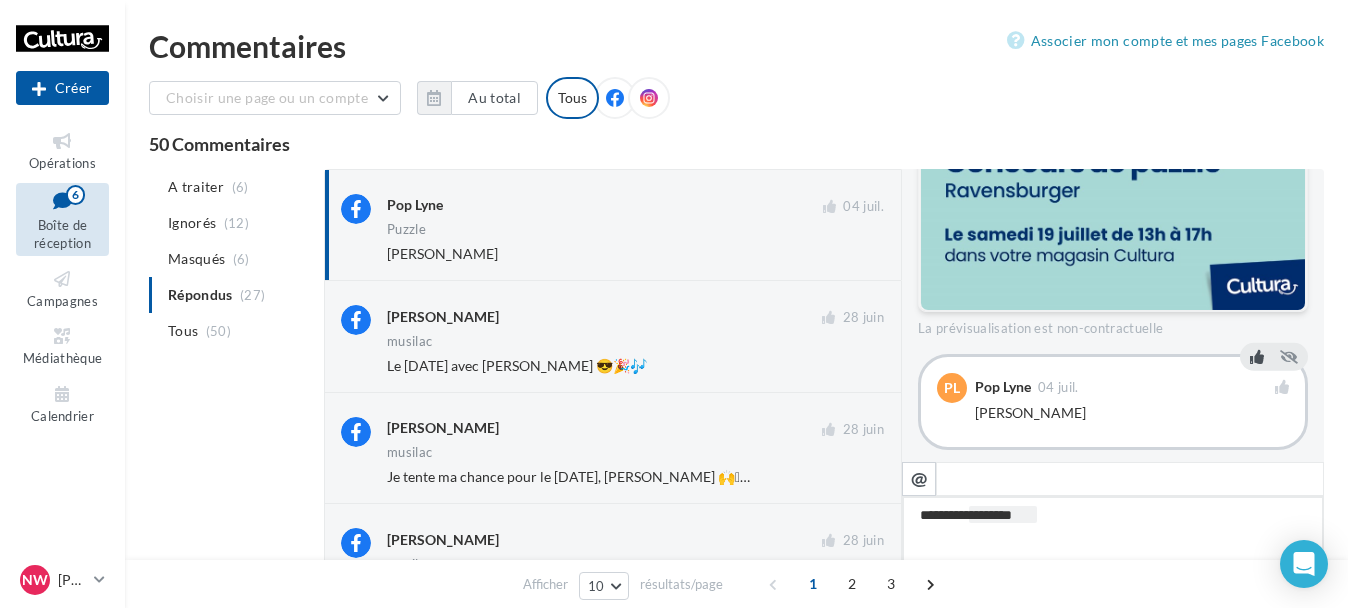 type on "**********" 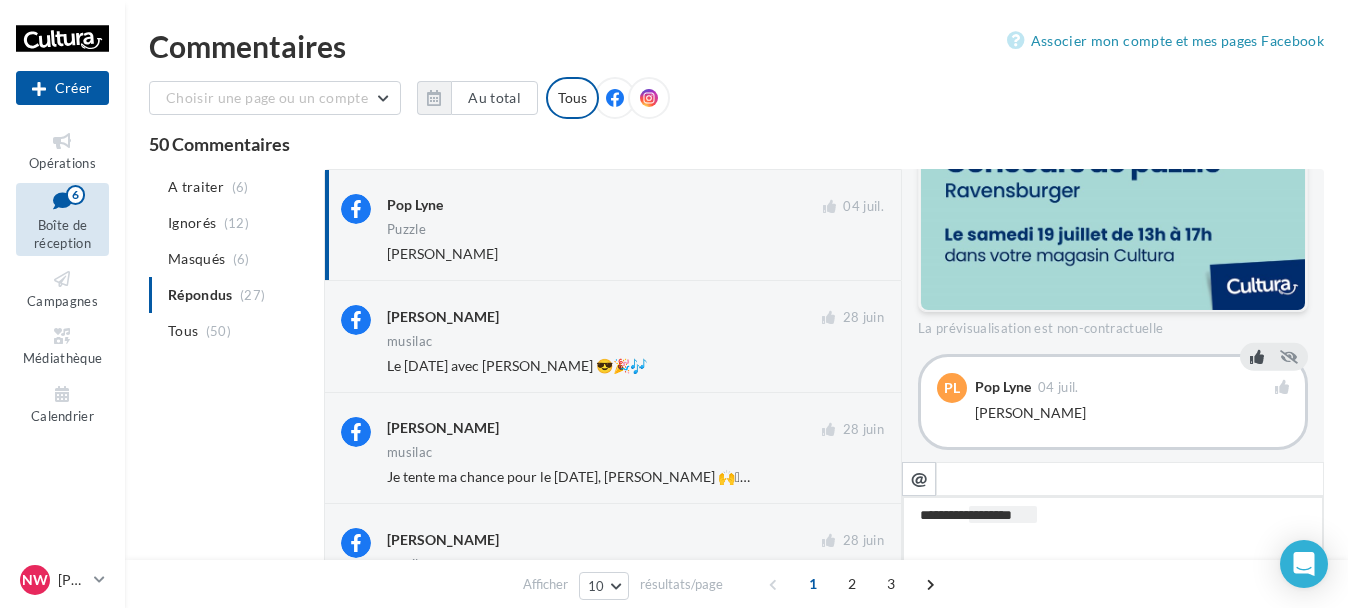type on "**********" 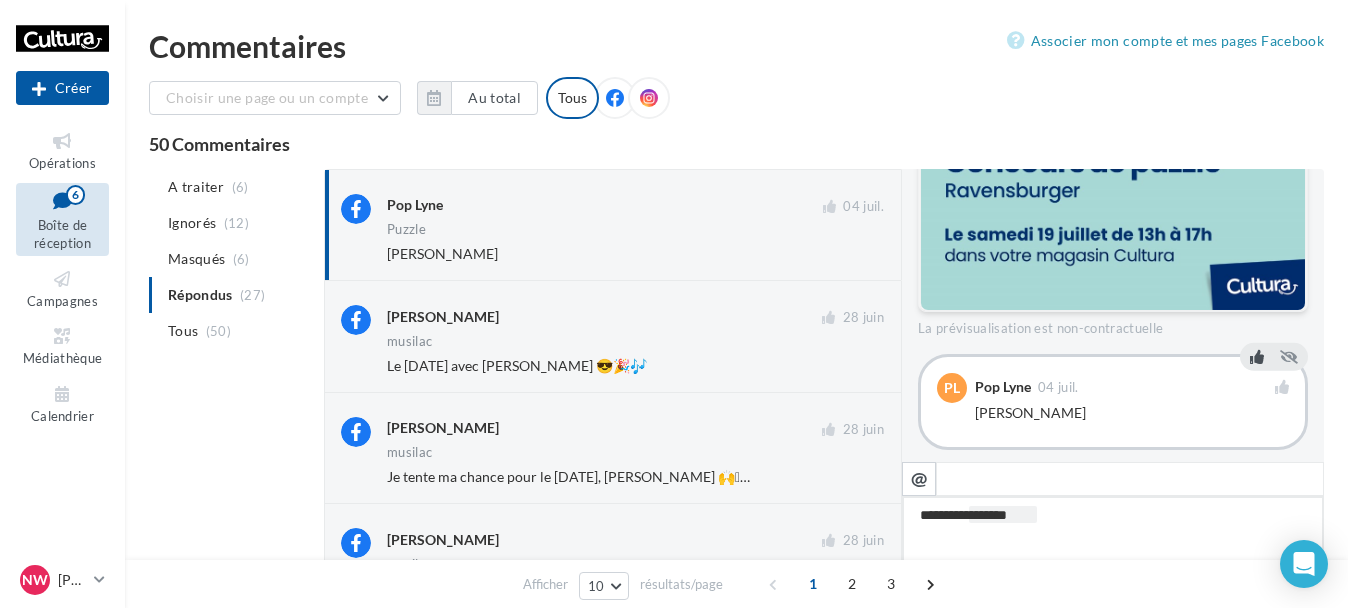 type on "**********" 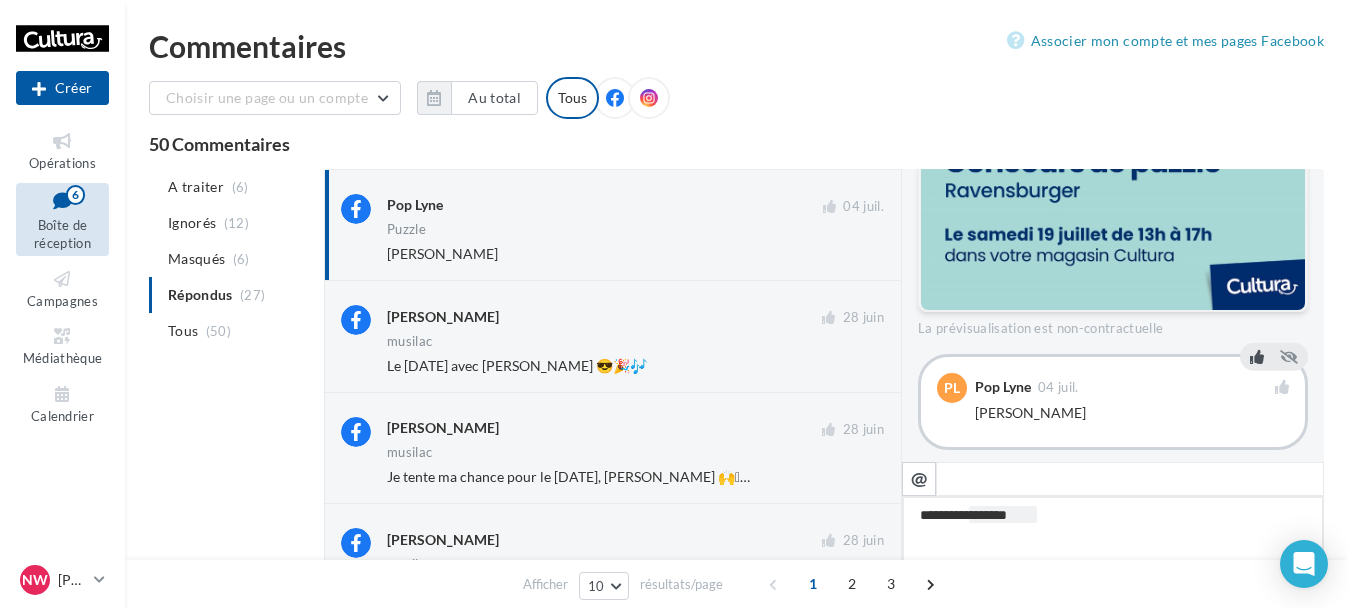 type on "**********" 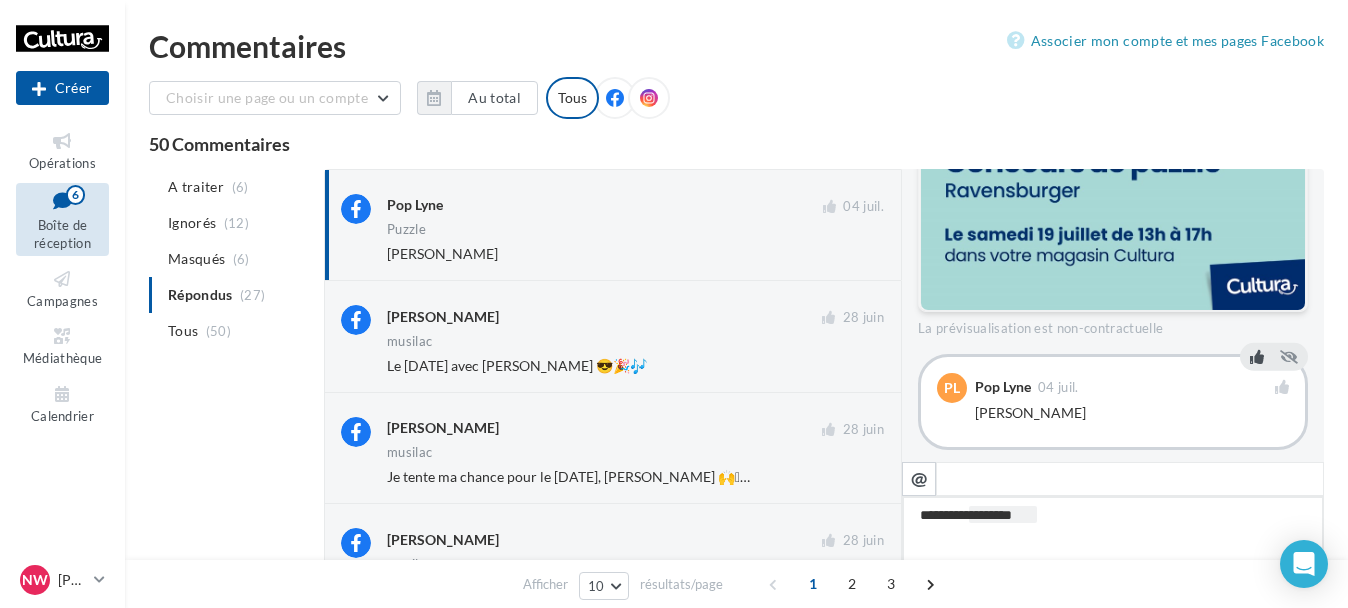 type on "**********" 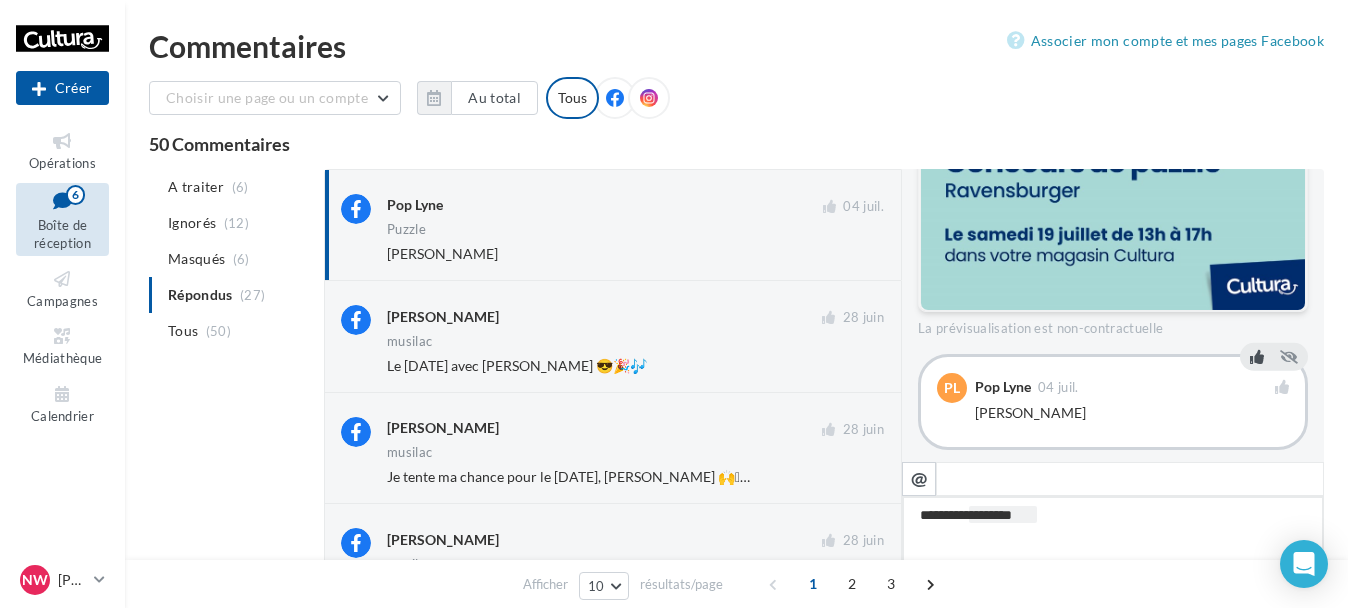 type on "**********" 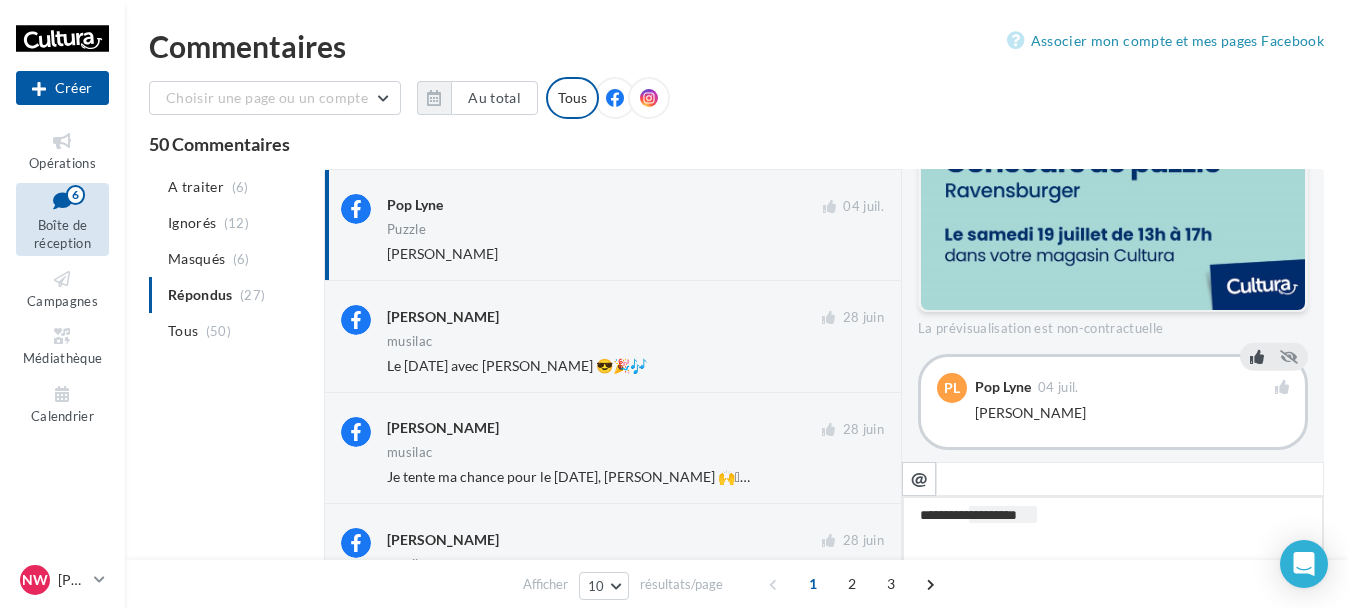 type on "**********" 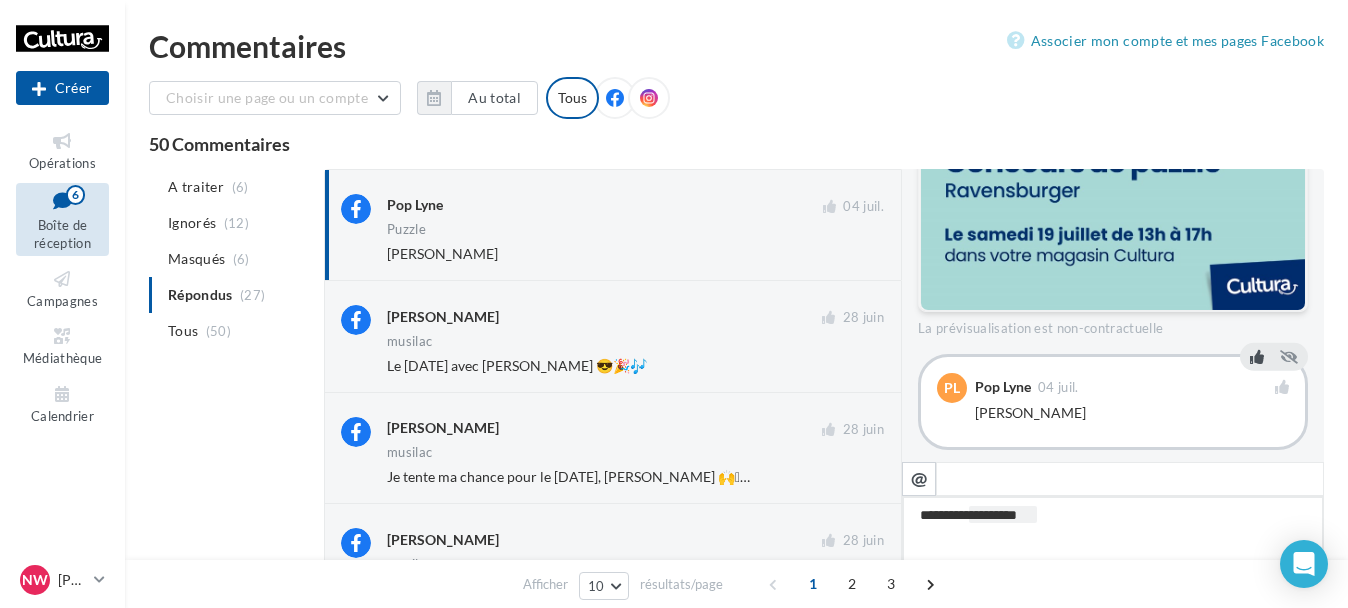 type on "**********" 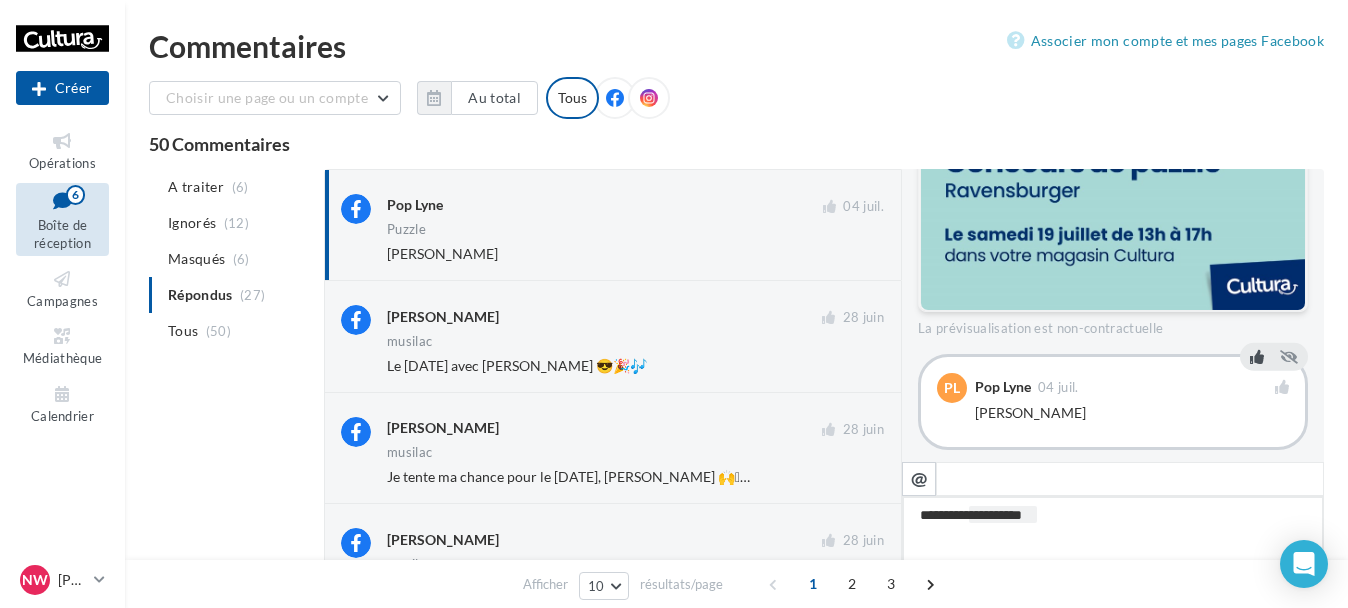 type on "**********" 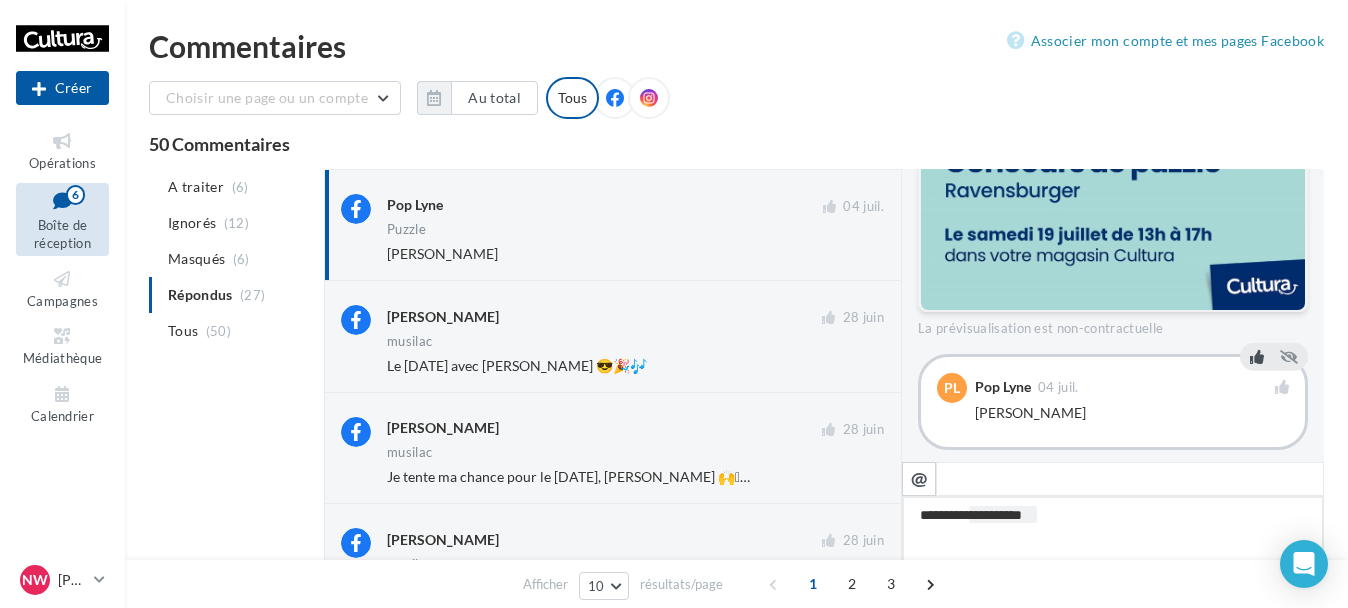 type on "**********" 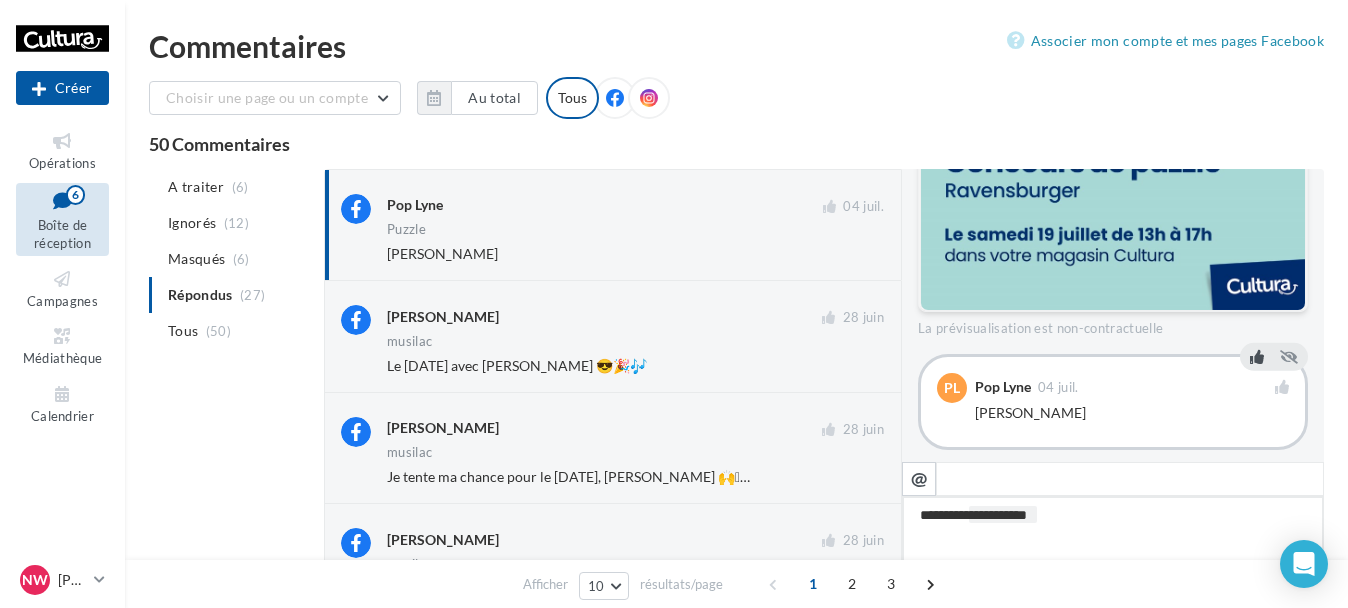 type on "**********" 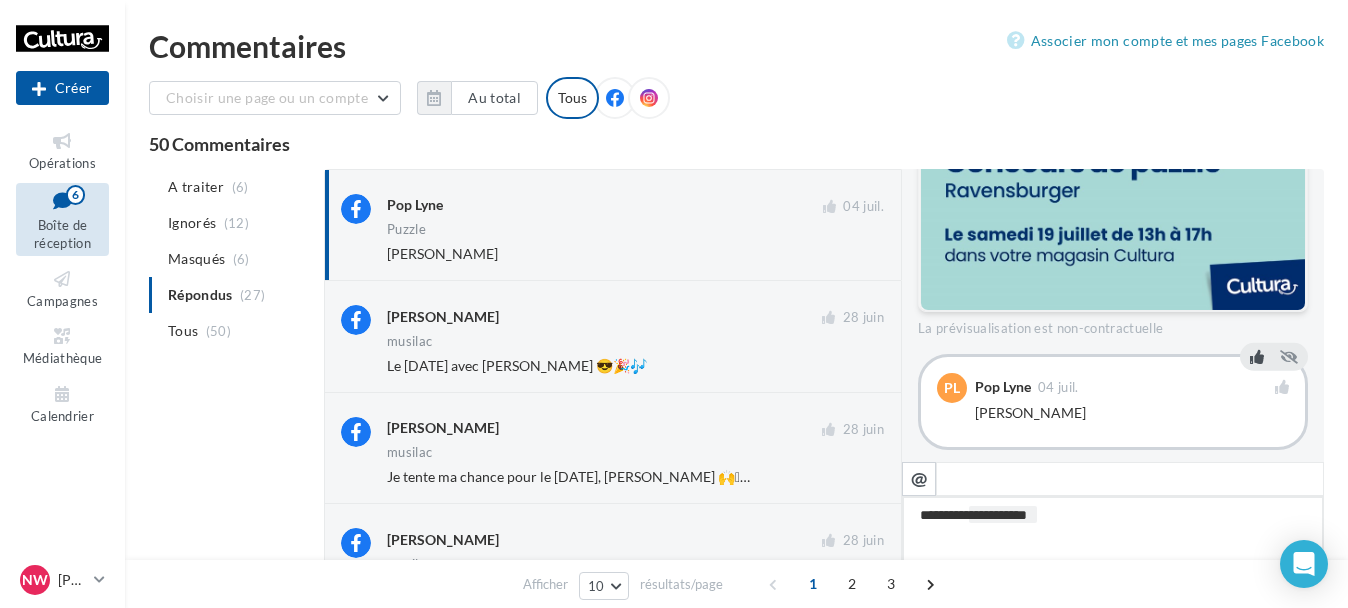 type on "**********" 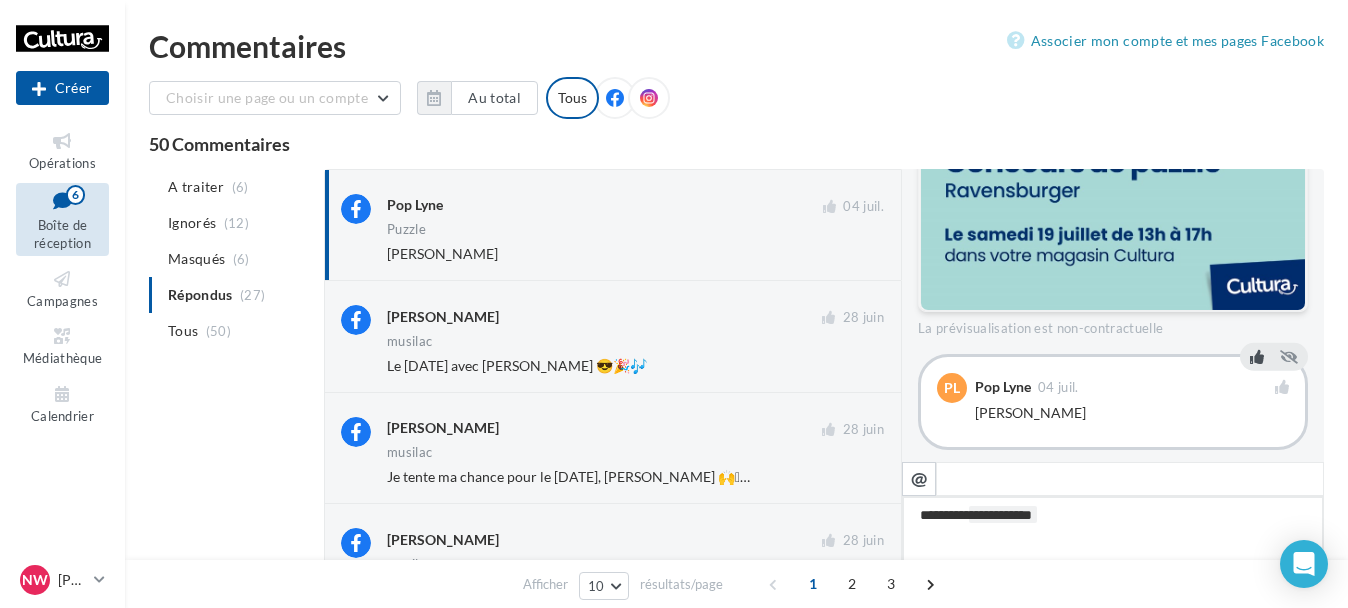 type on "**********" 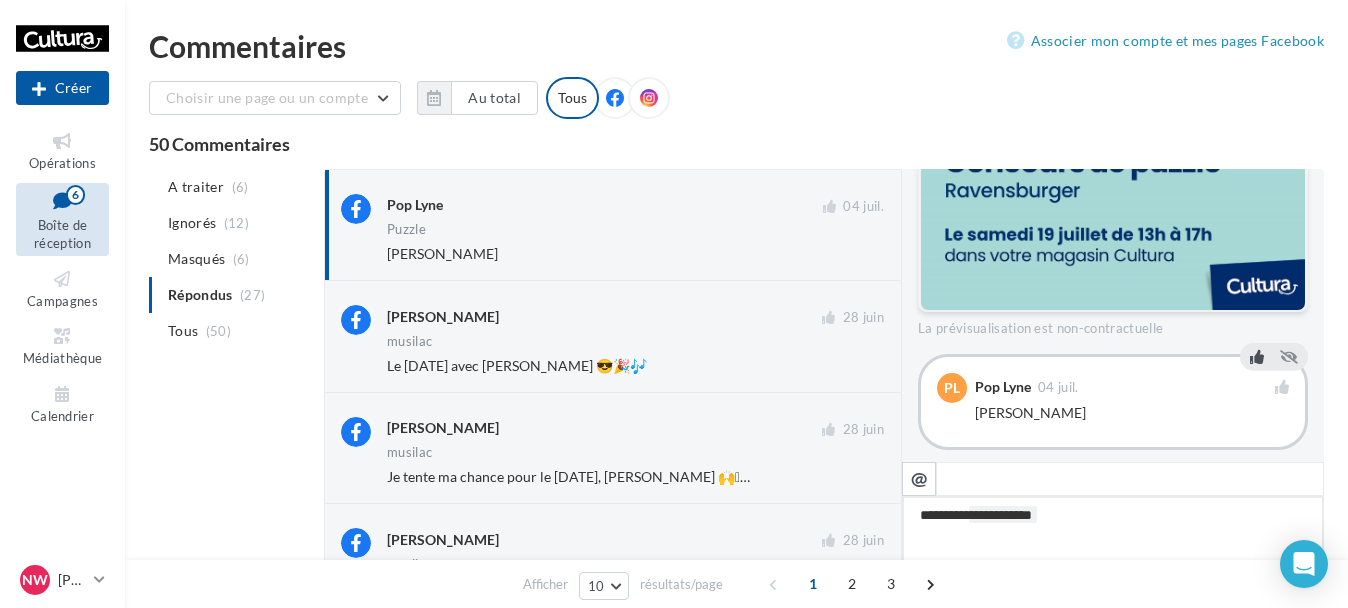 type on "**********" 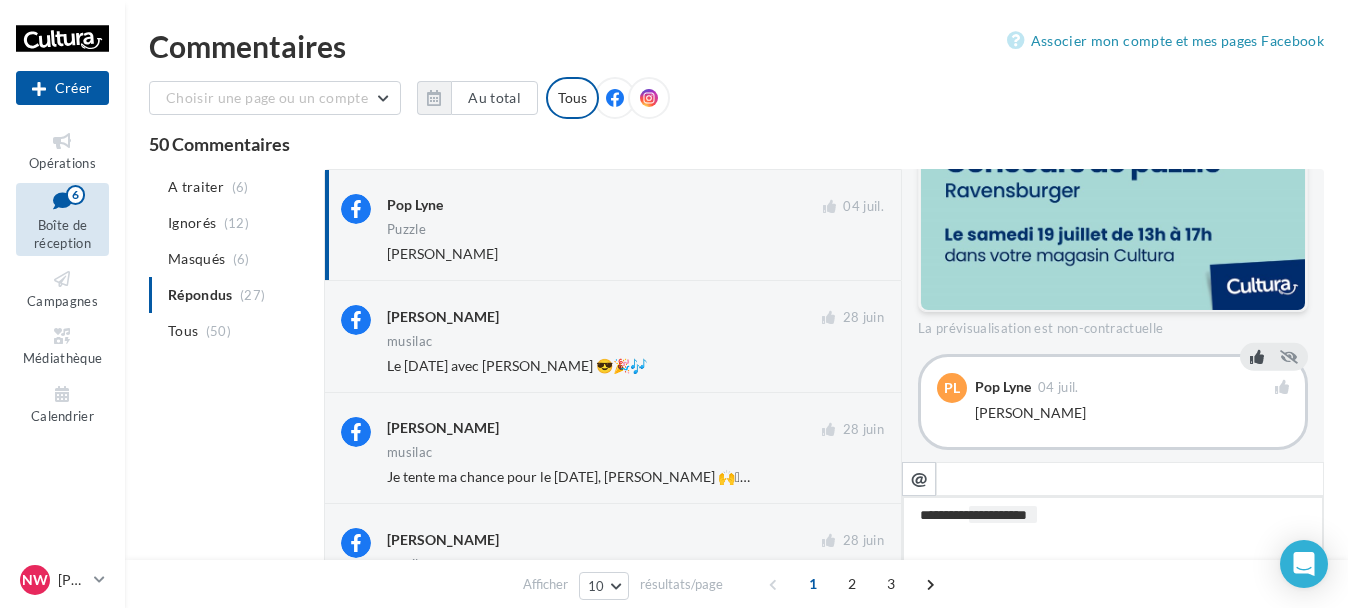 type on "**********" 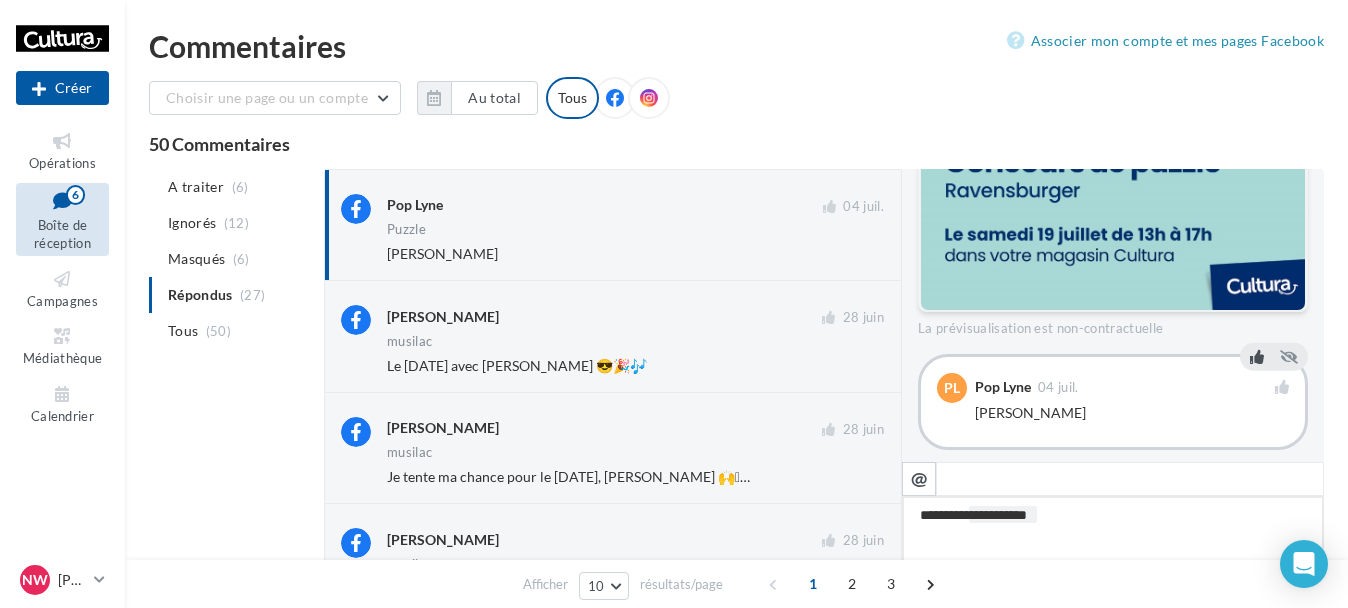 type on "**********" 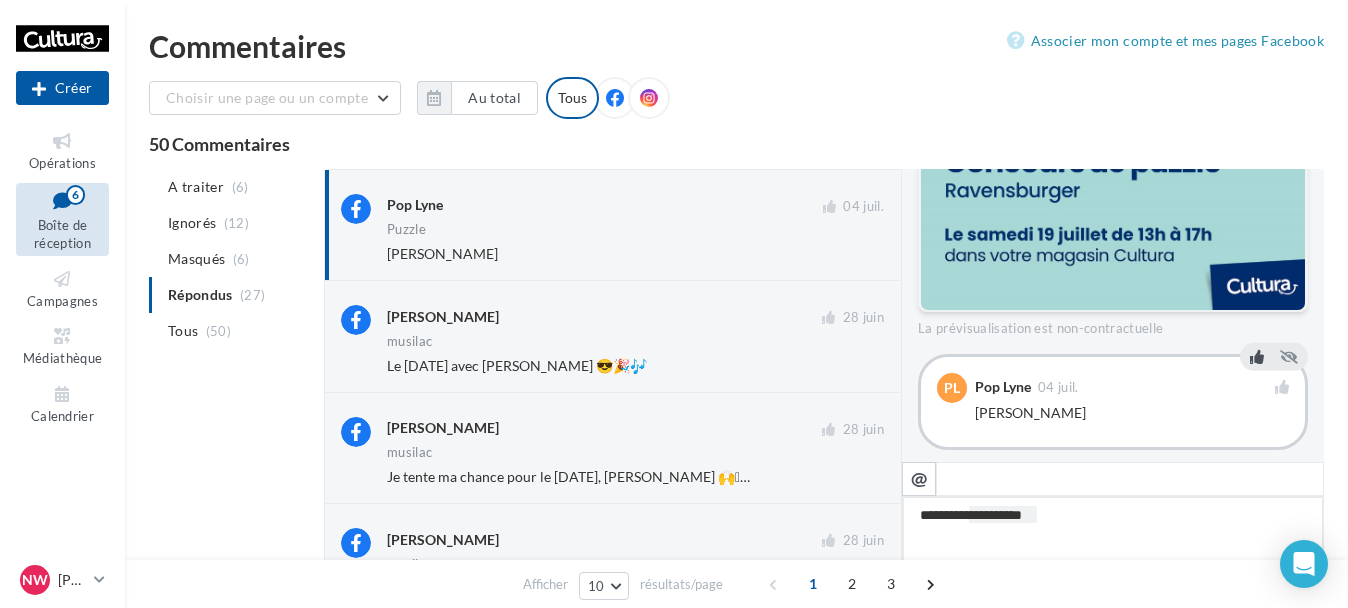 type on "**********" 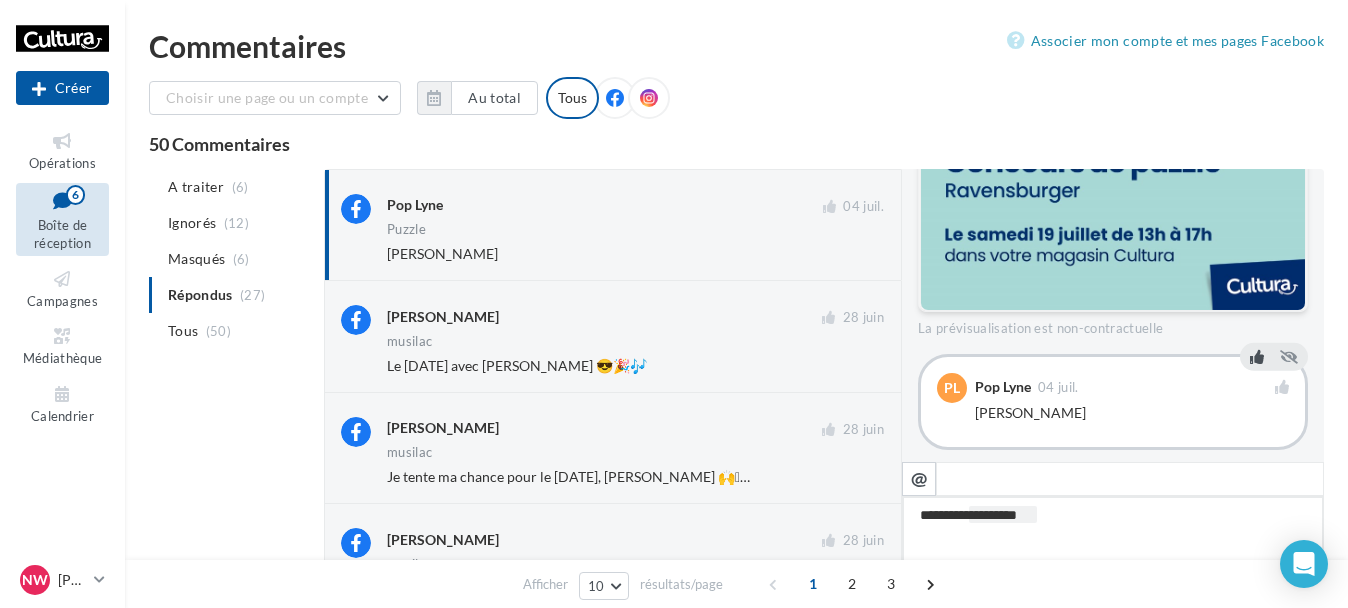 type on "**********" 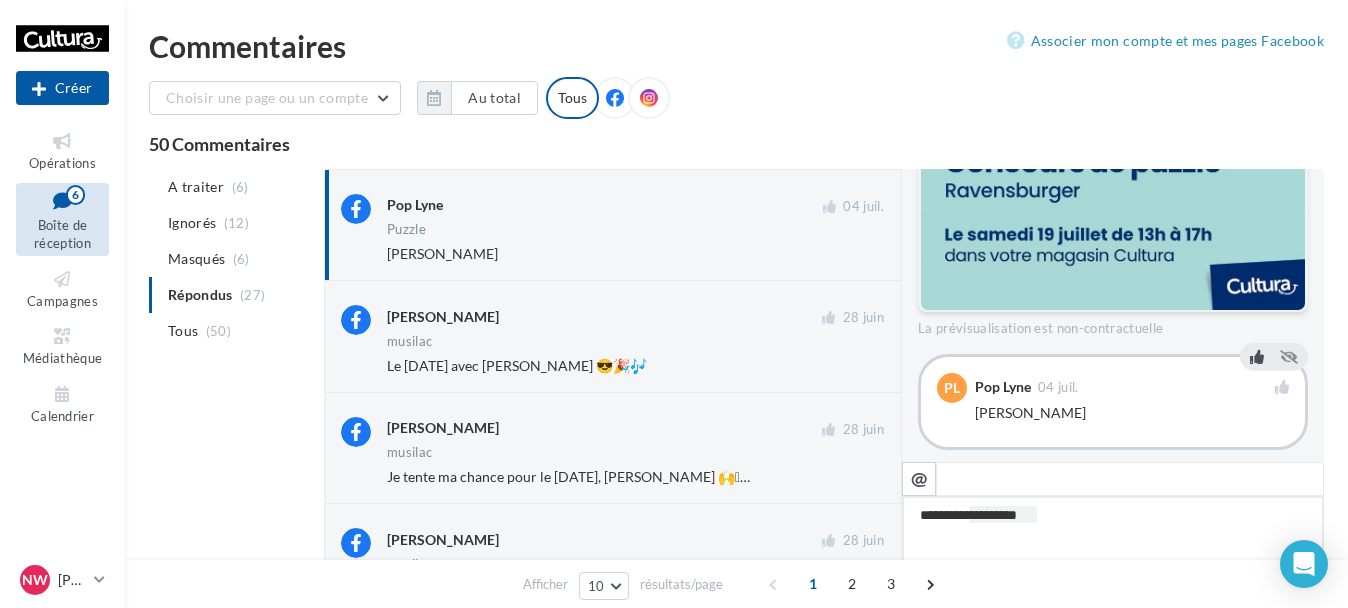 type on "**********" 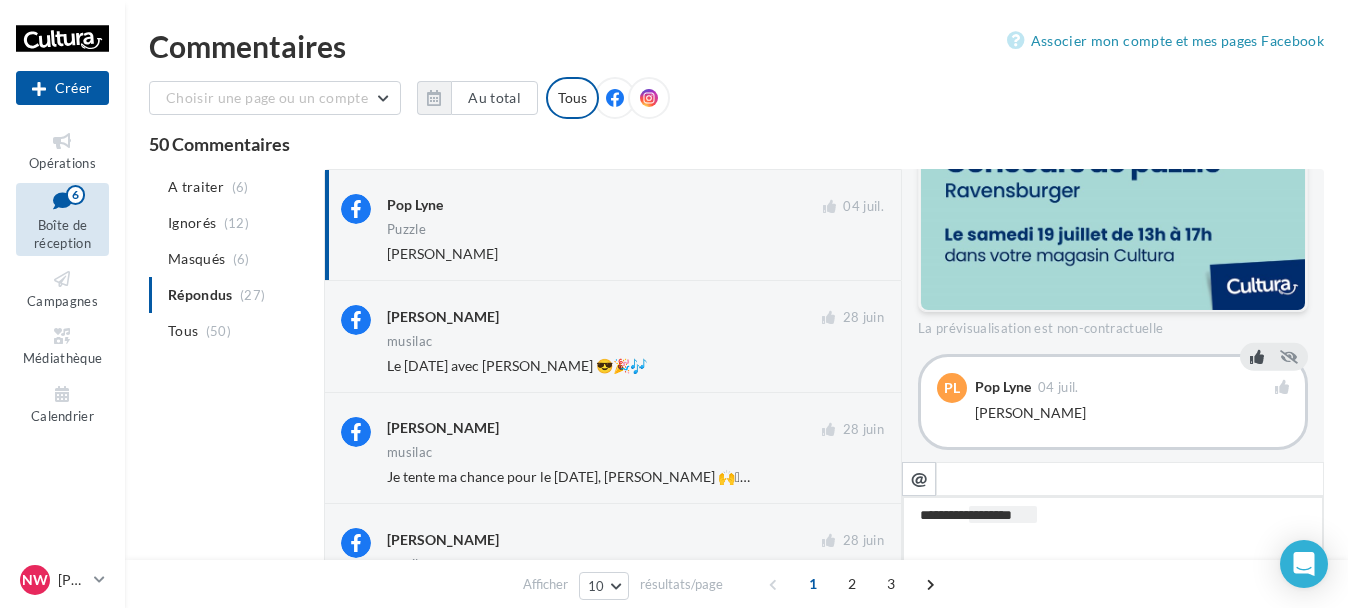 type on "**********" 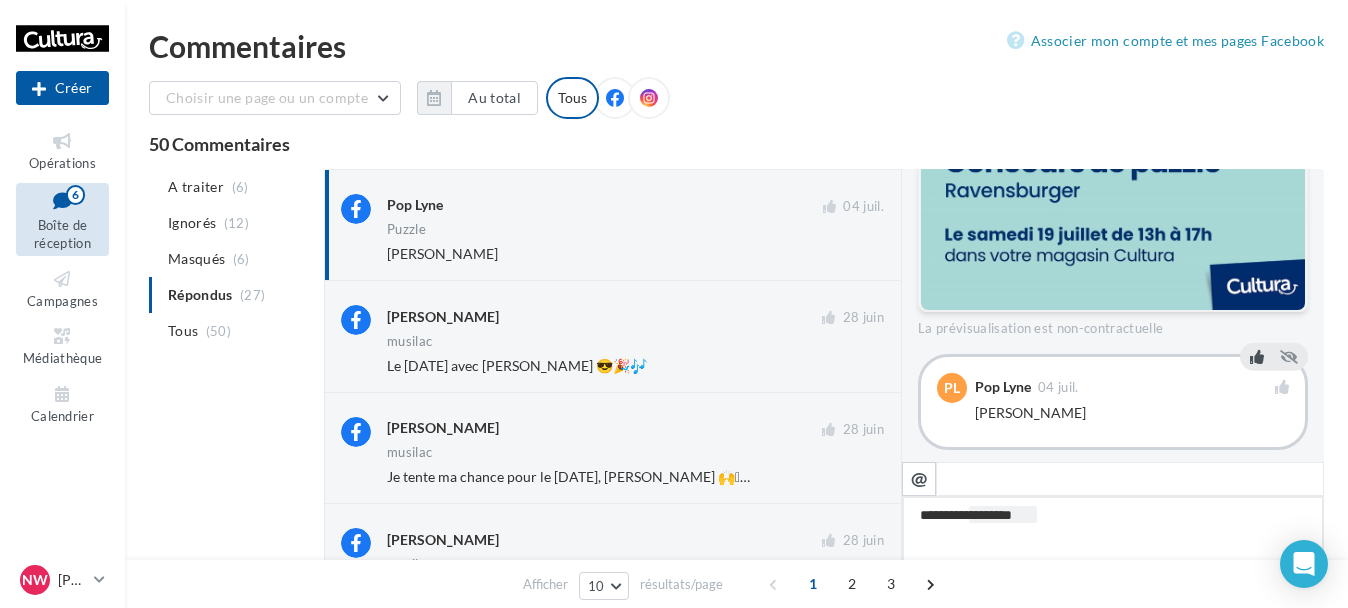 type on "**********" 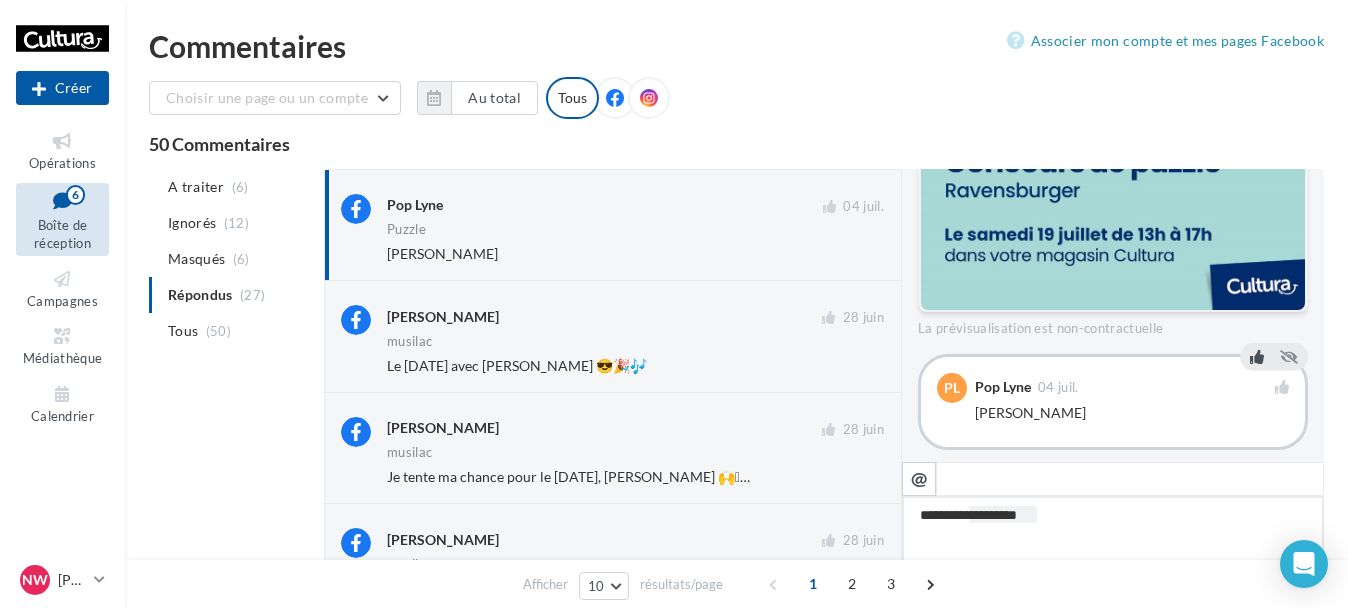 type on "**********" 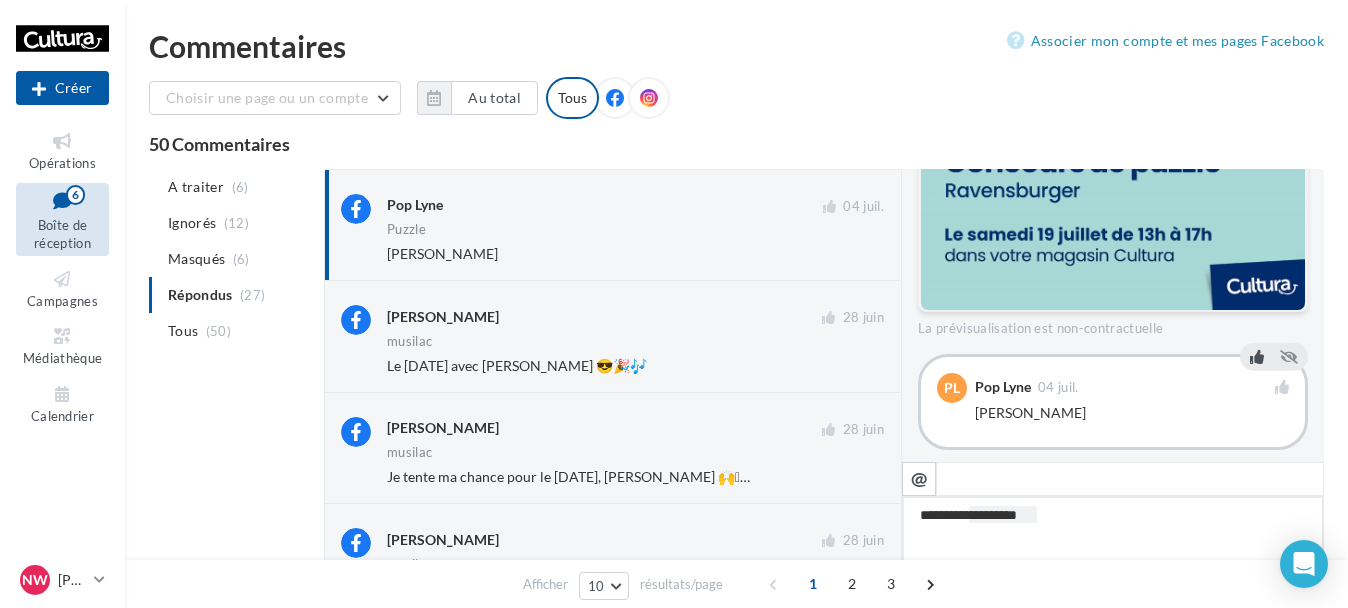 type on "**********" 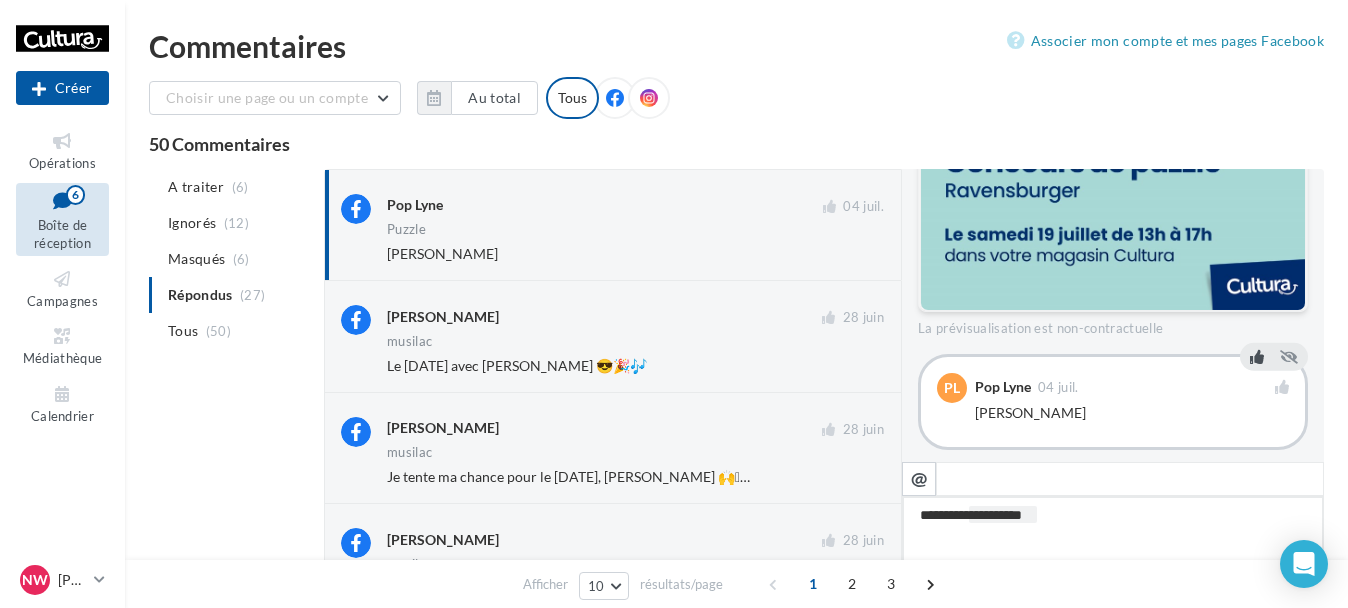type on "**********" 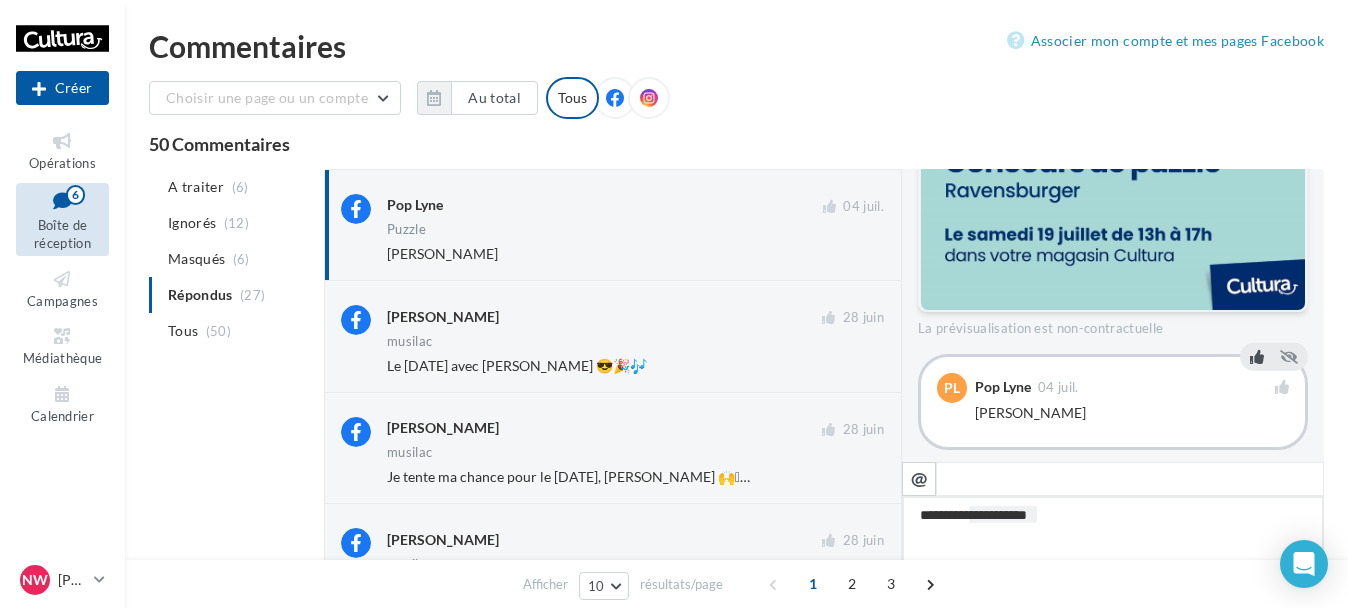 type on "**********" 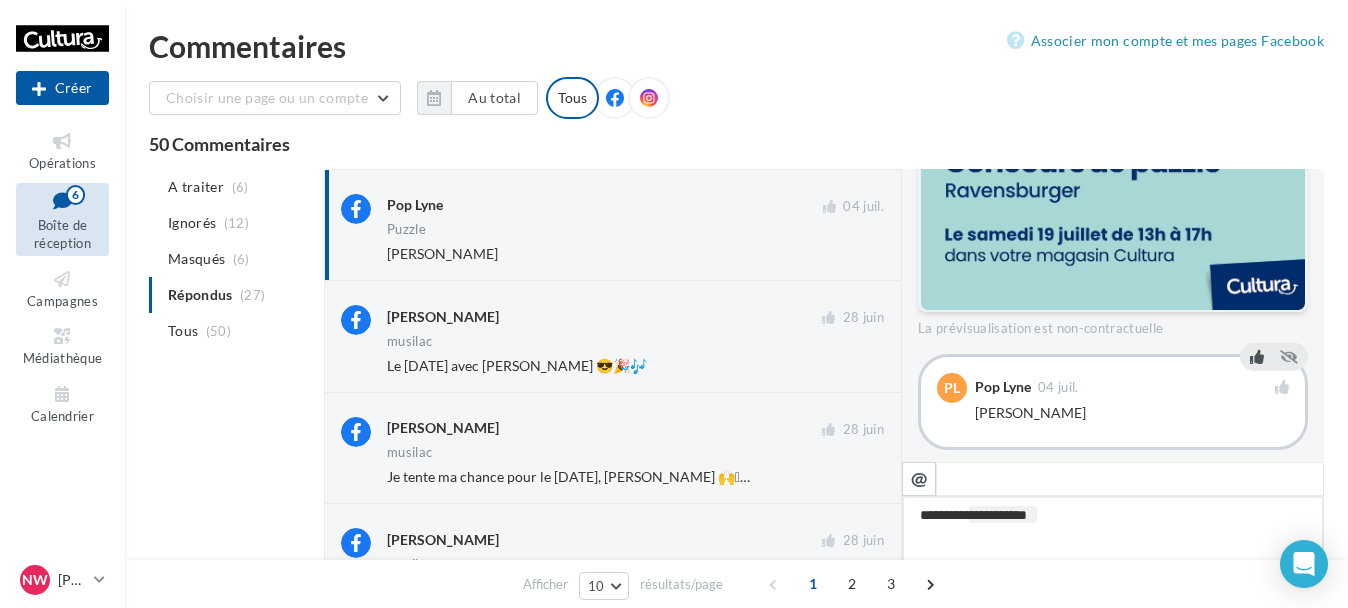 type on "**********" 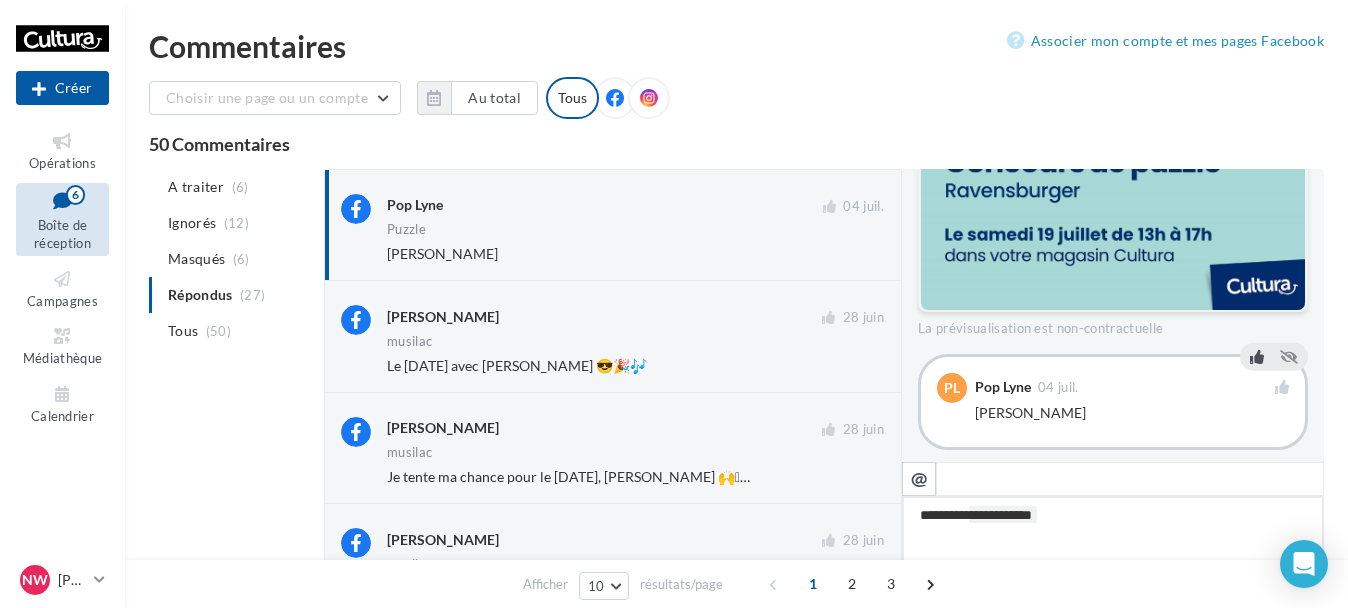type on "**********" 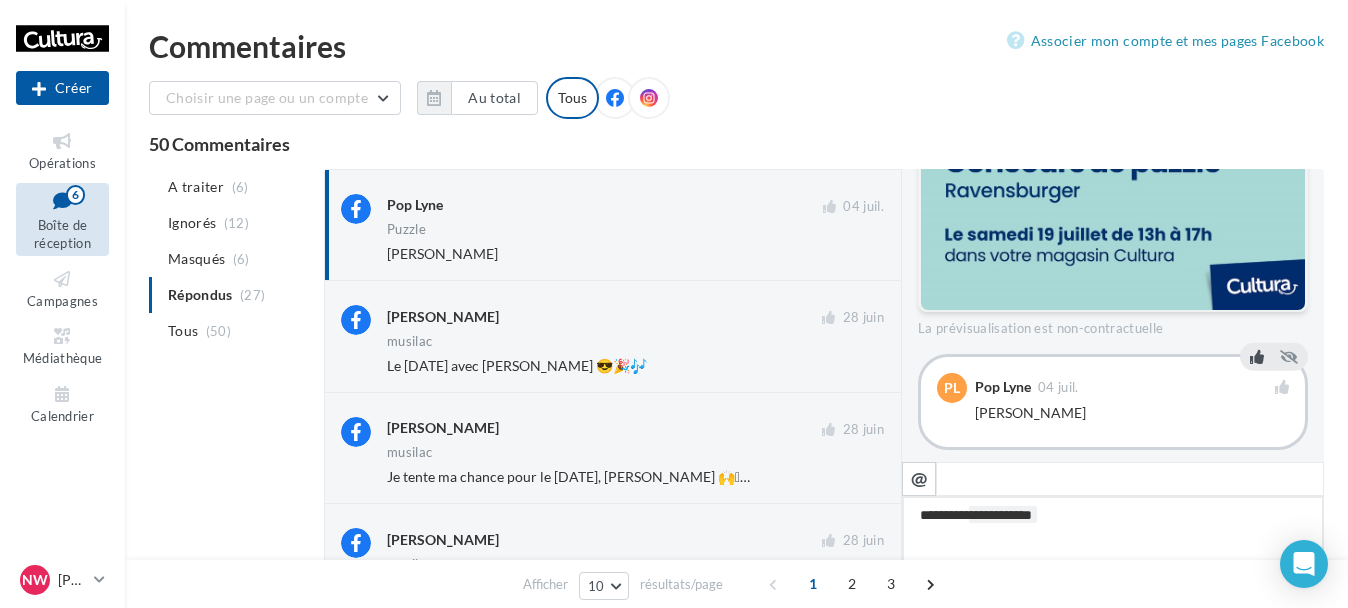 type on "**********" 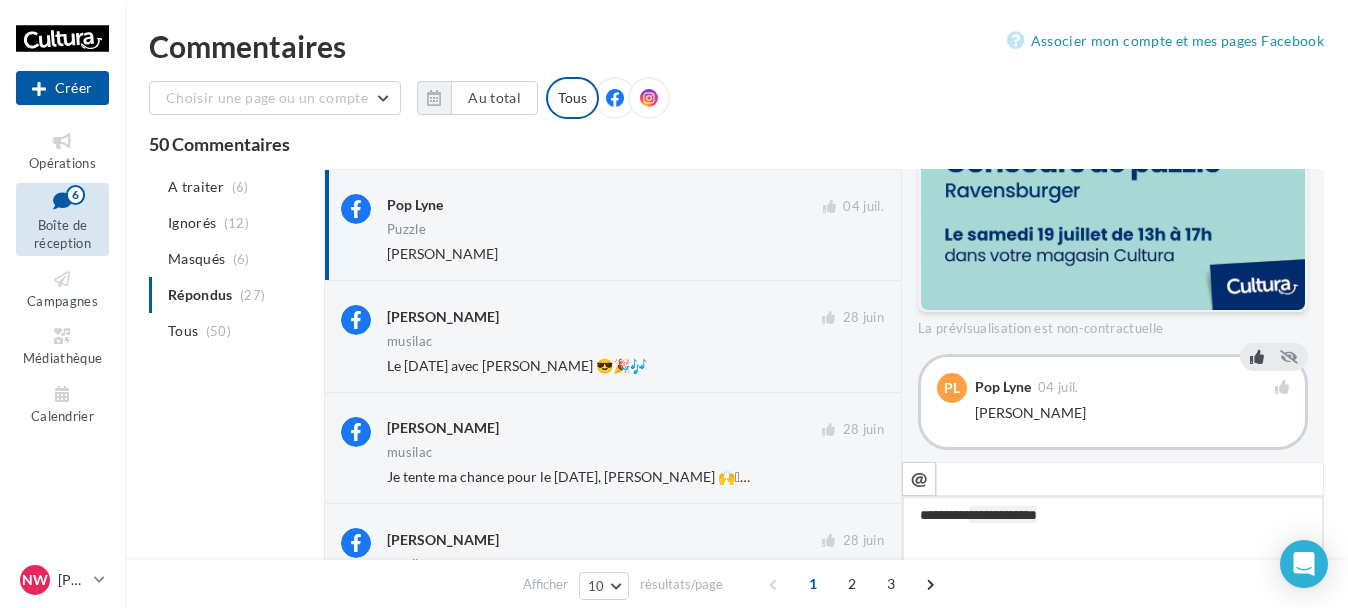 type on "**********" 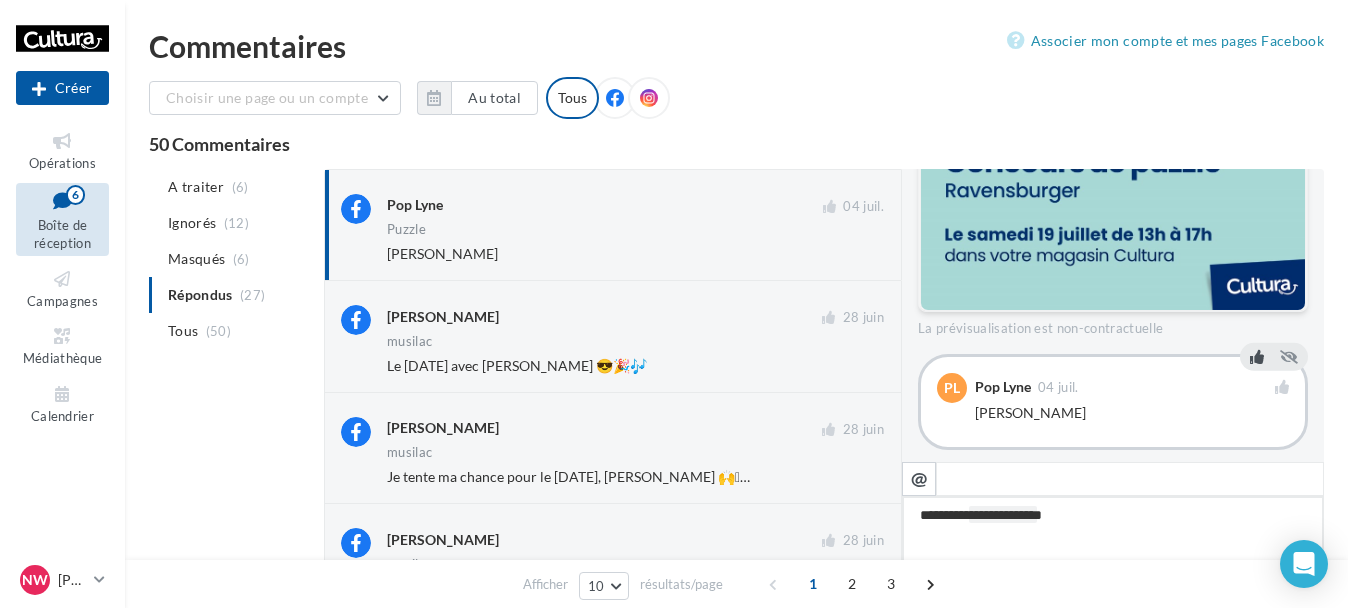 type on "**********" 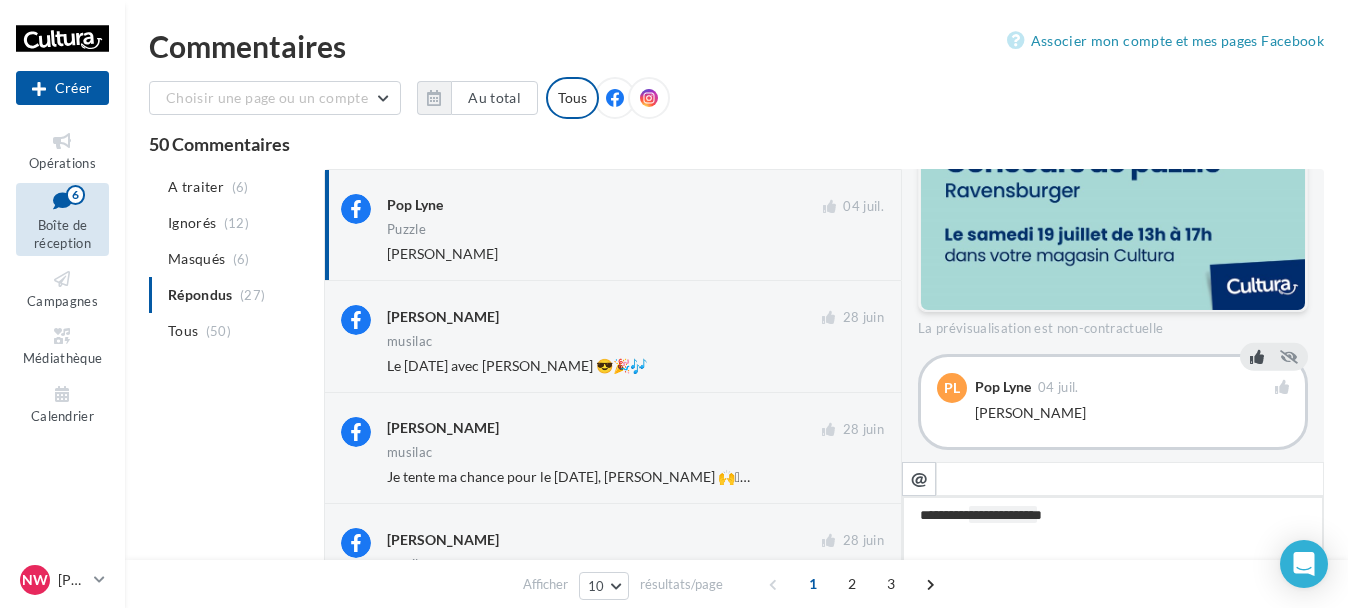 type on "**********" 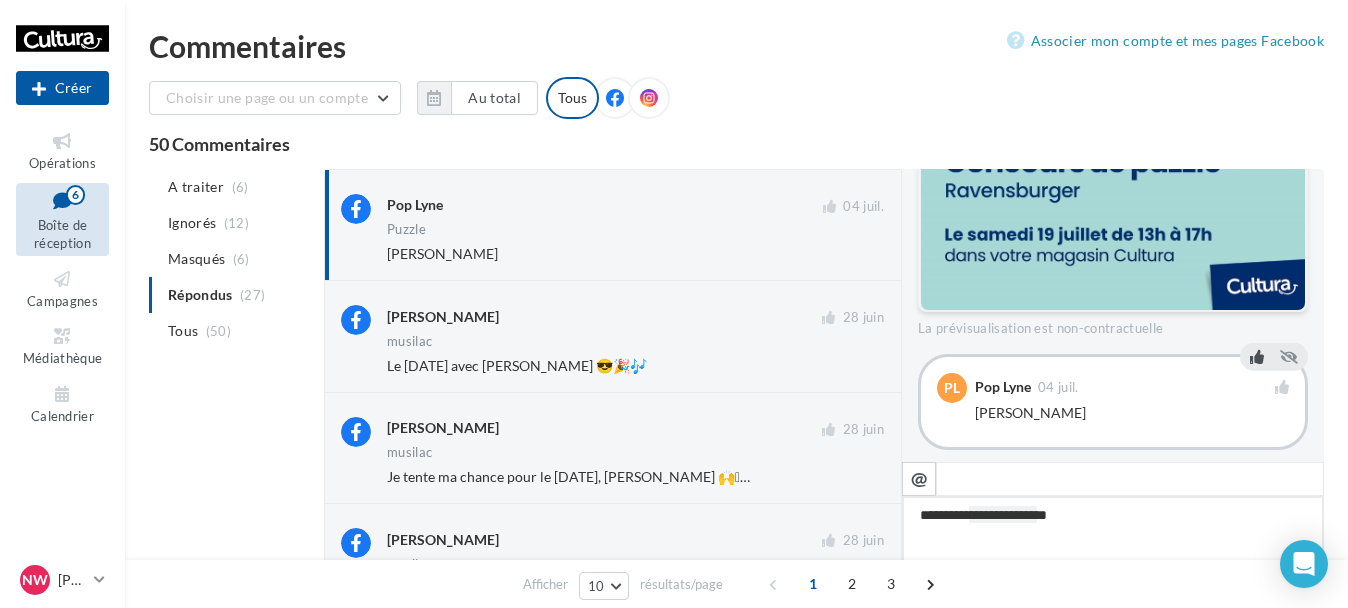 type on "**********" 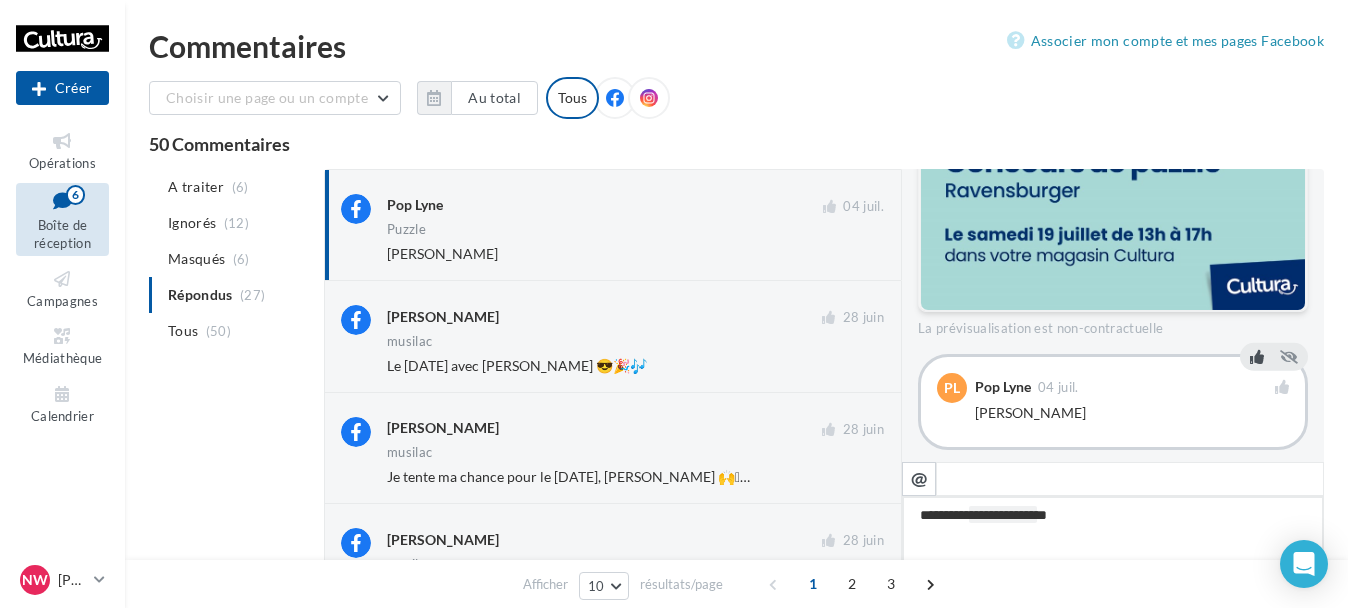 type on "**********" 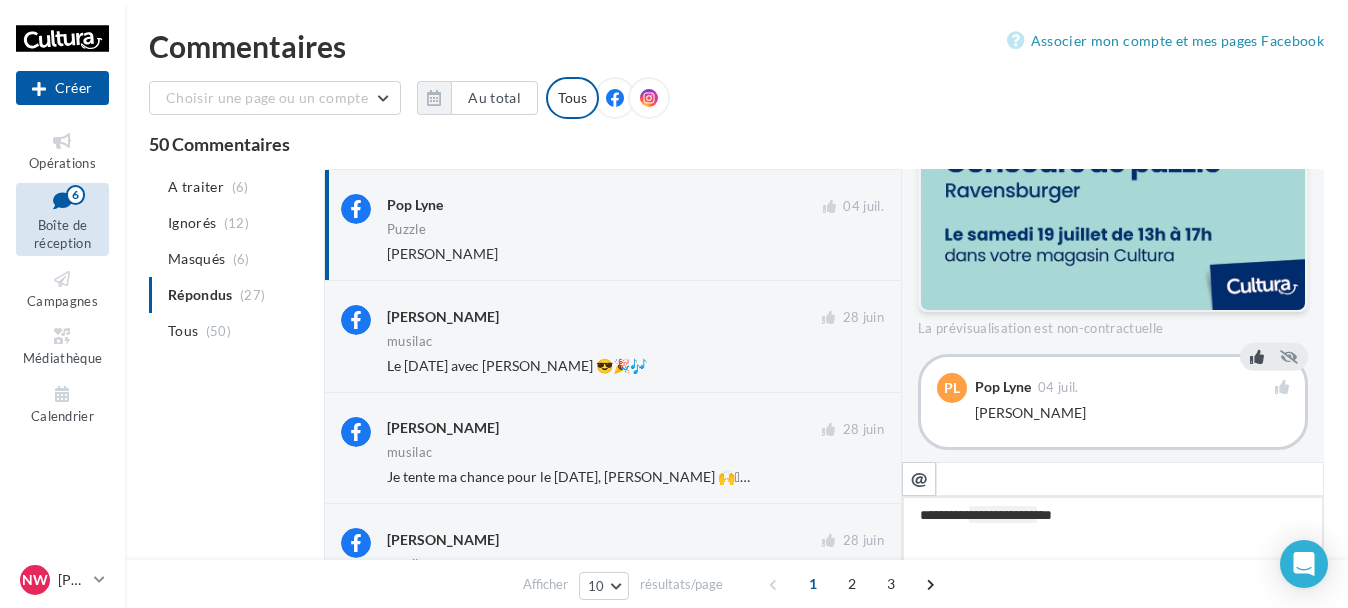 type on "**********" 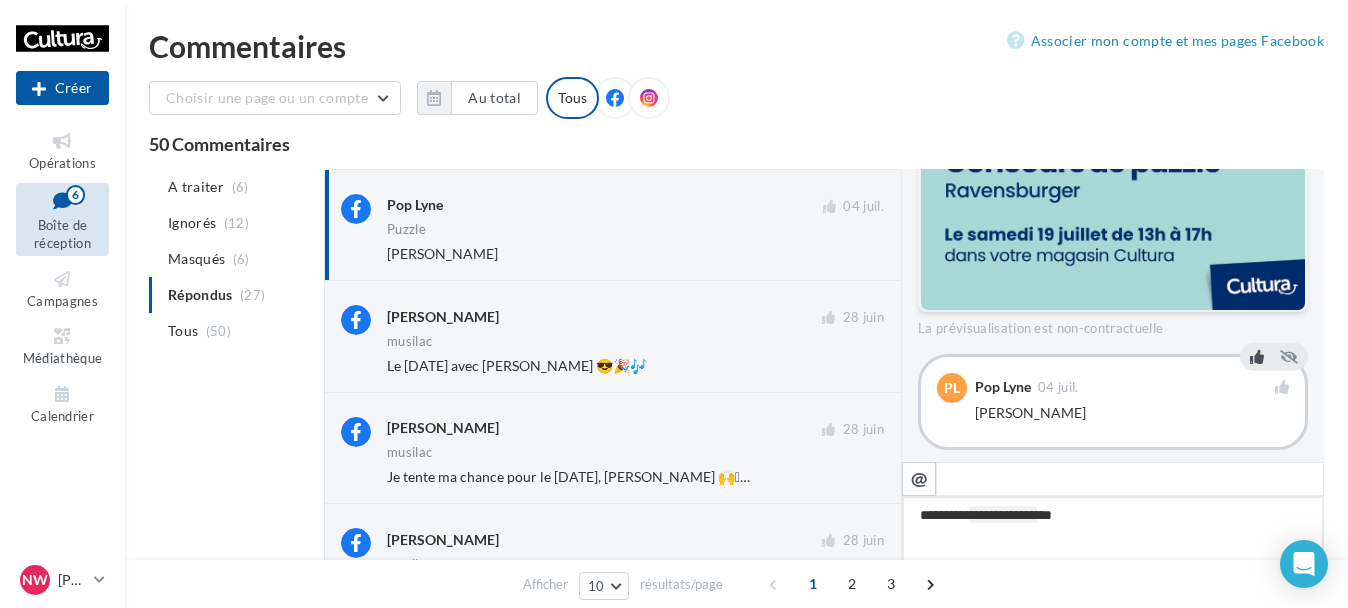 type on "**********" 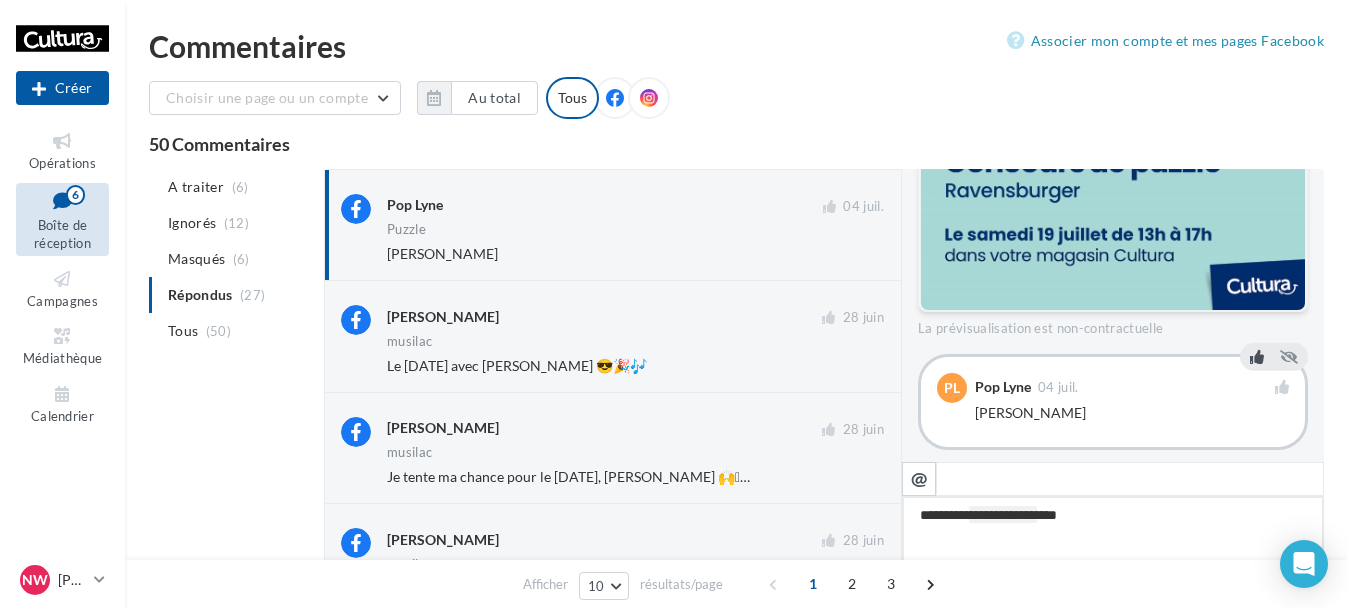 type on "**********" 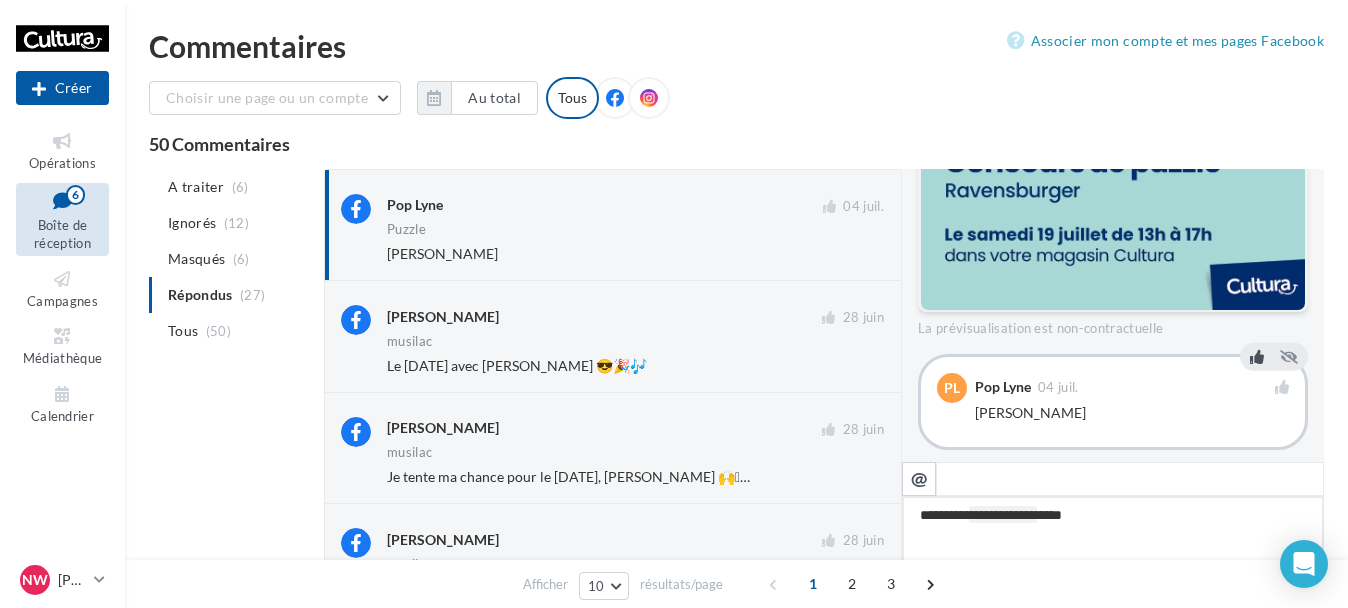 type on "**********" 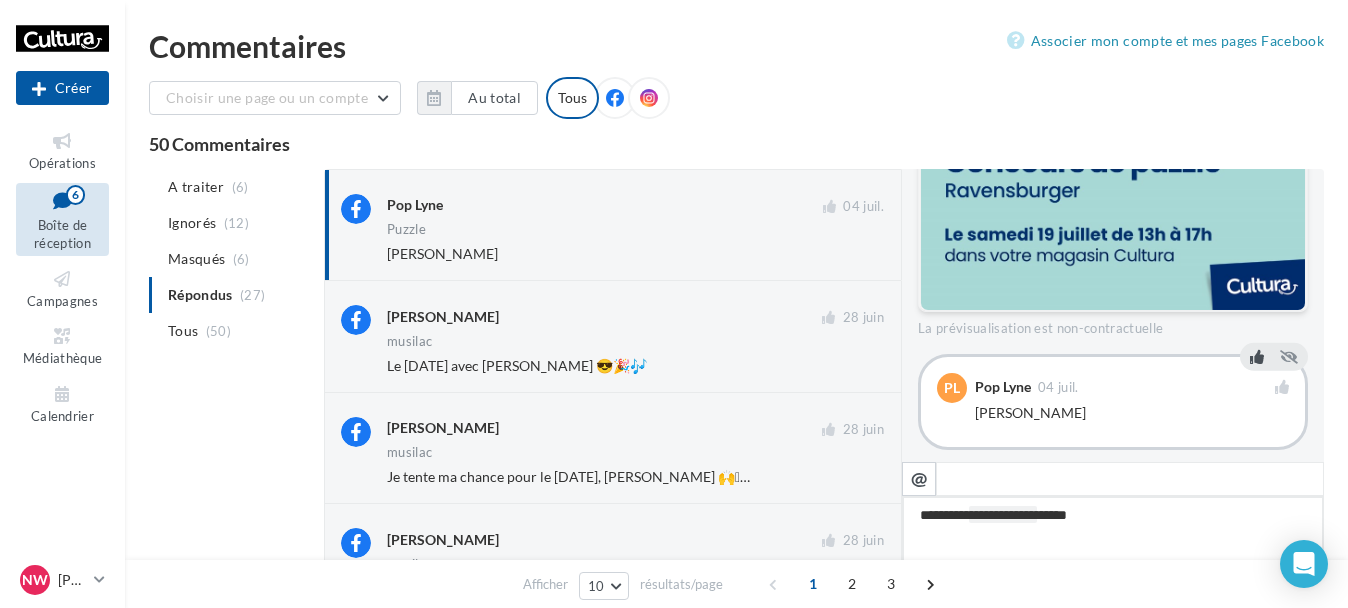 type on "**********" 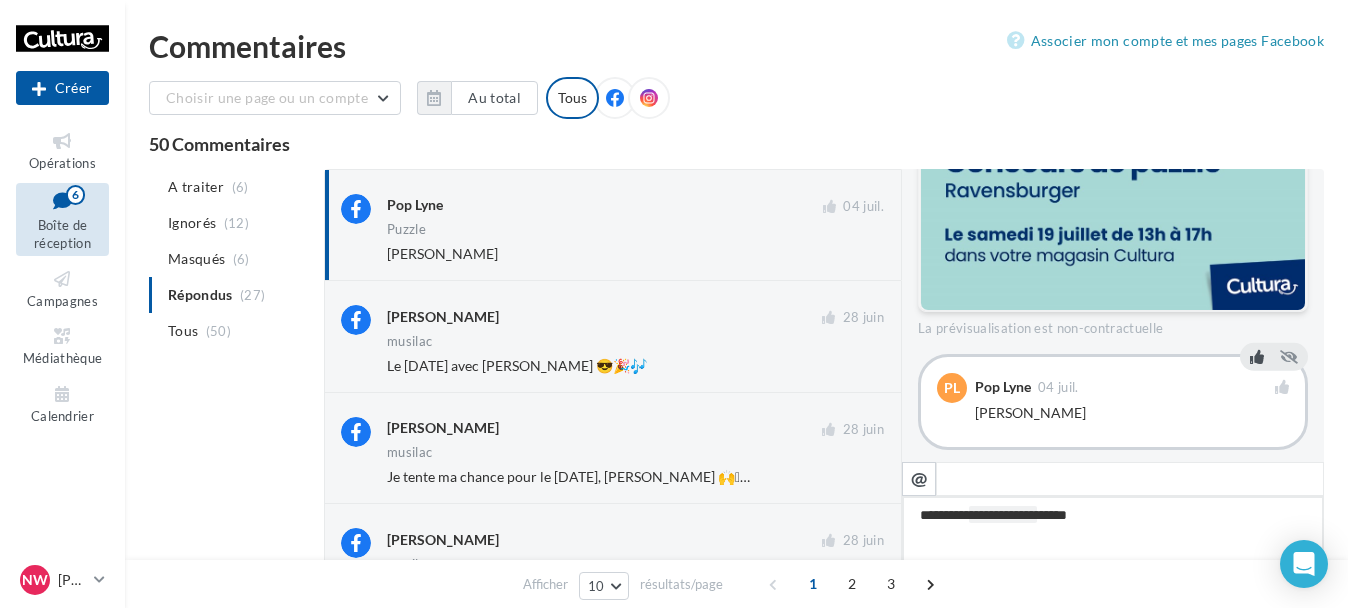 type on "**********" 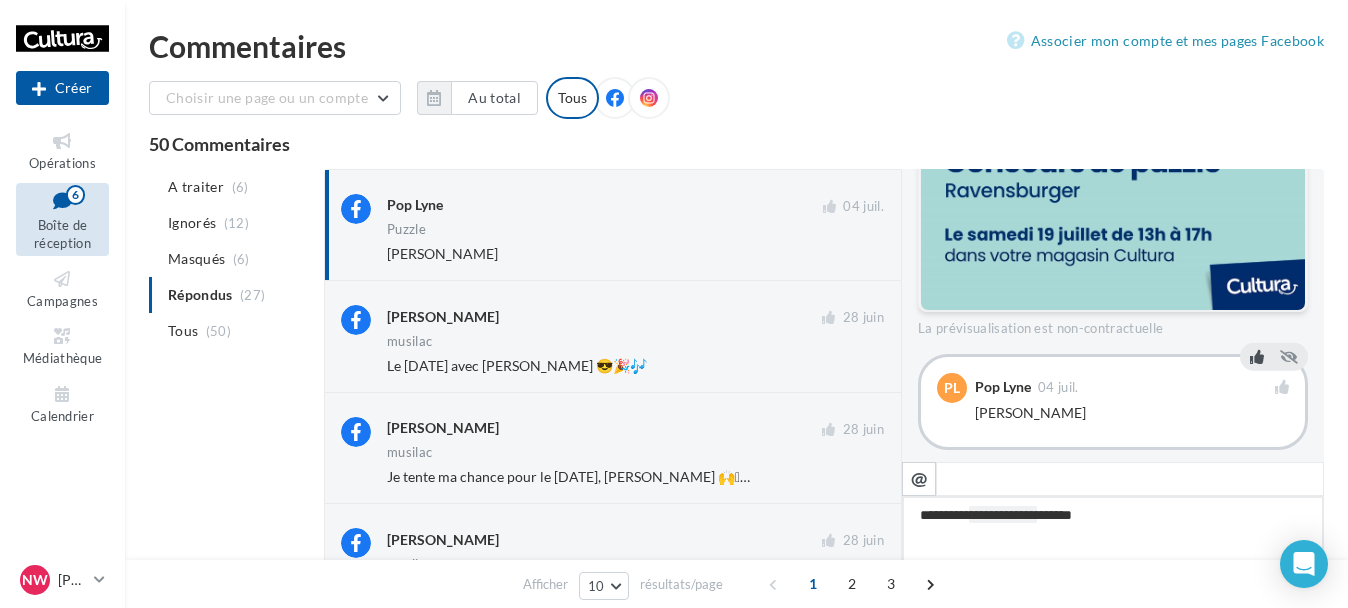 type on "**********" 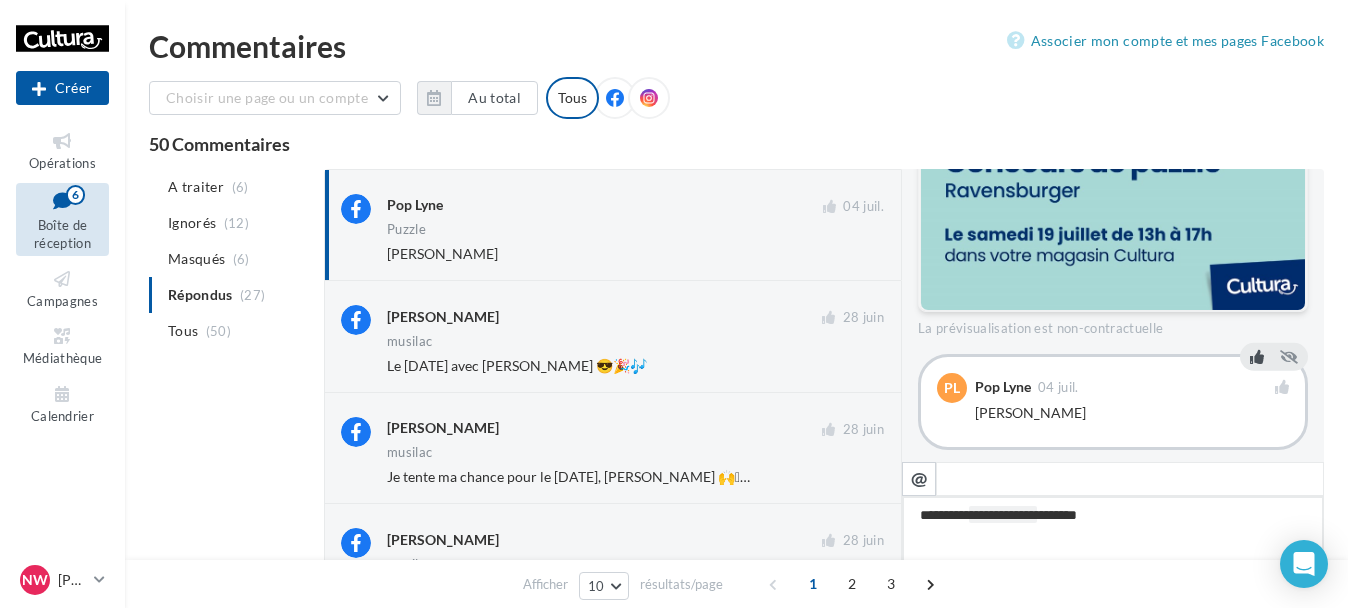type on "**********" 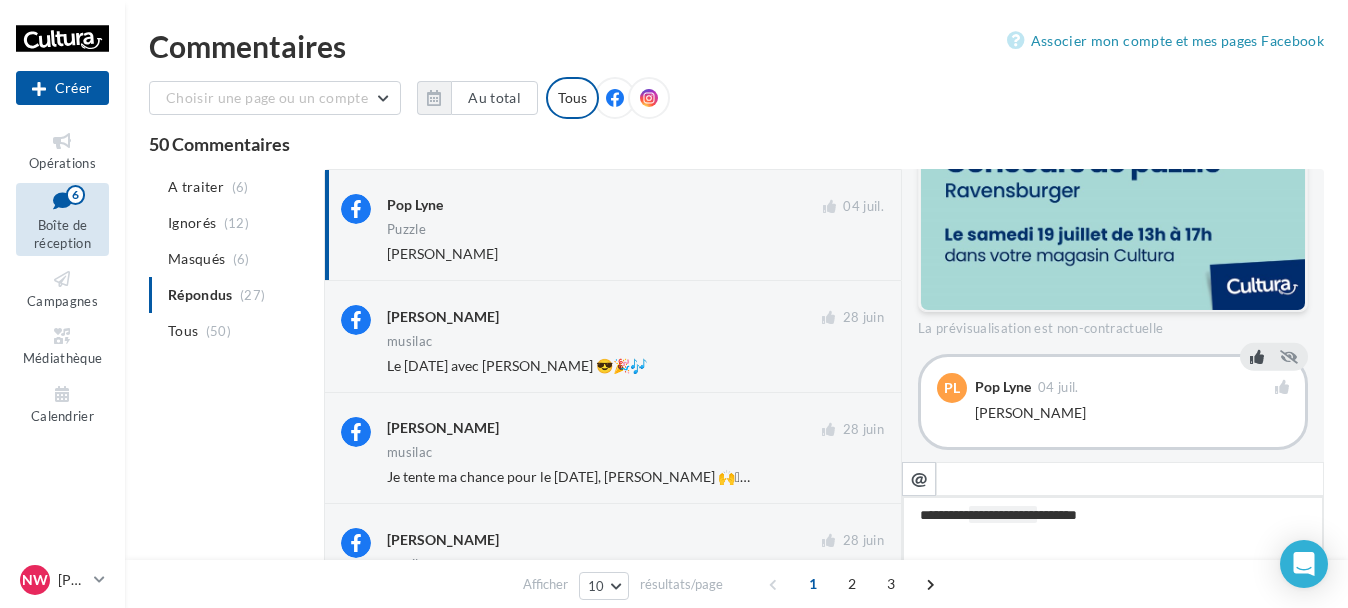 type on "**********" 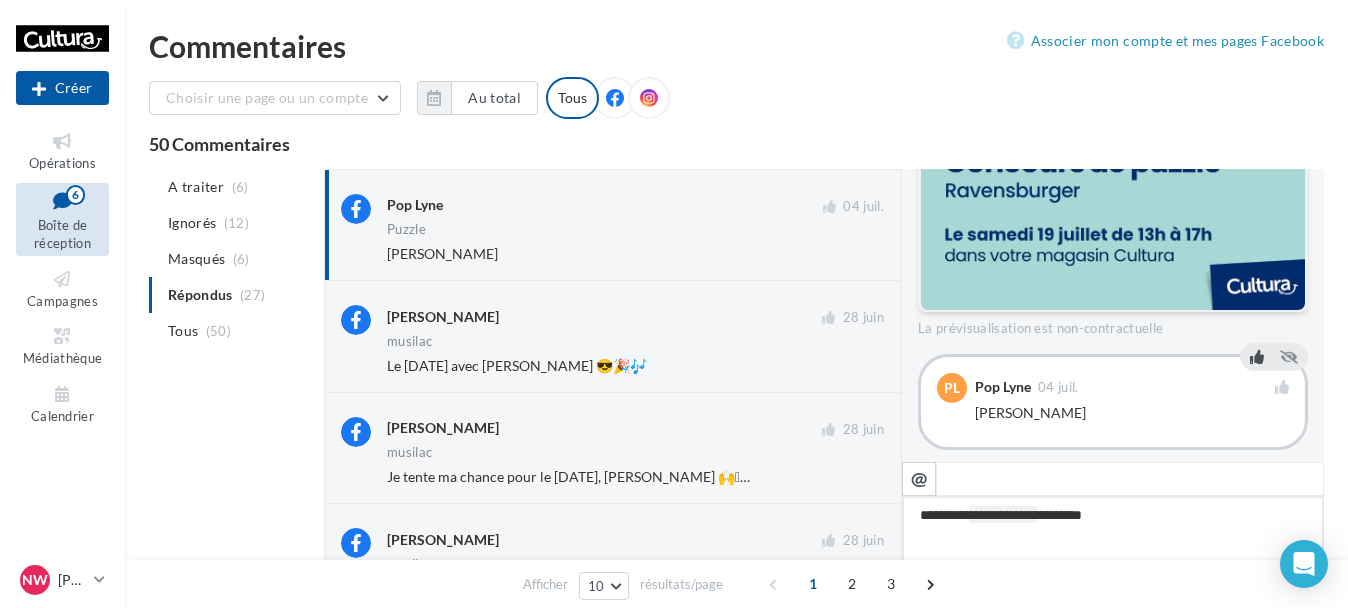 type on "**********" 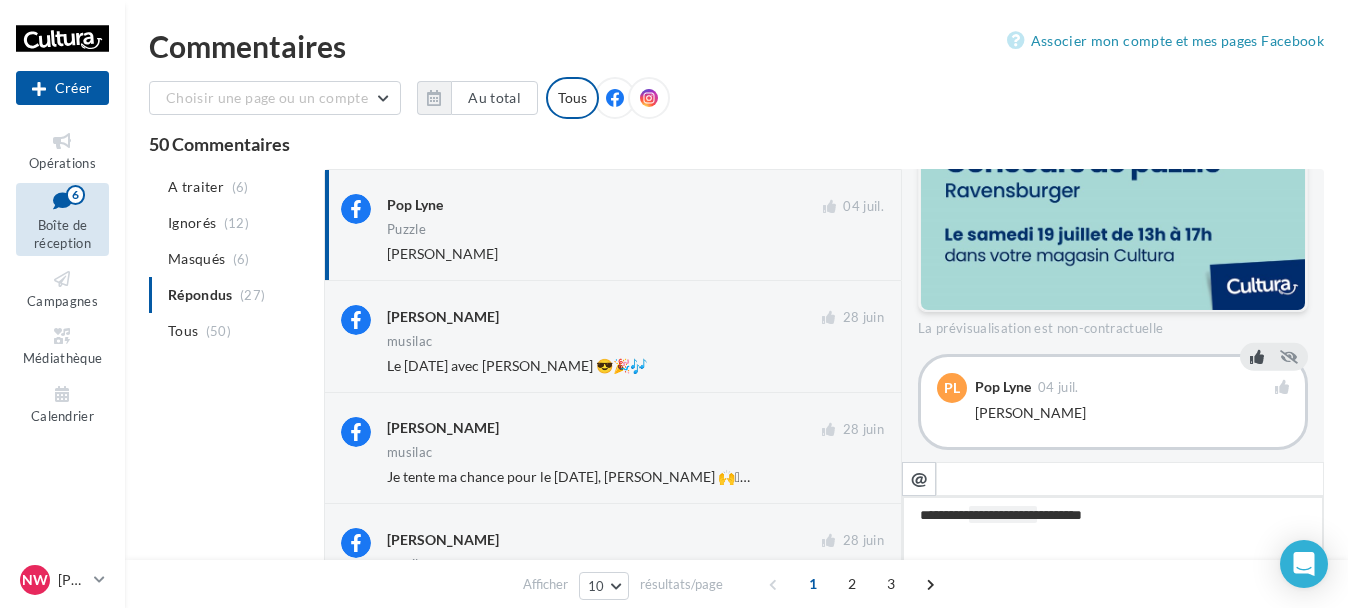 type on "**********" 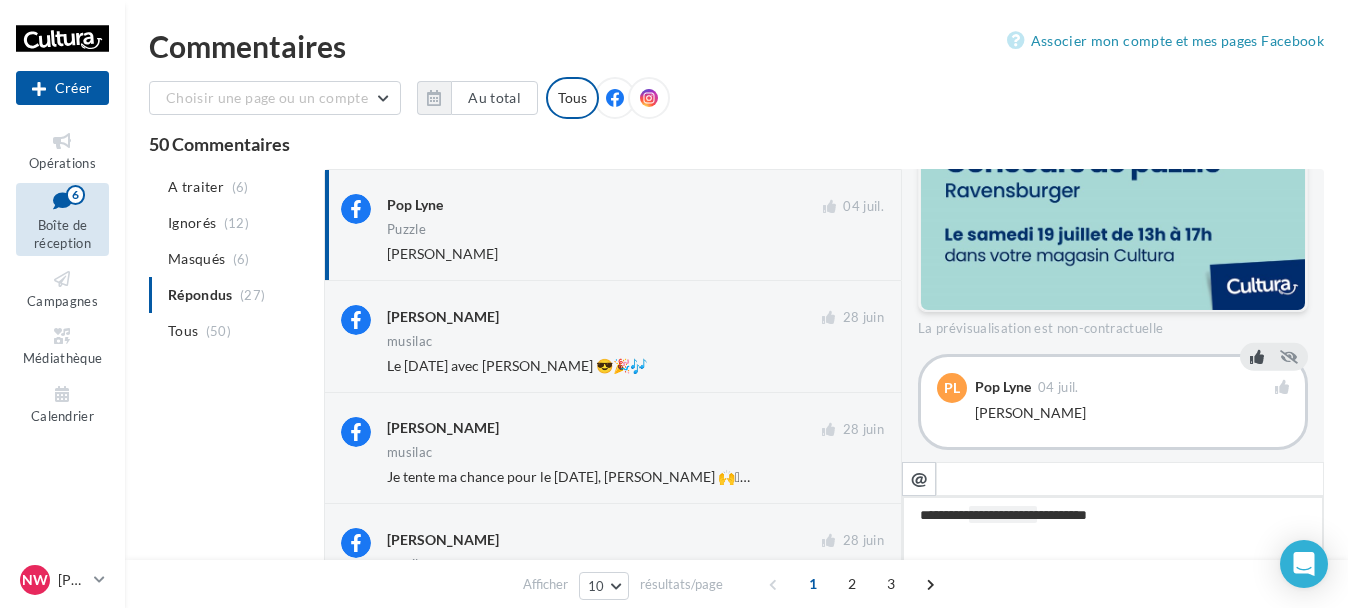 click on "**********" at bounding box center [1113, 558] 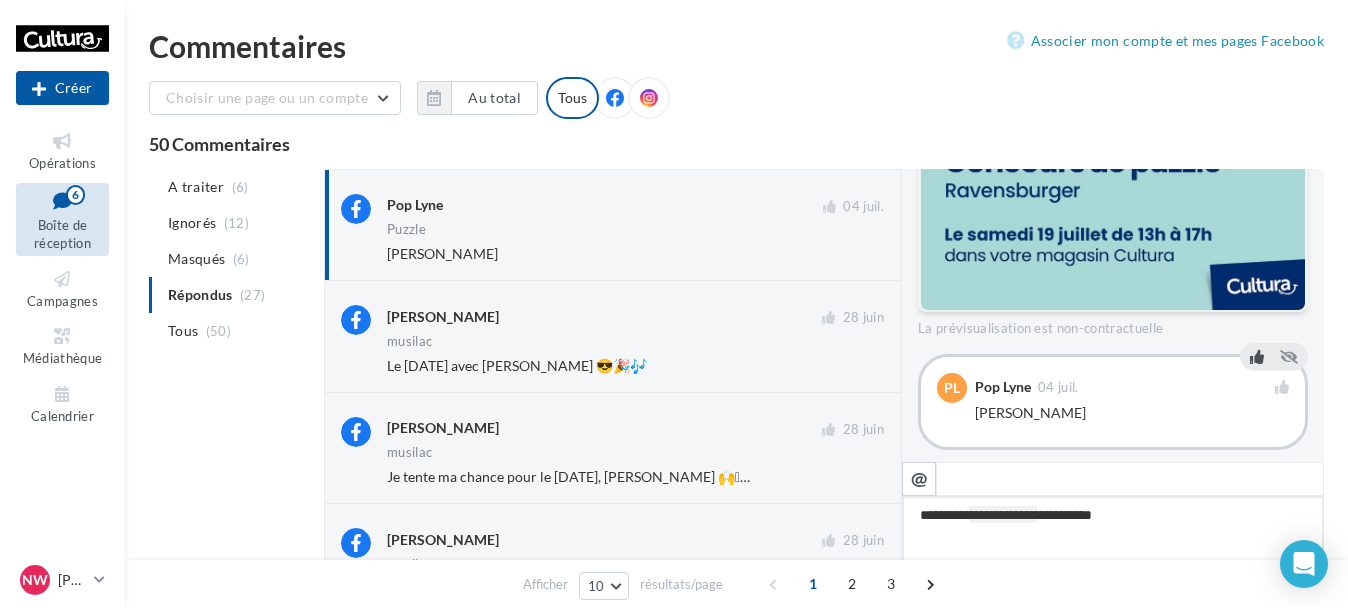 type on "**********" 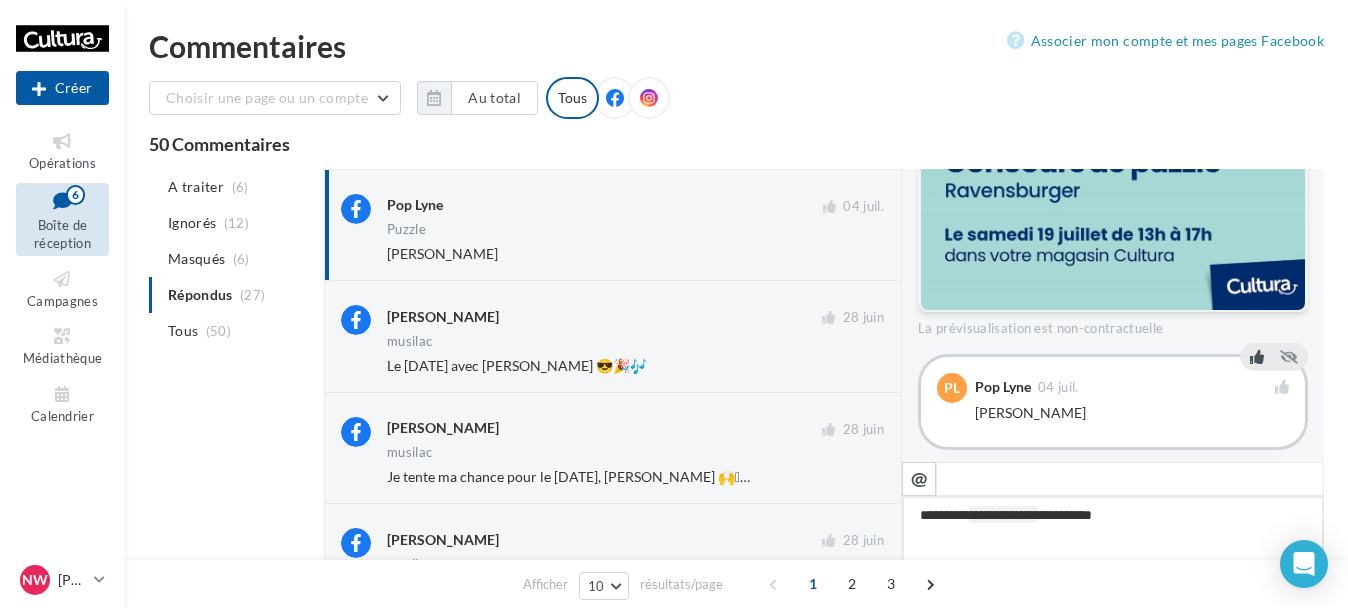 type on "**********" 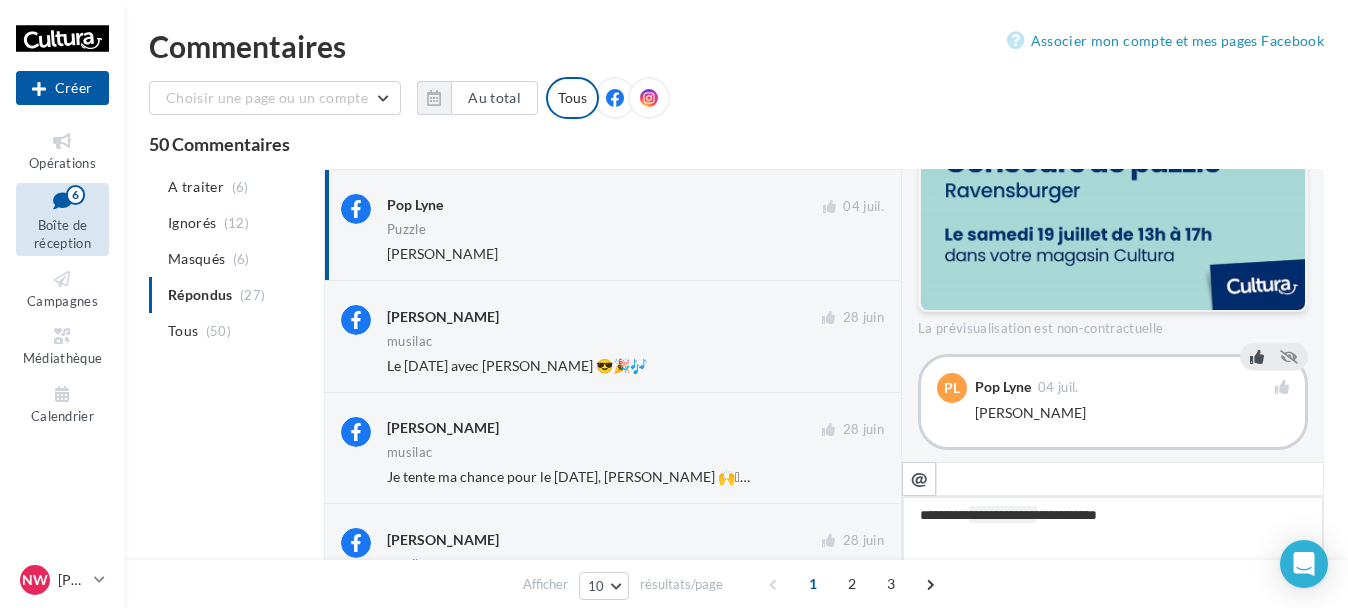 type on "**********" 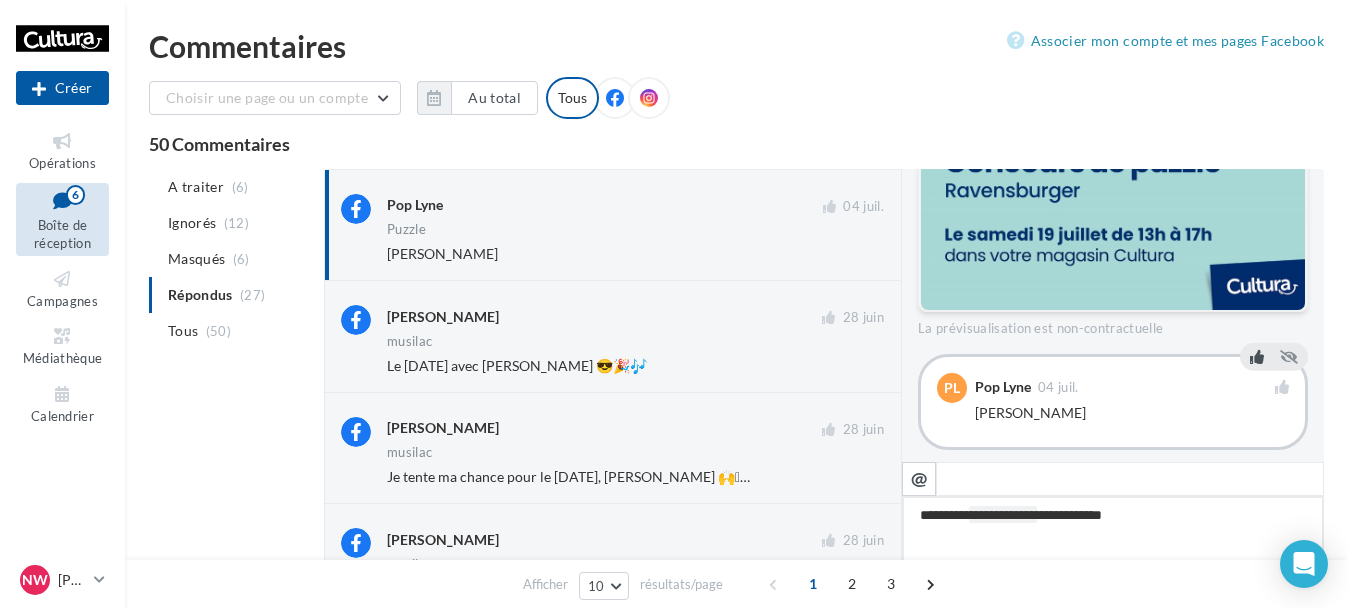 drag, startPoint x: 1142, startPoint y: 520, endPoint x: 1058, endPoint y: 529, distance: 84.48077 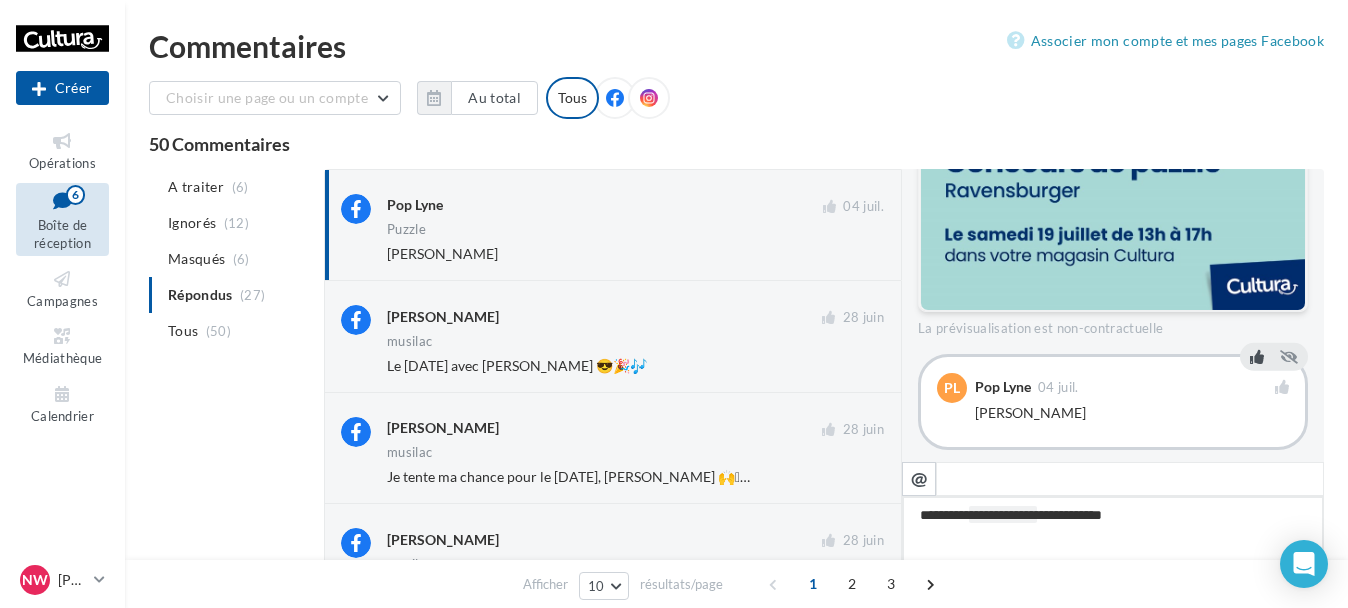 click on "**********" at bounding box center (1113, 558) 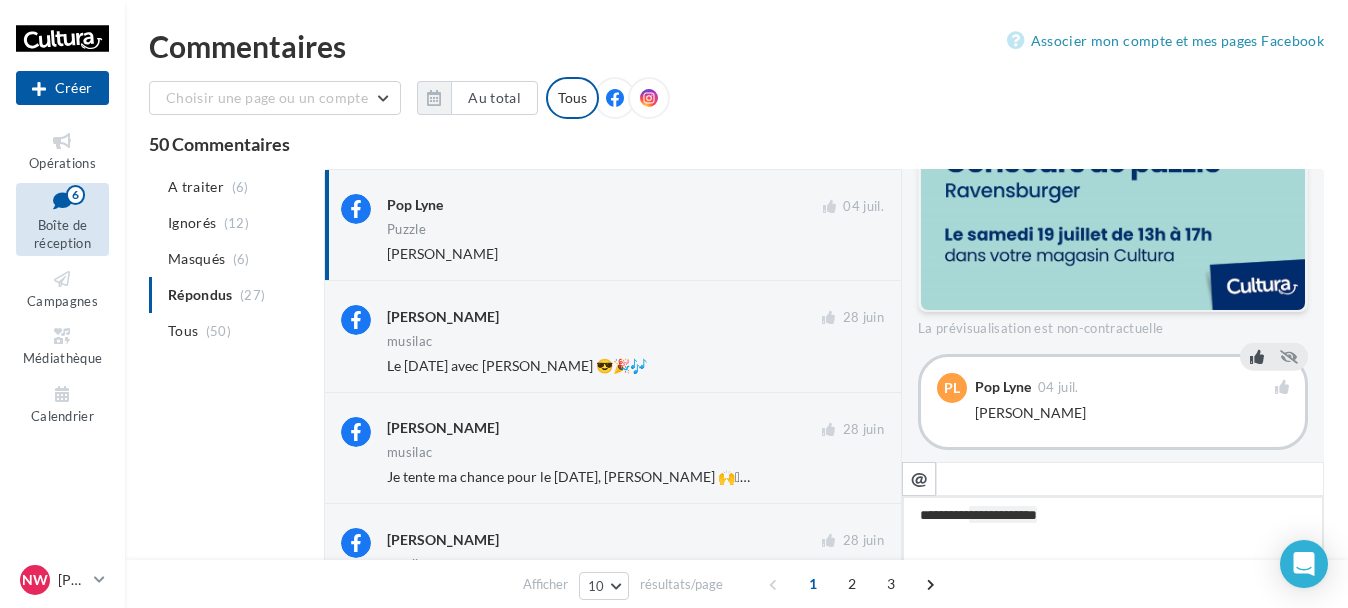 type on "**********" 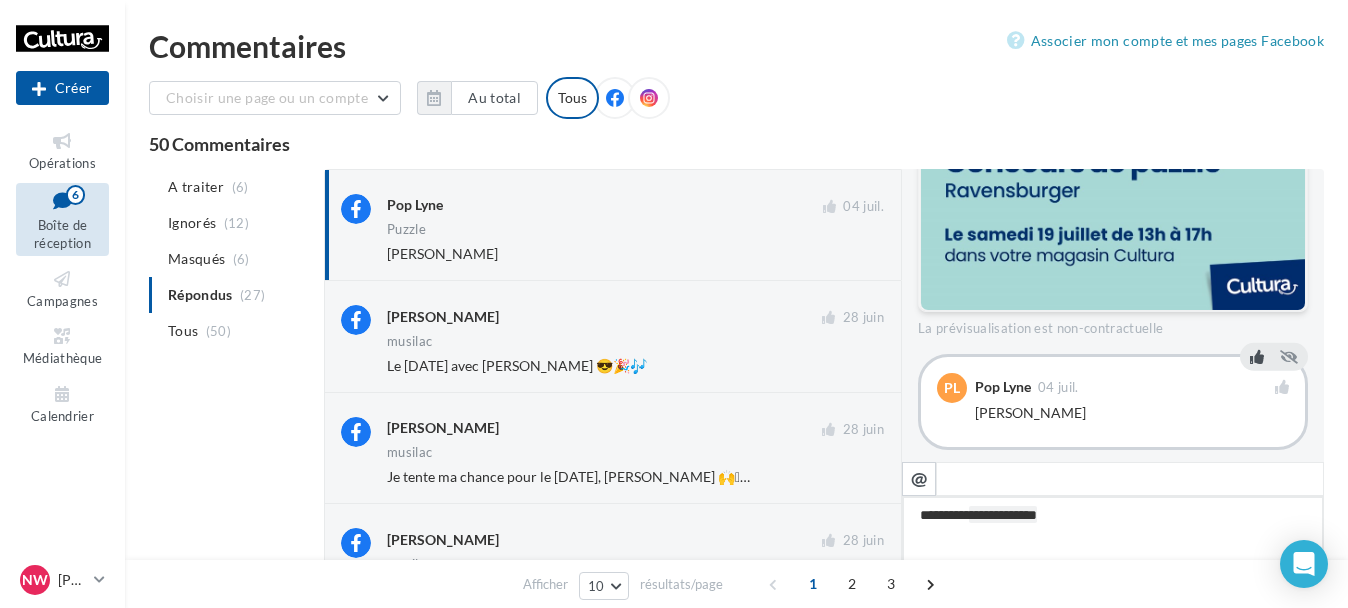 type on "**********" 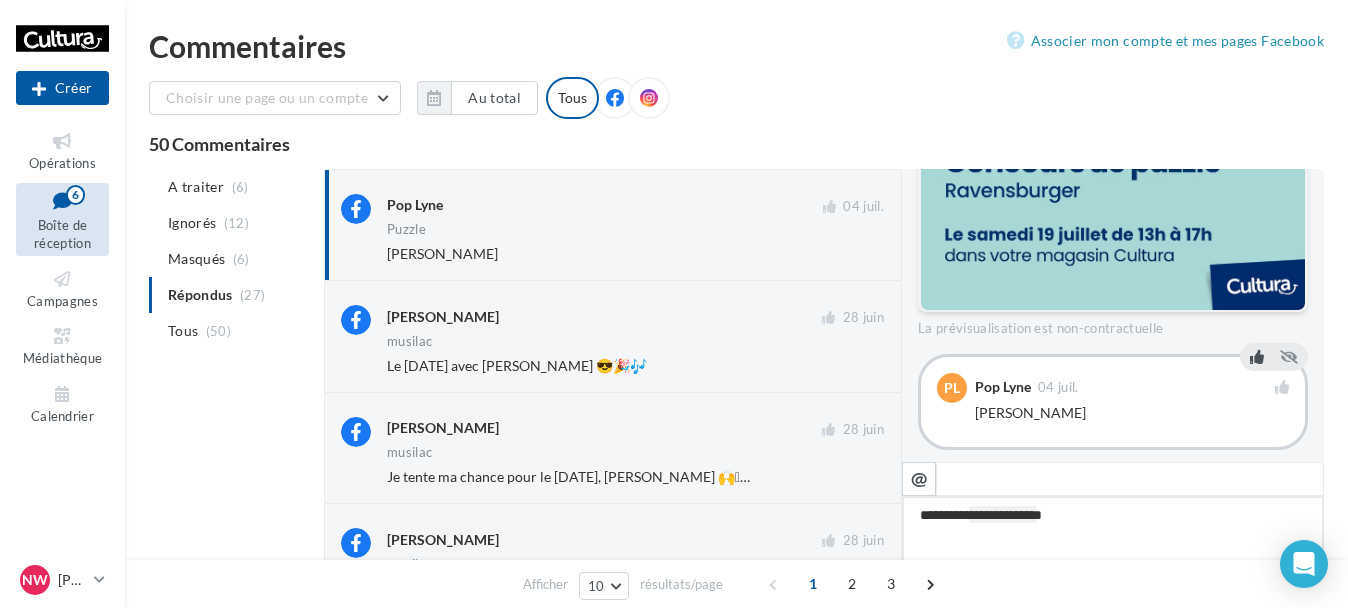 type on "**********" 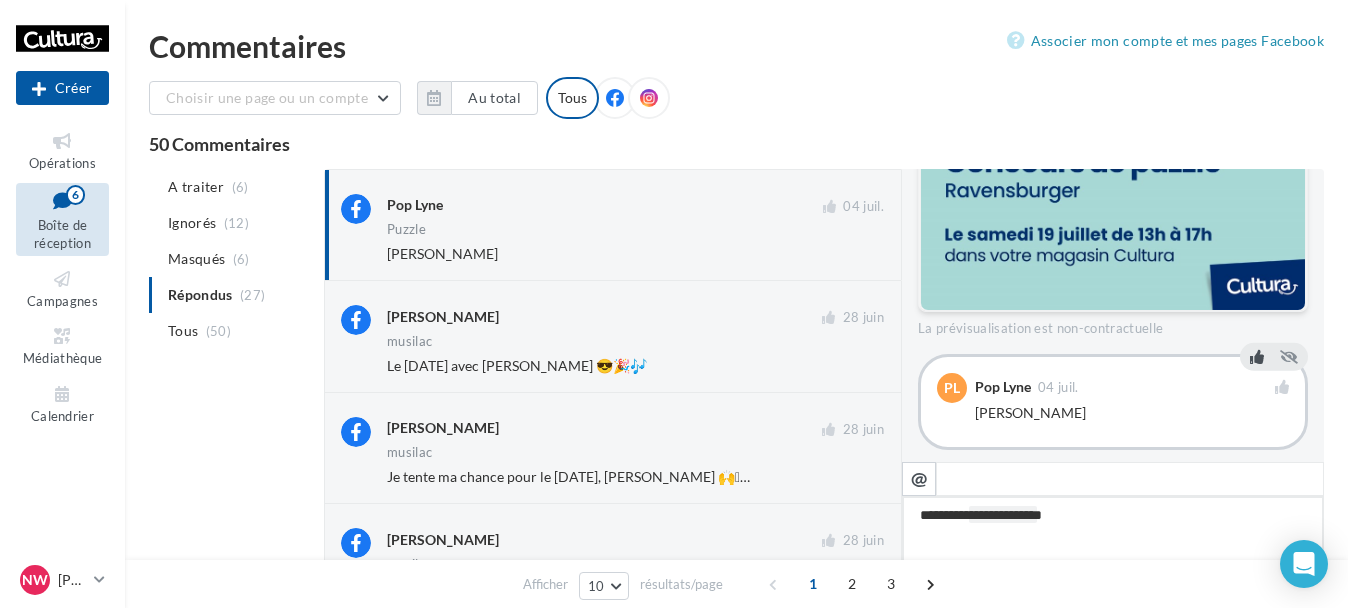 type on "**********" 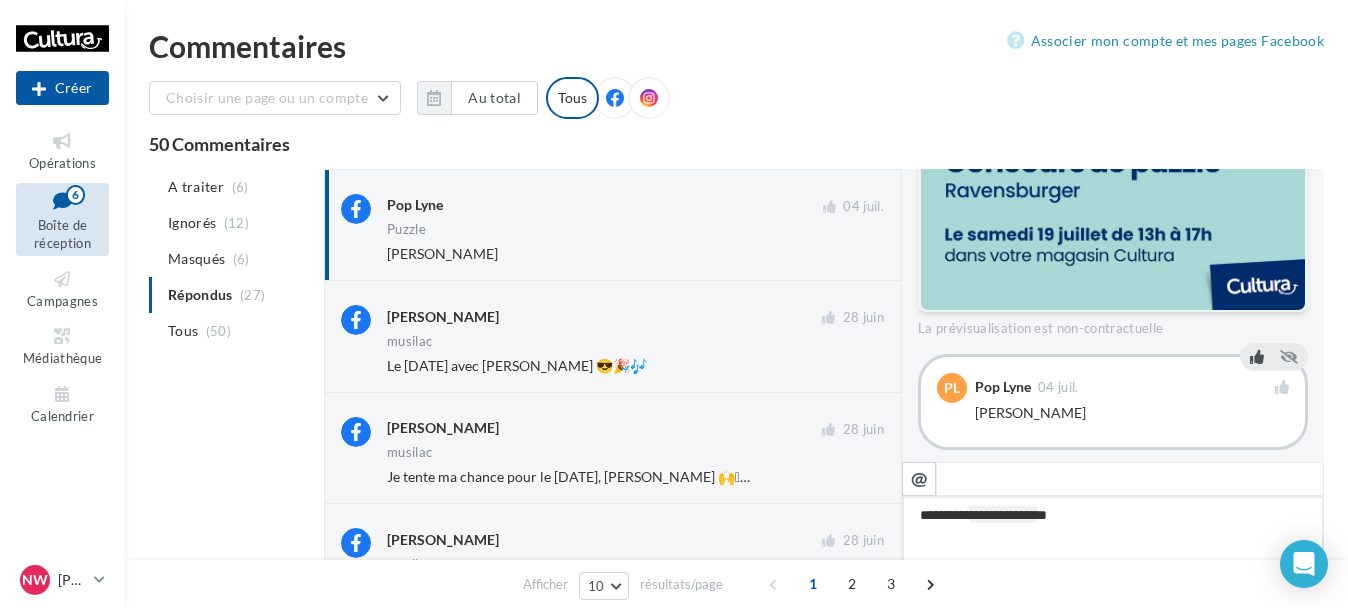 type on "**********" 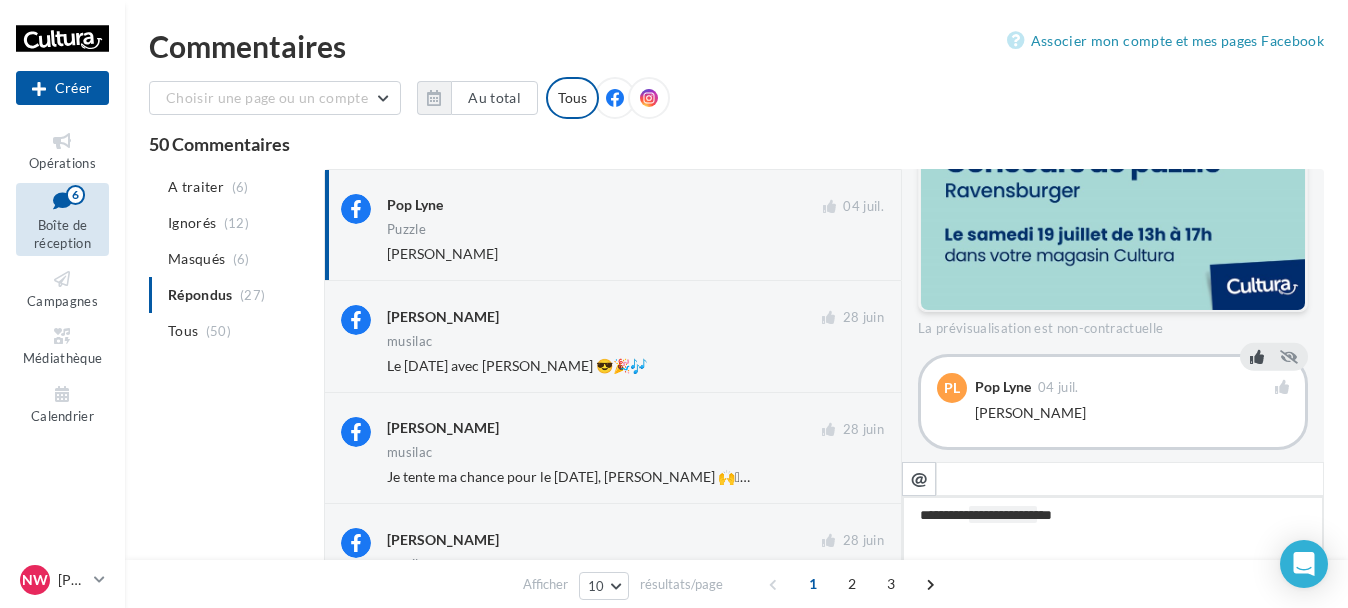 type on "**********" 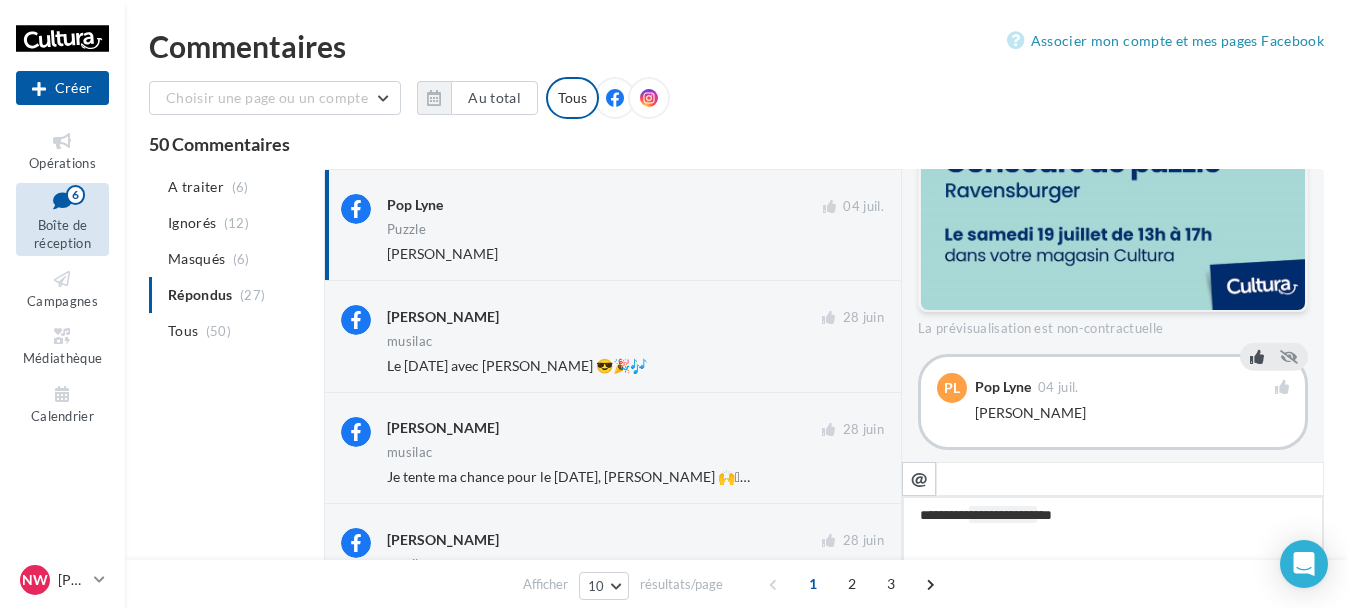 type on "**********" 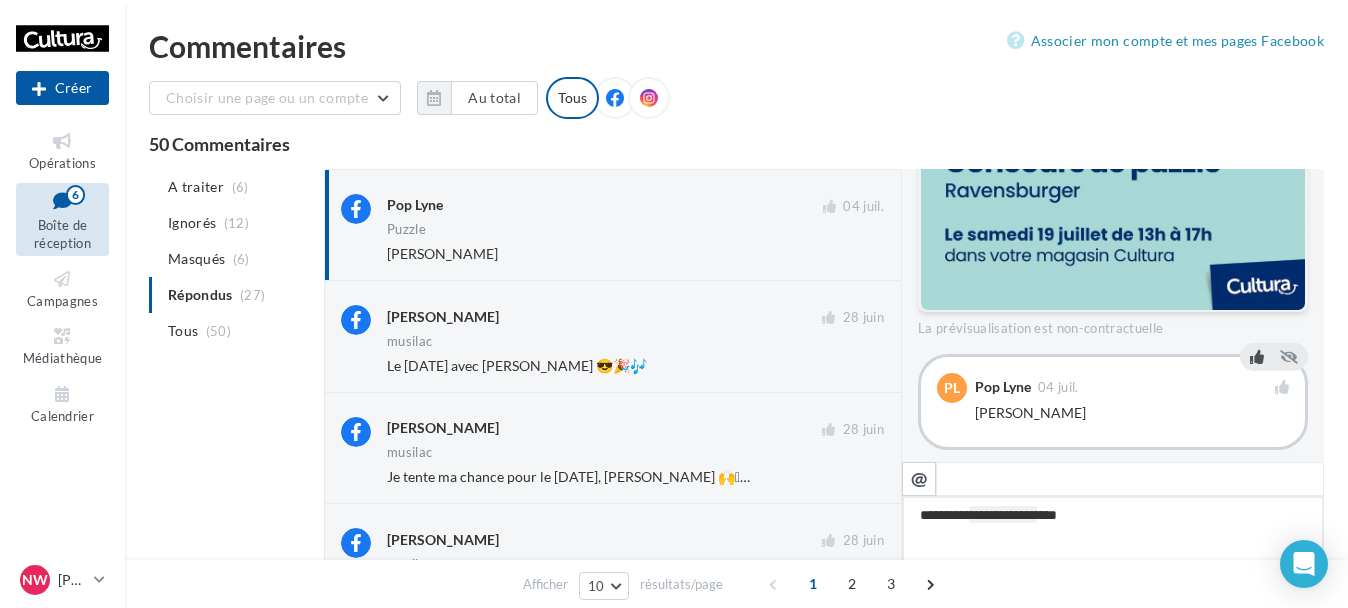 type on "**********" 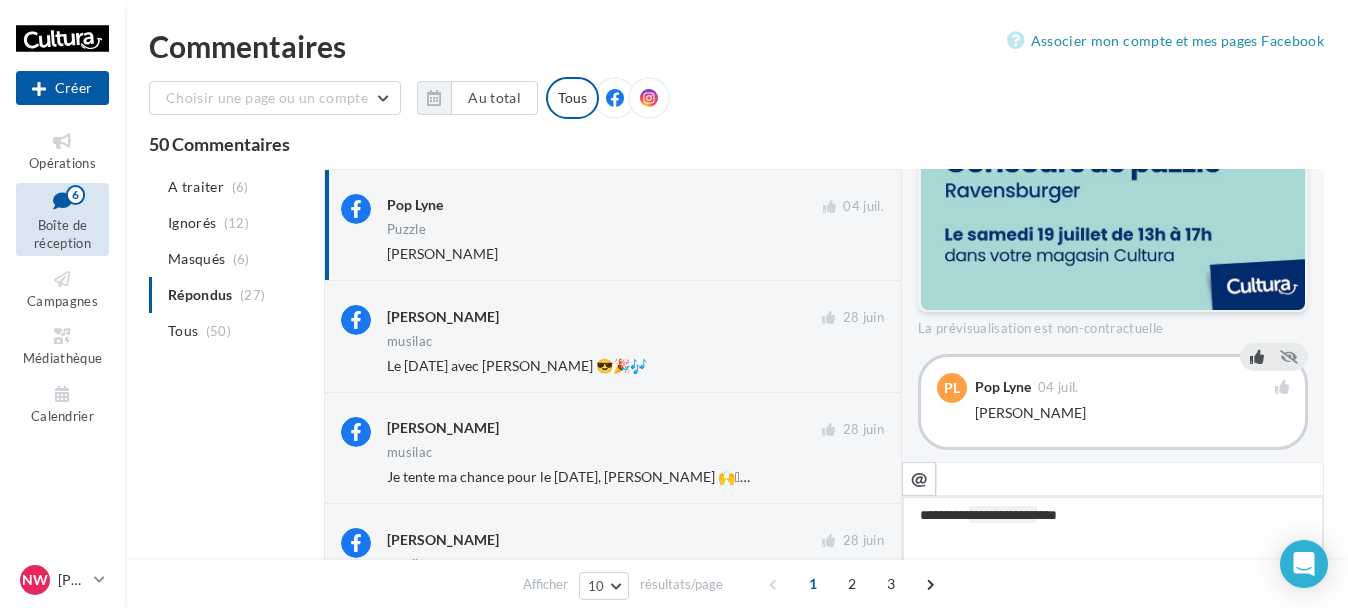 type on "**********" 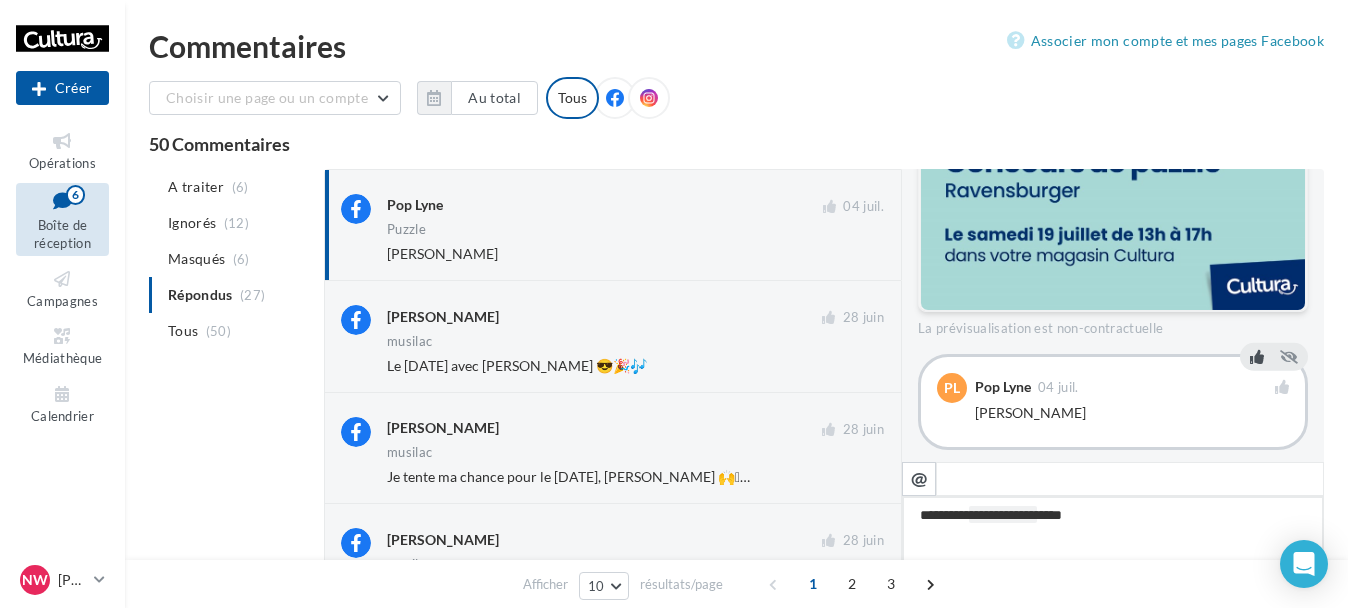 type on "**********" 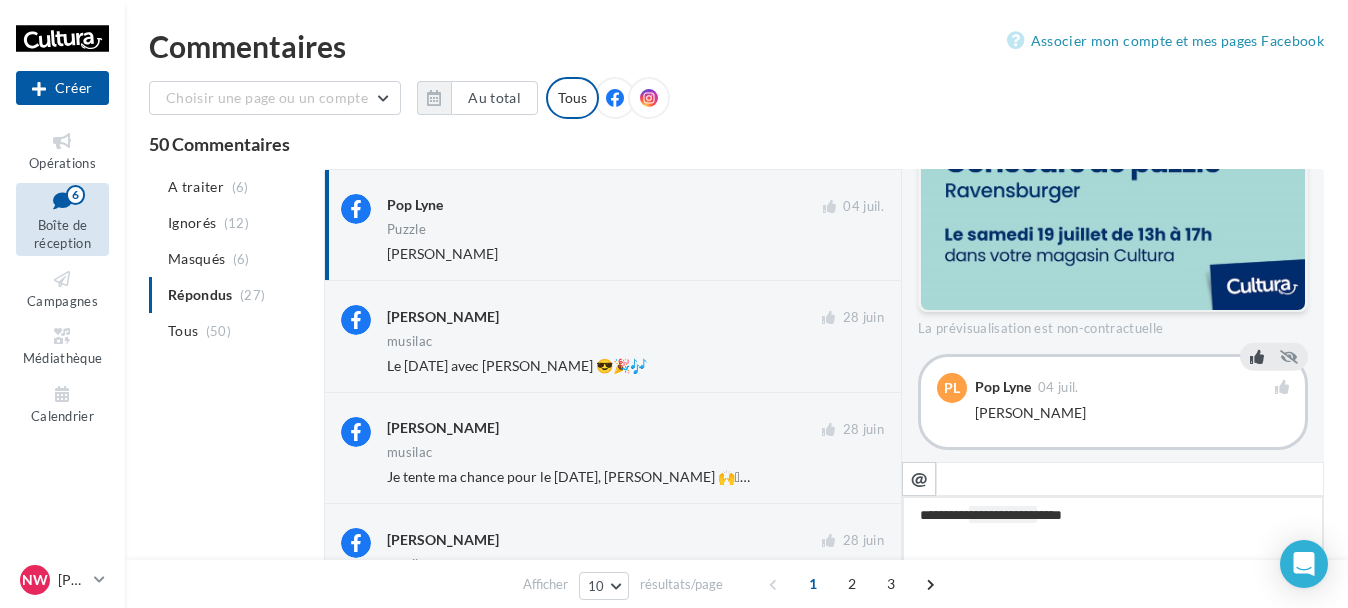 type on "**********" 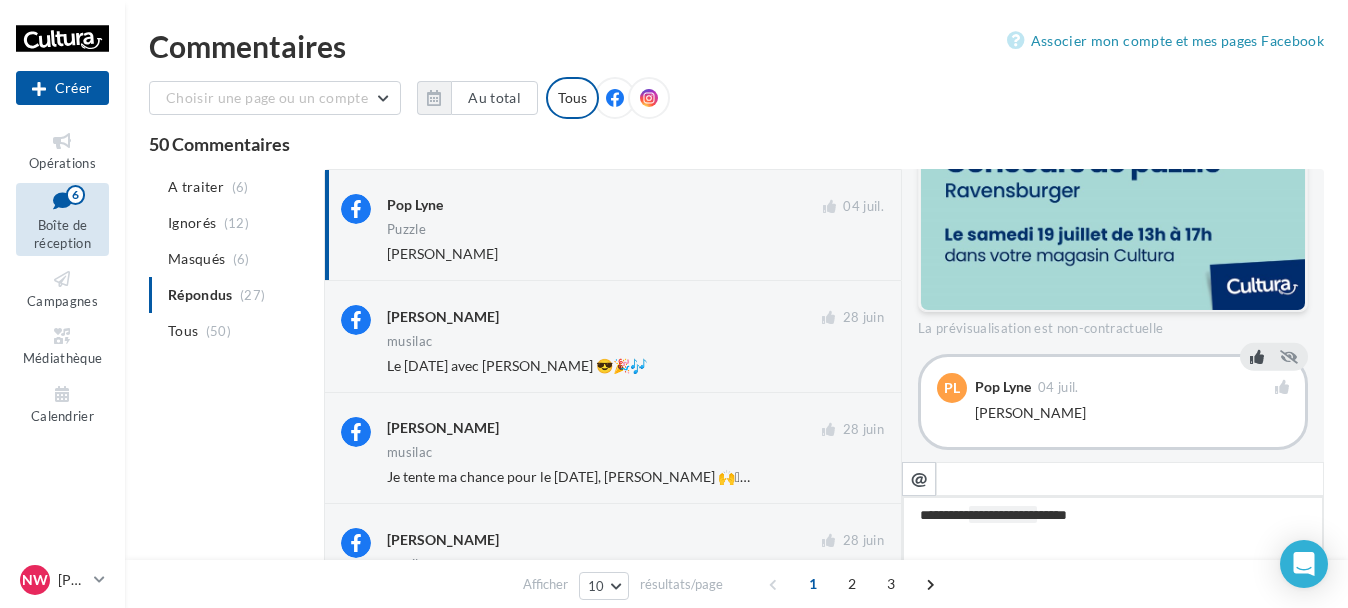 type on "**********" 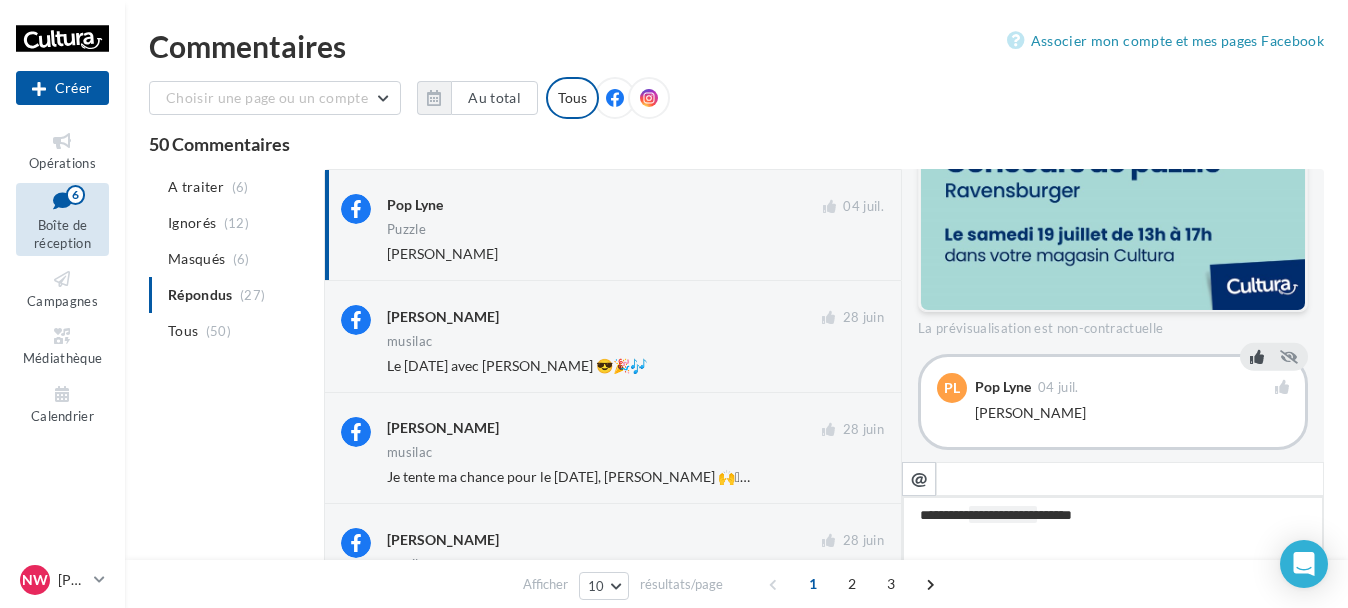 type on "**********" 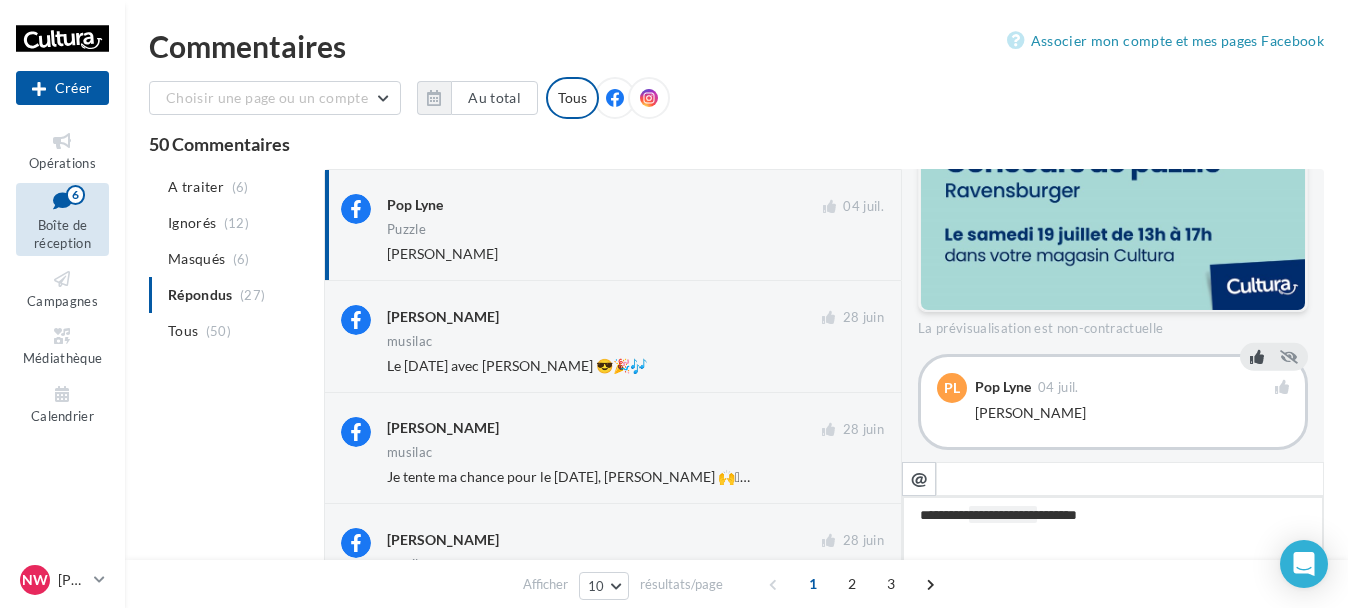 type on "**********" 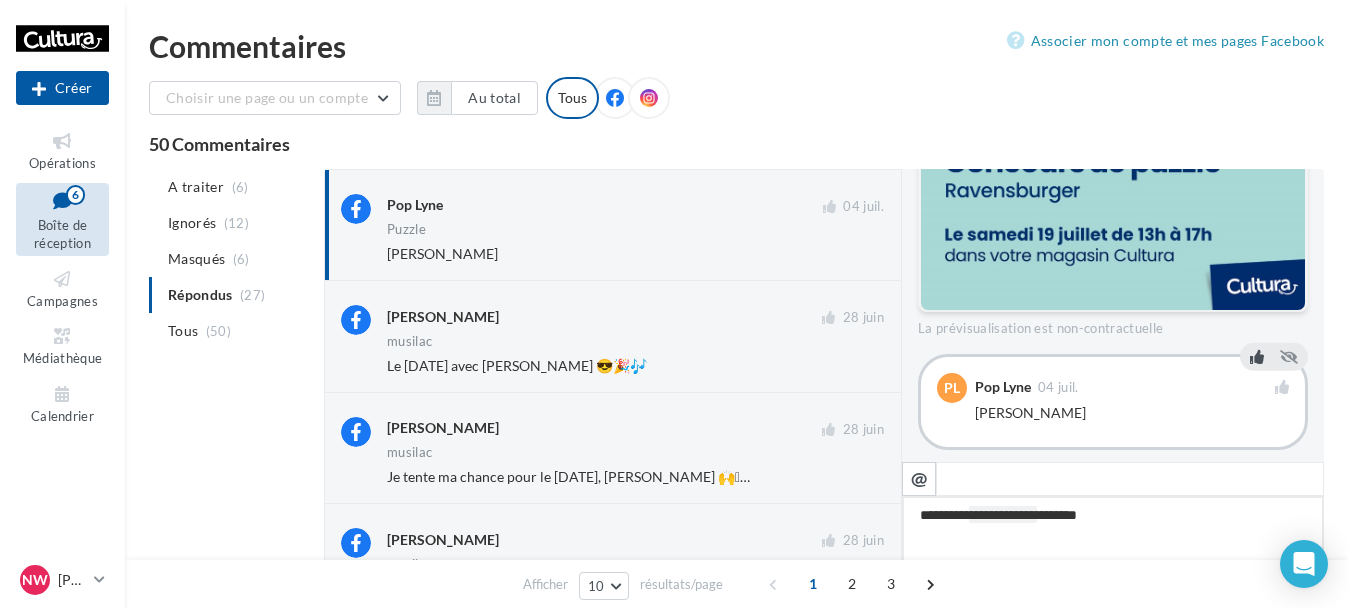 type on "**********" 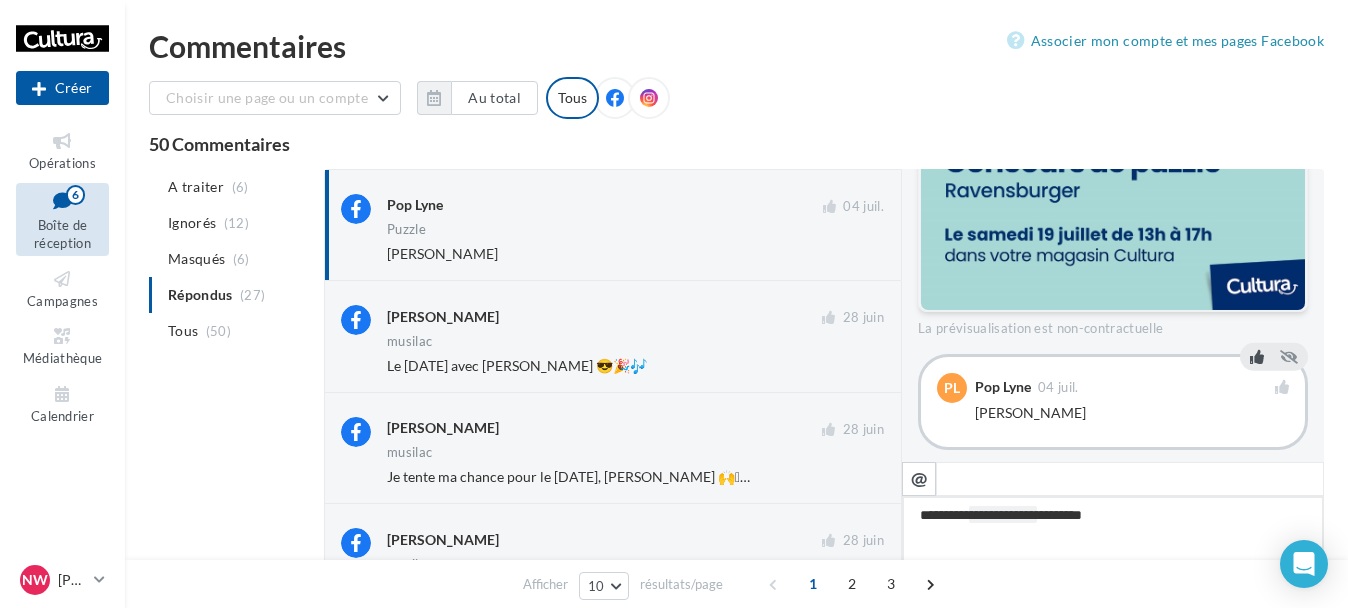 type on "**********" 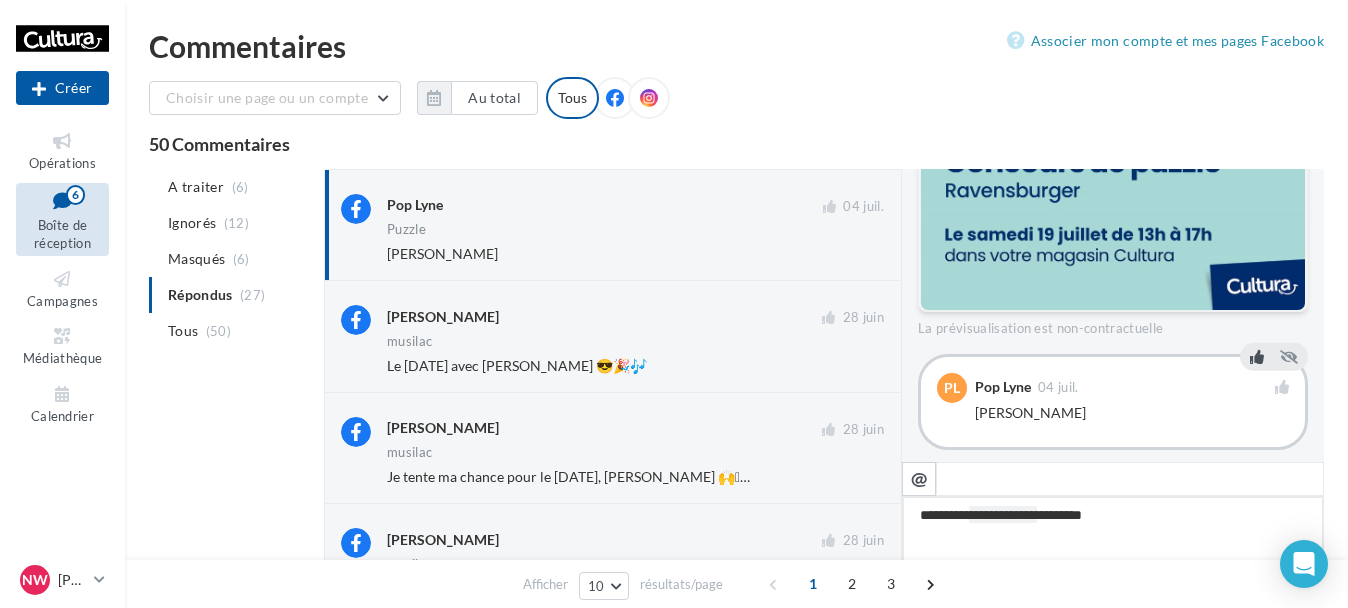 type on "**********" 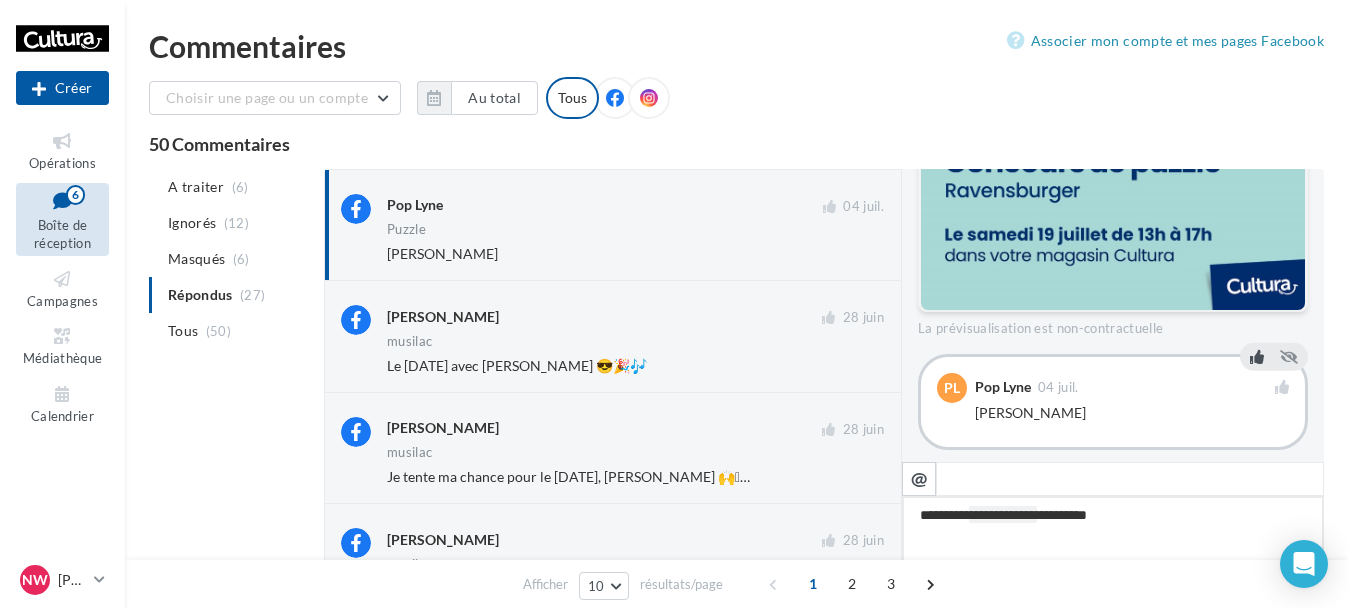 type on "**********" 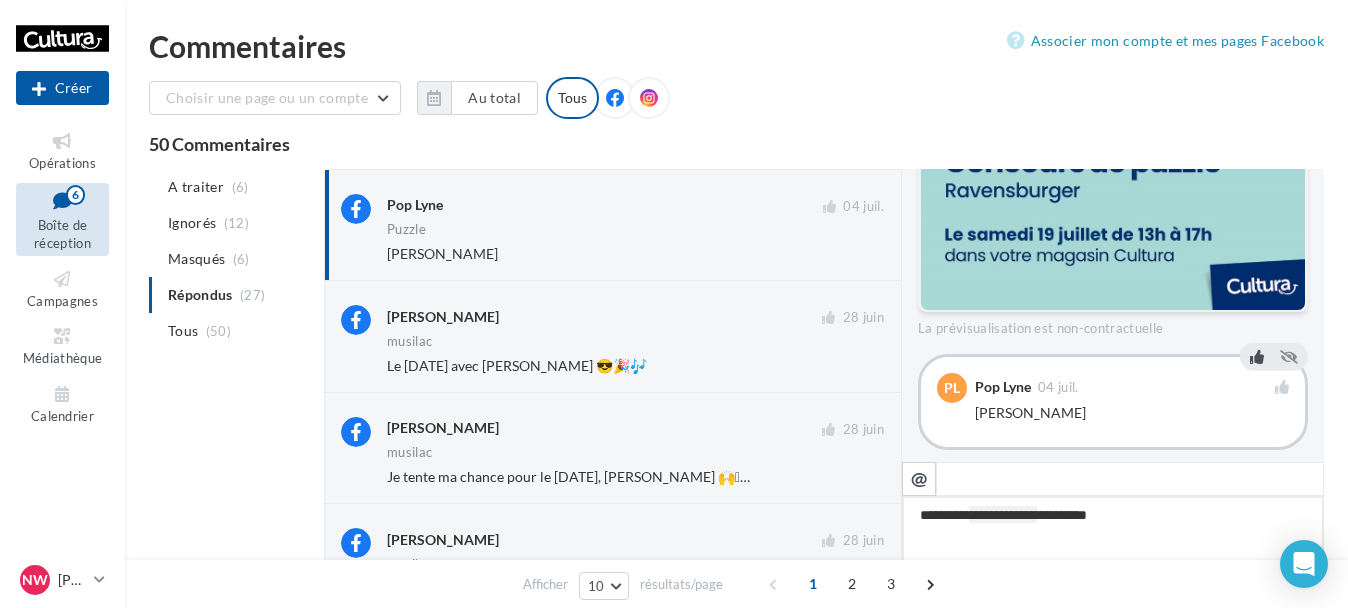 type on "**********" 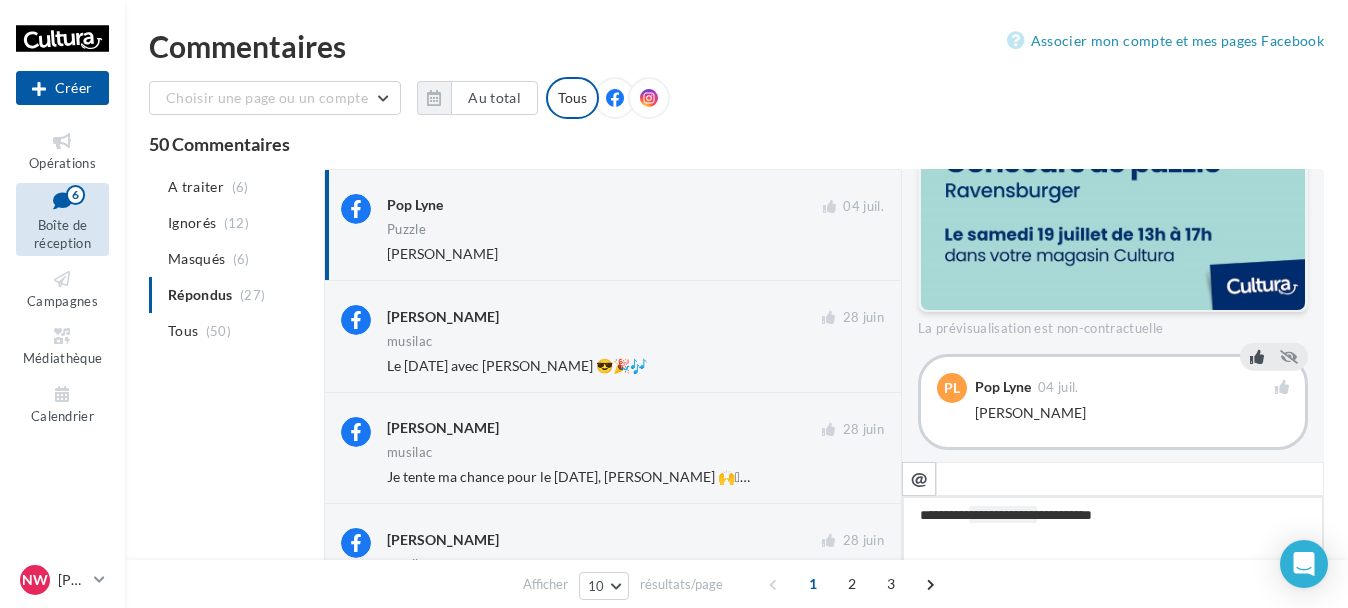 type on "**********" 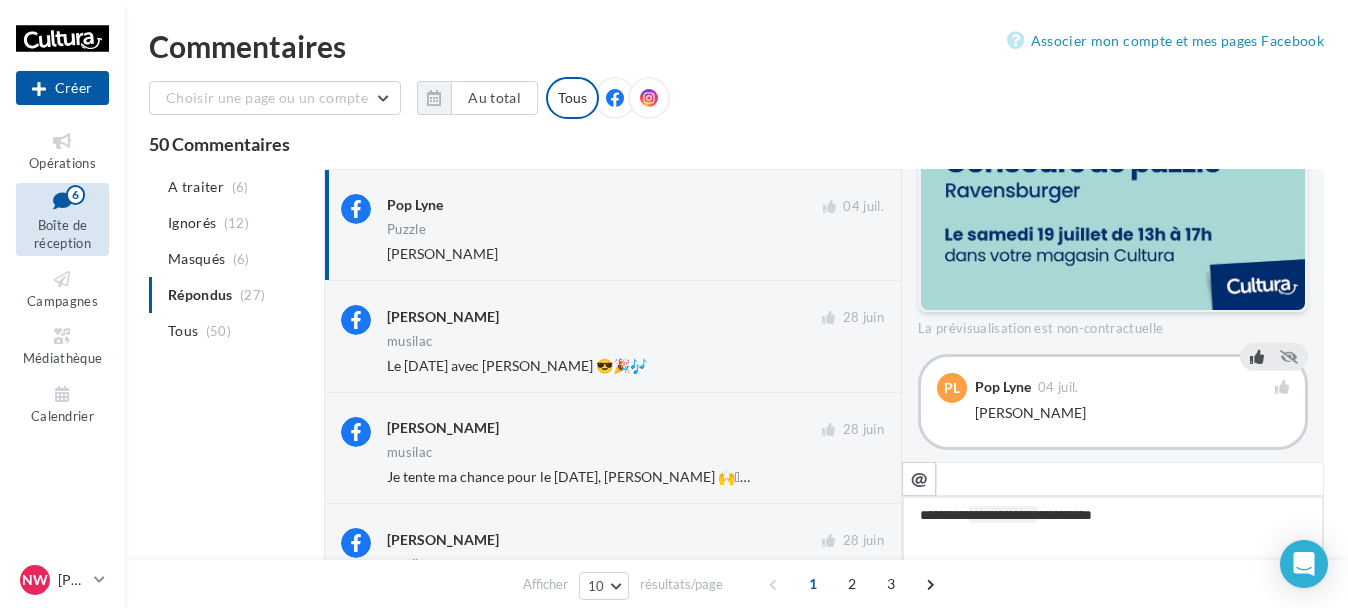 type on "**********" 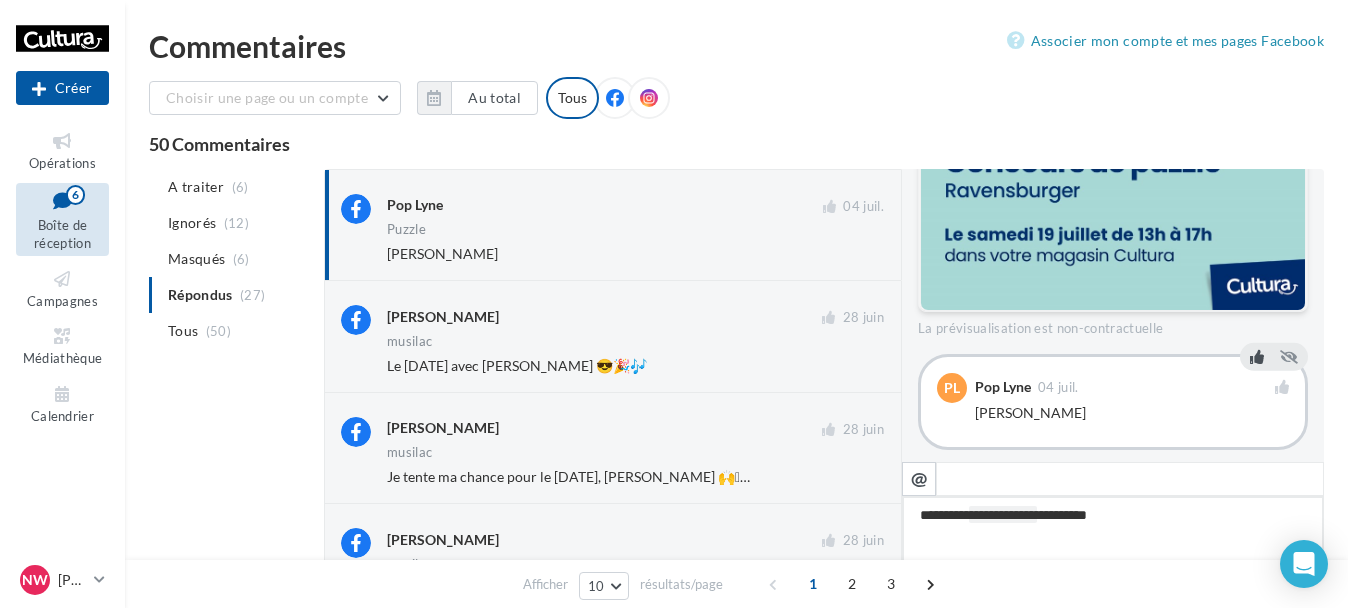 type on "**********" 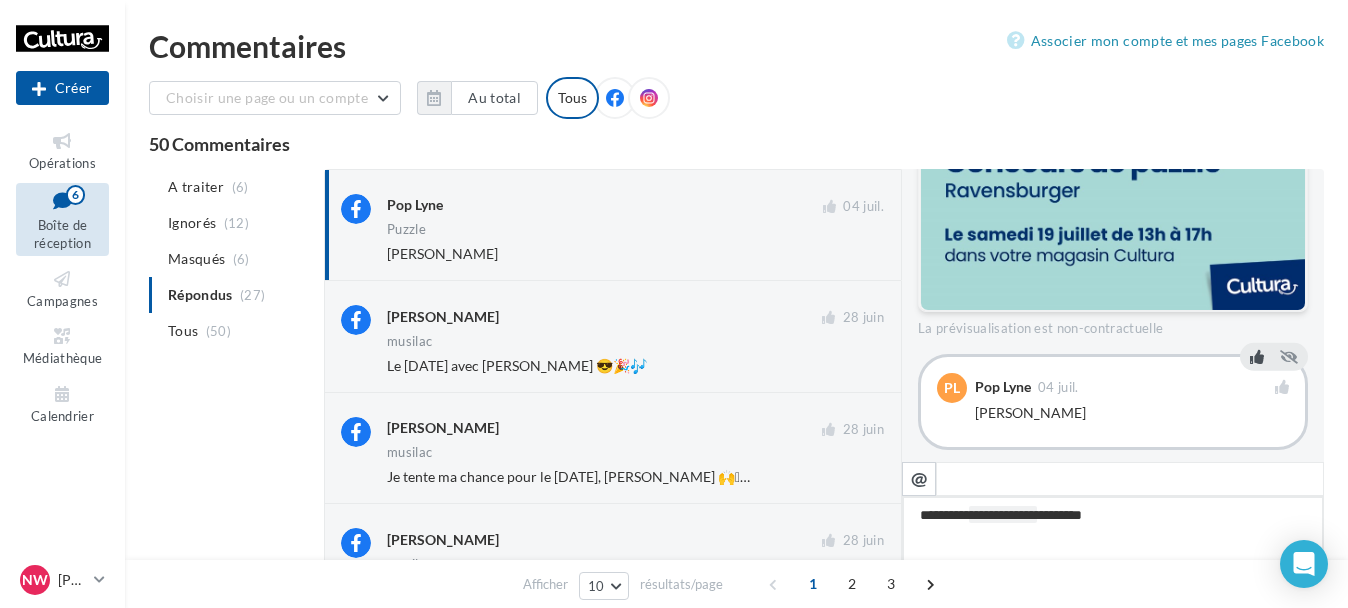 type on "**********" 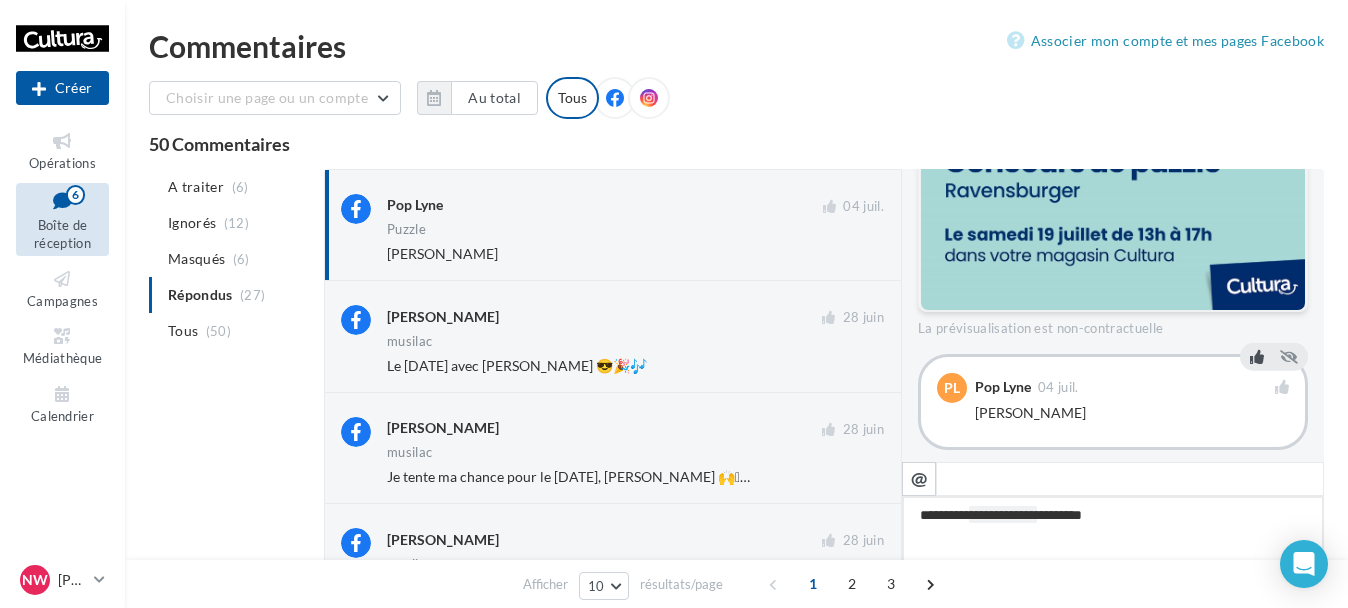 type on "**********" 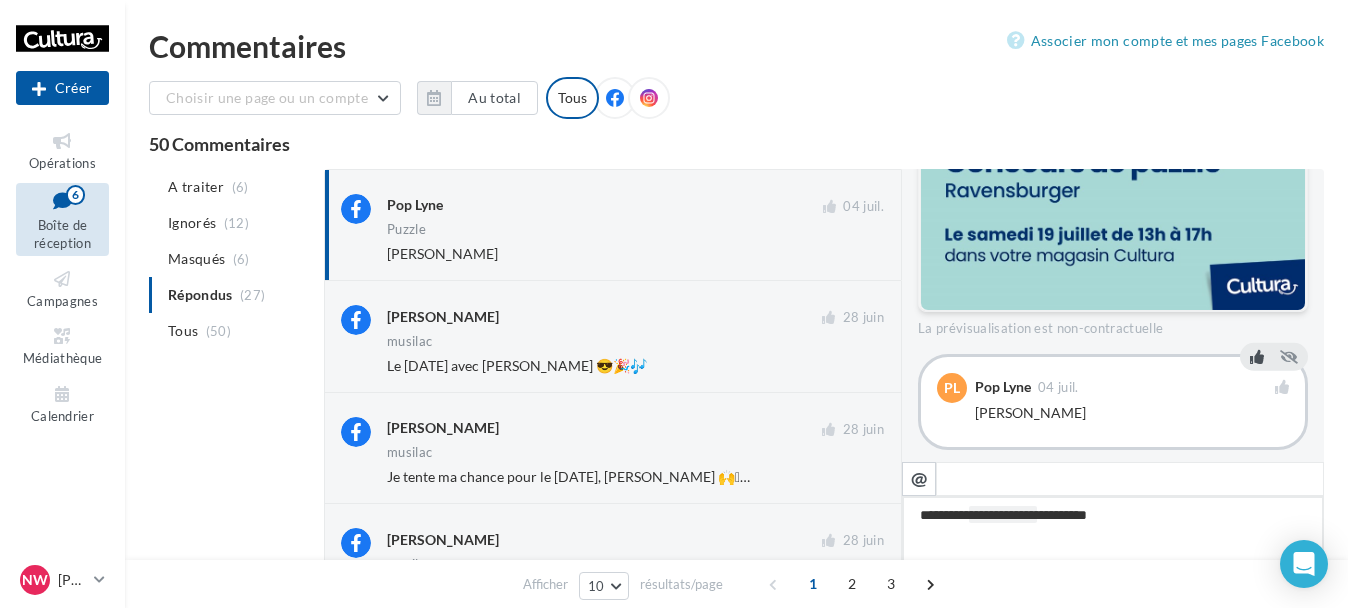 type on "**********" 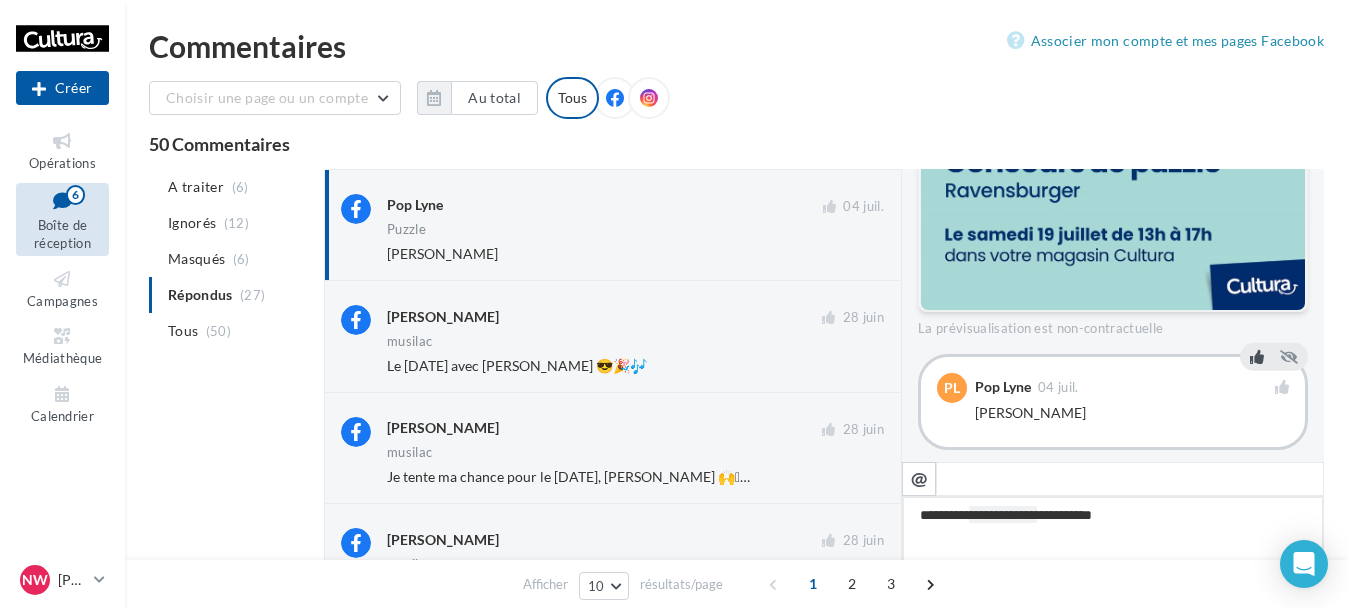 type on "**********" 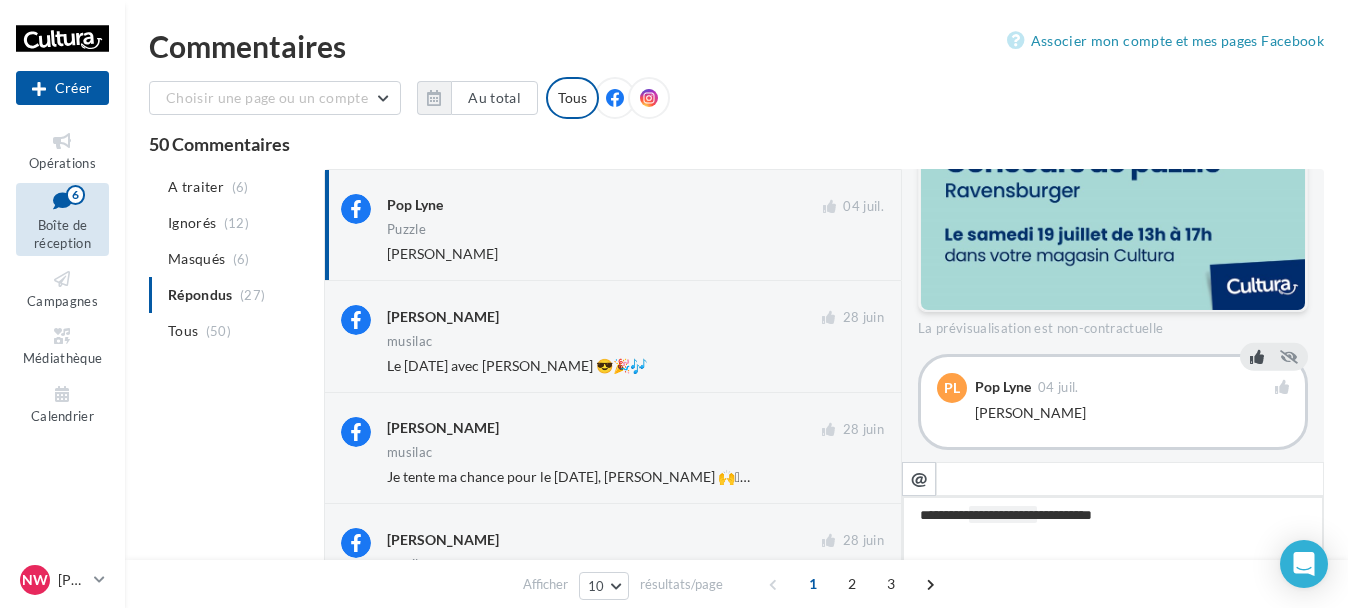 type on "**********" 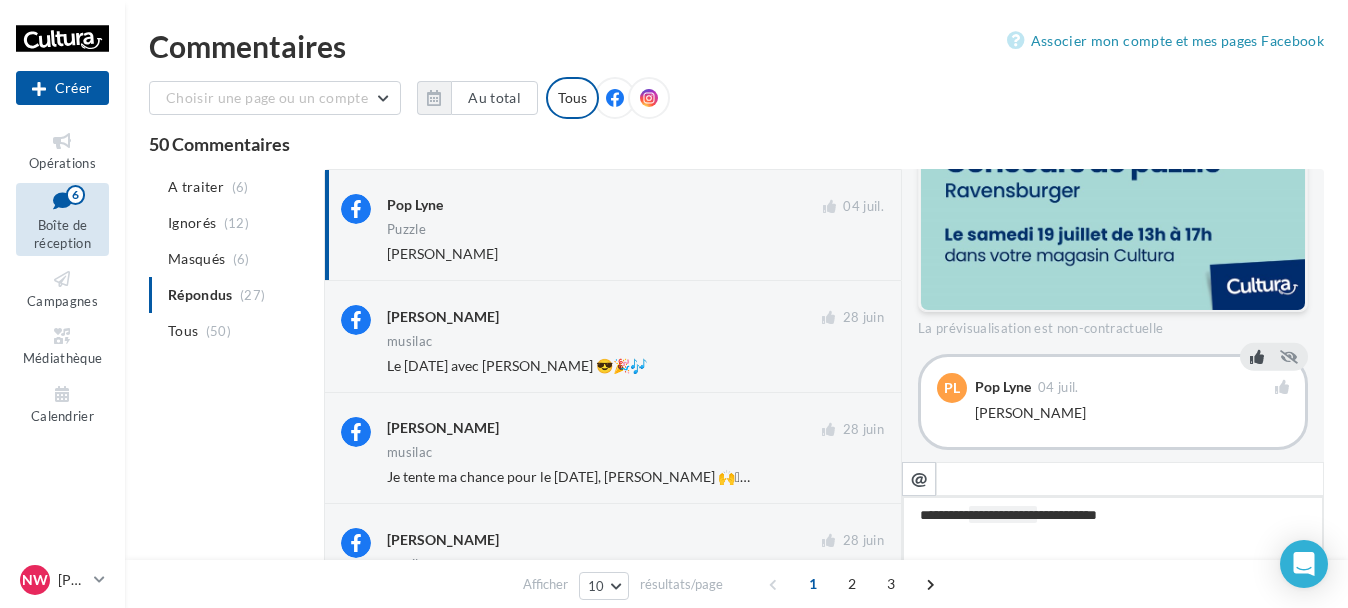 type on "**********" 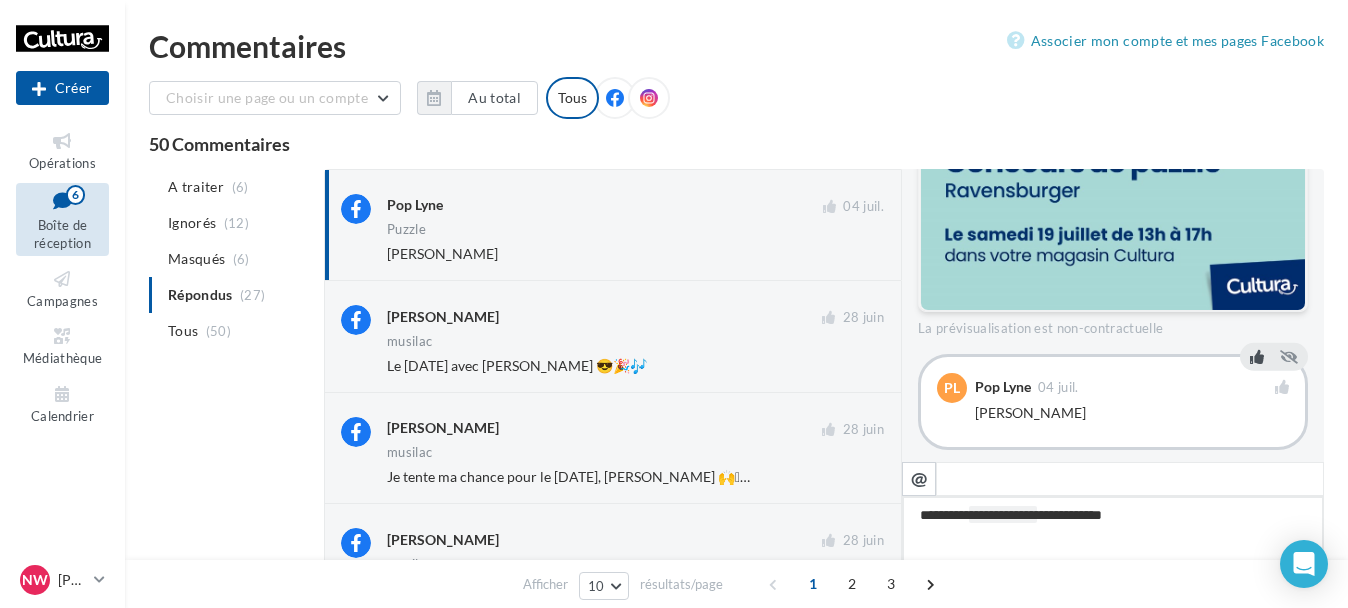 type on "**********" 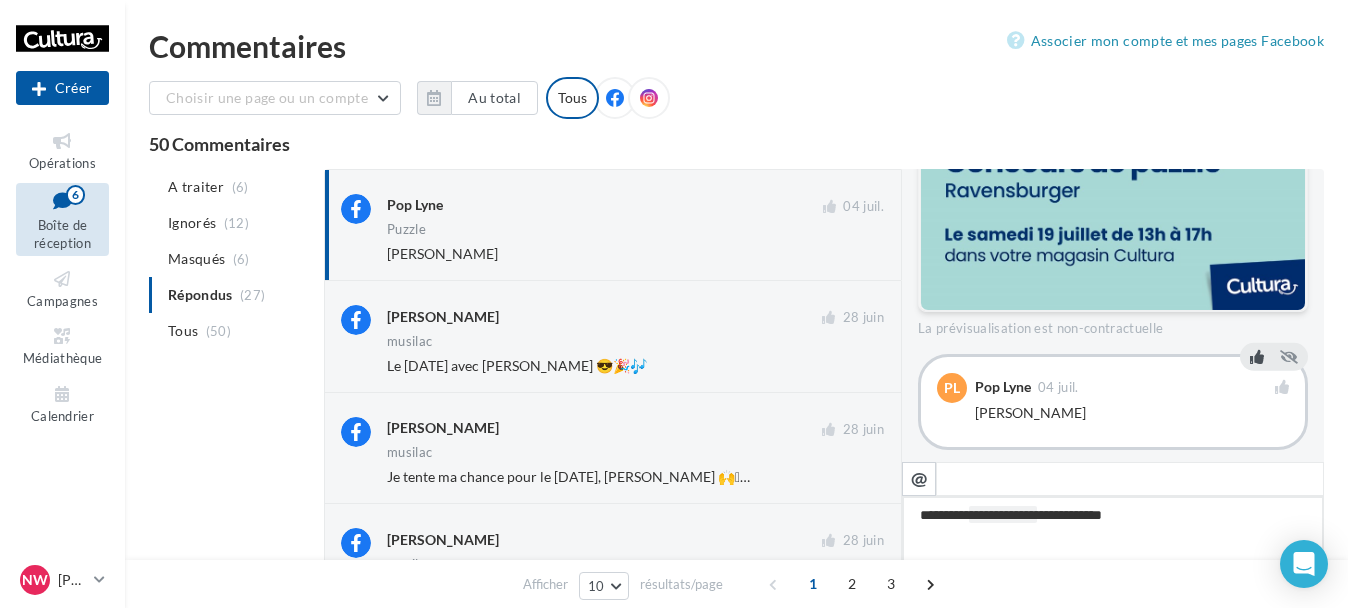 type on "**********" 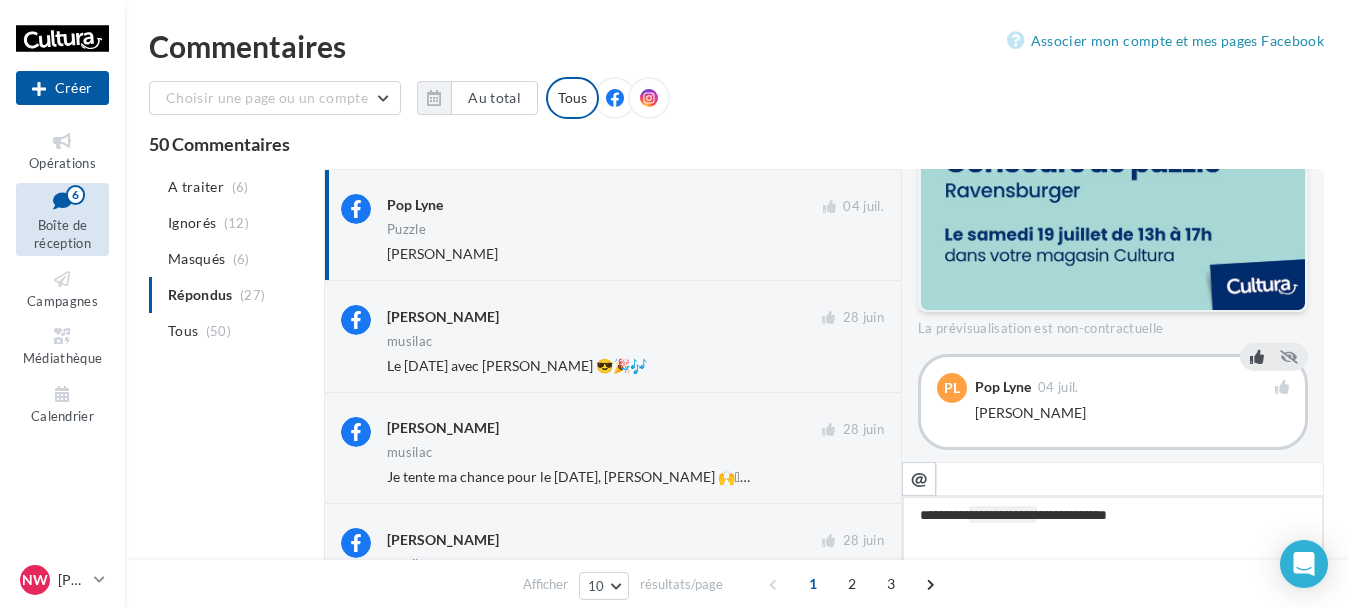 type on "**********" 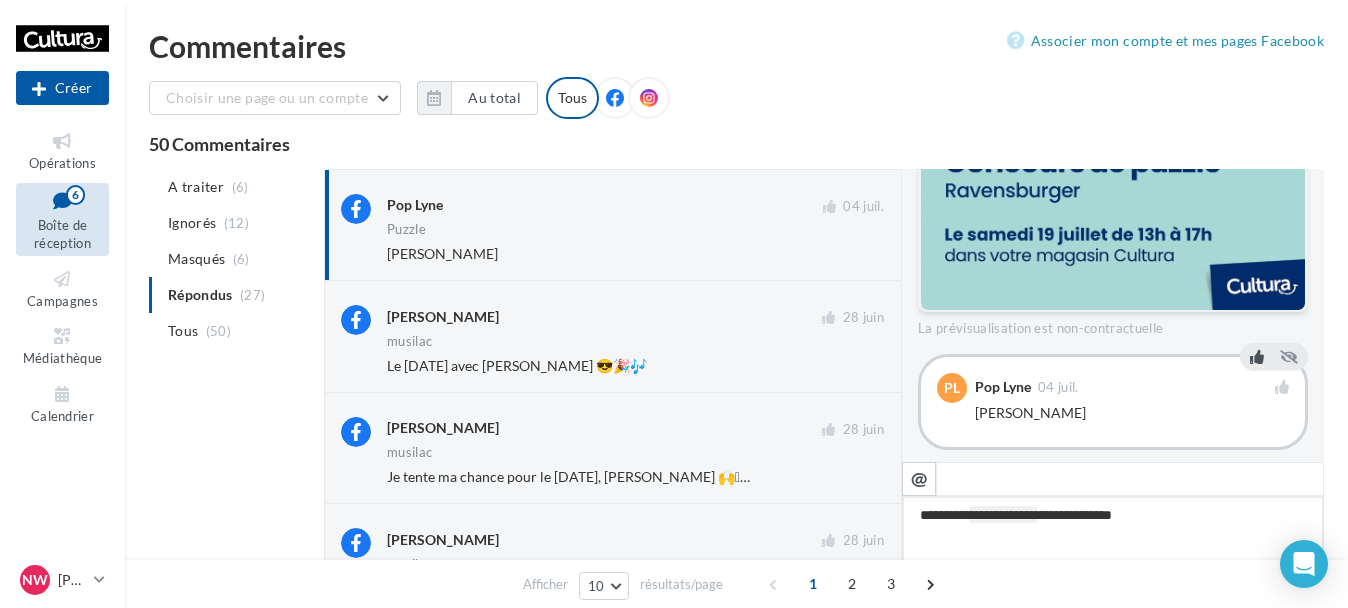 type on "**********" 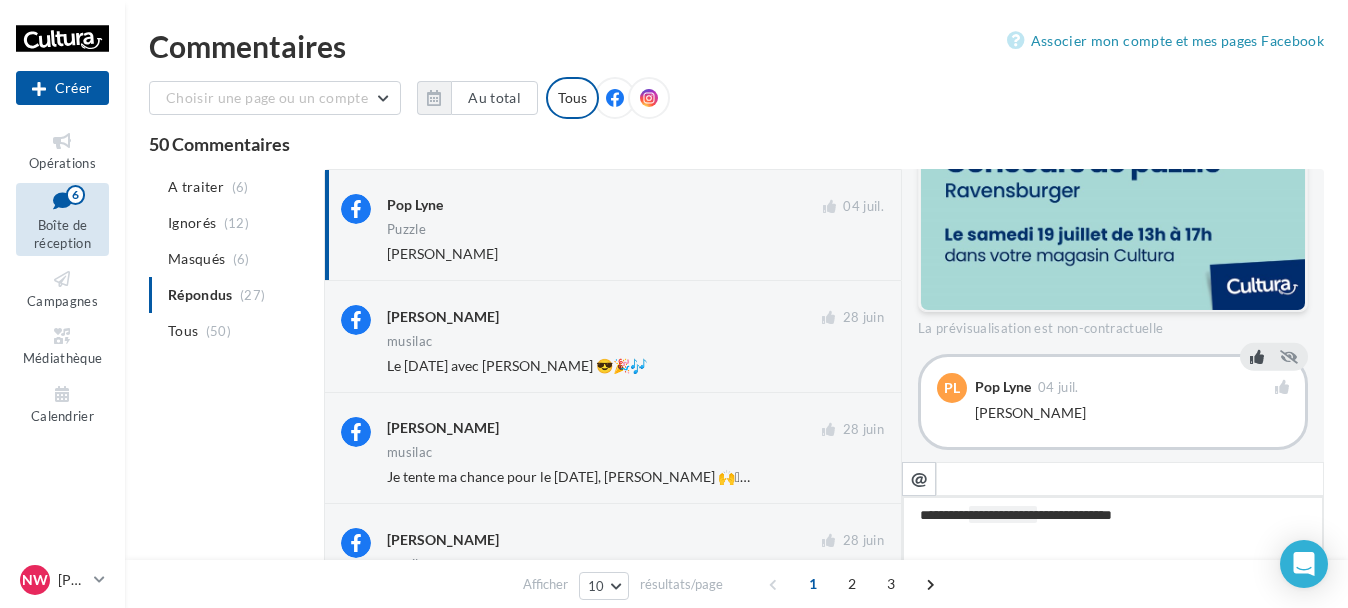 type on "**********" 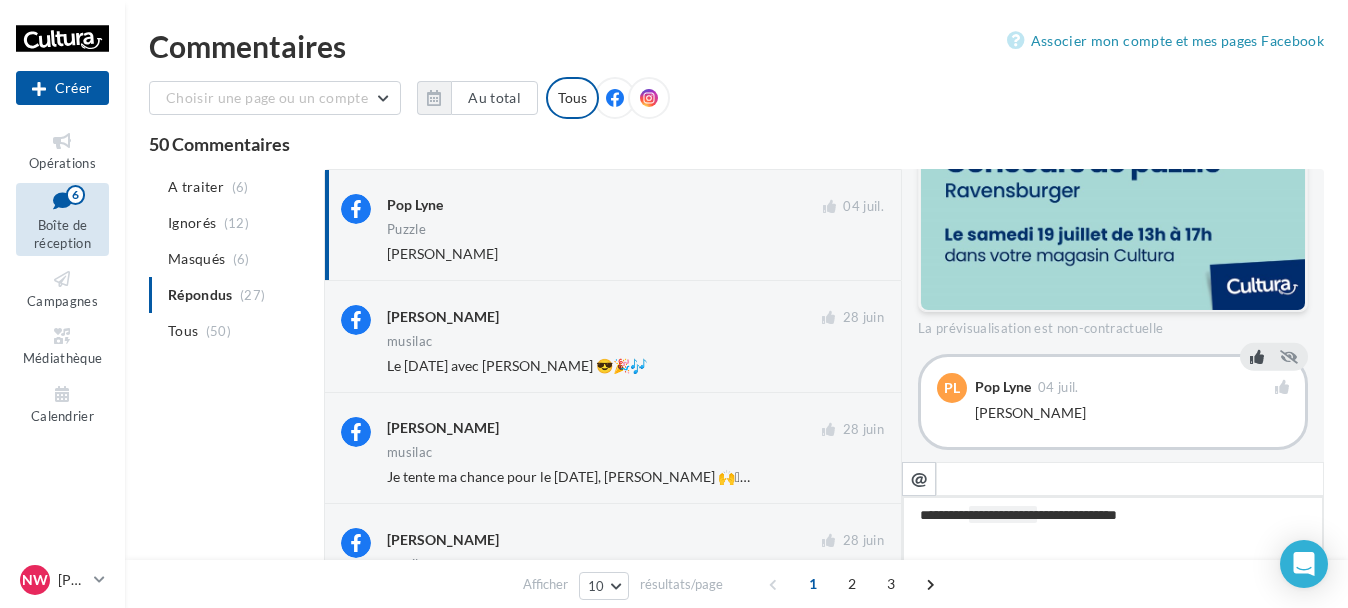 type on "**********" 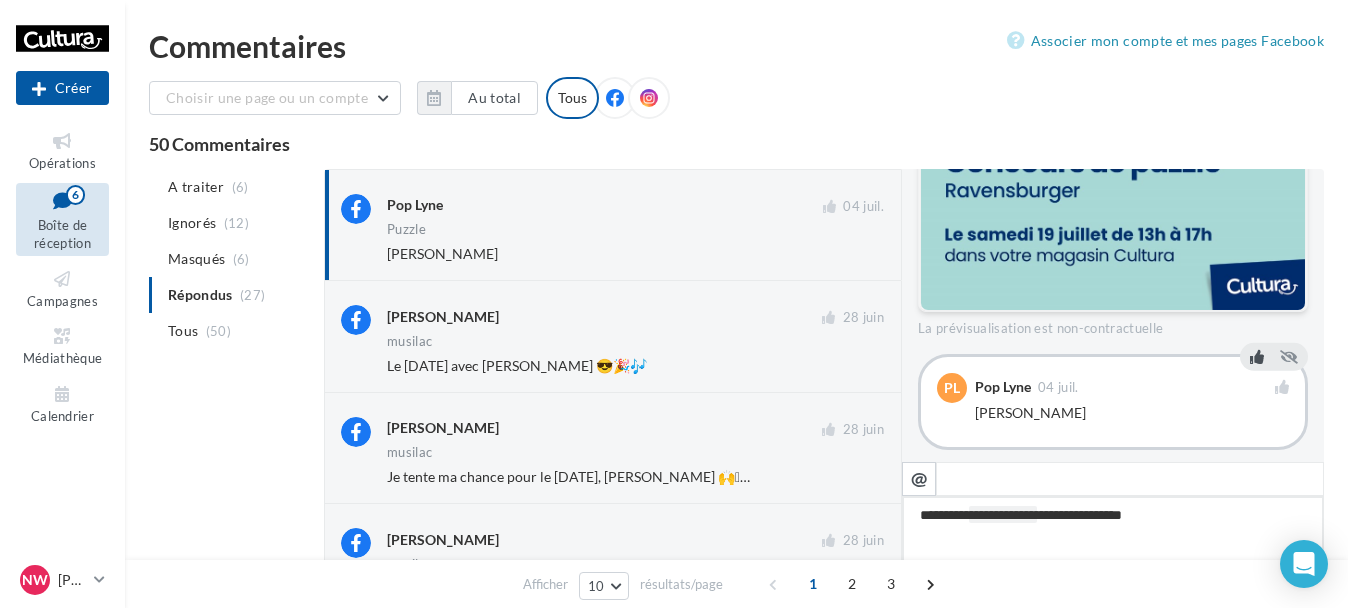 type on "**********" 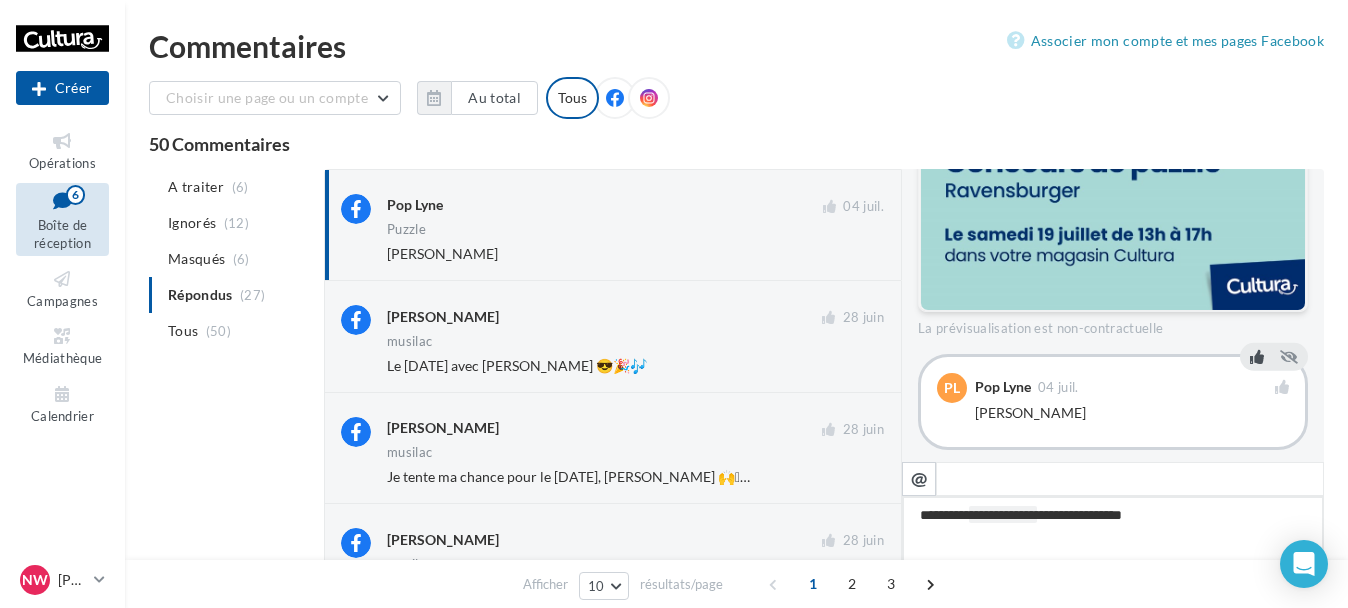type on "**********" 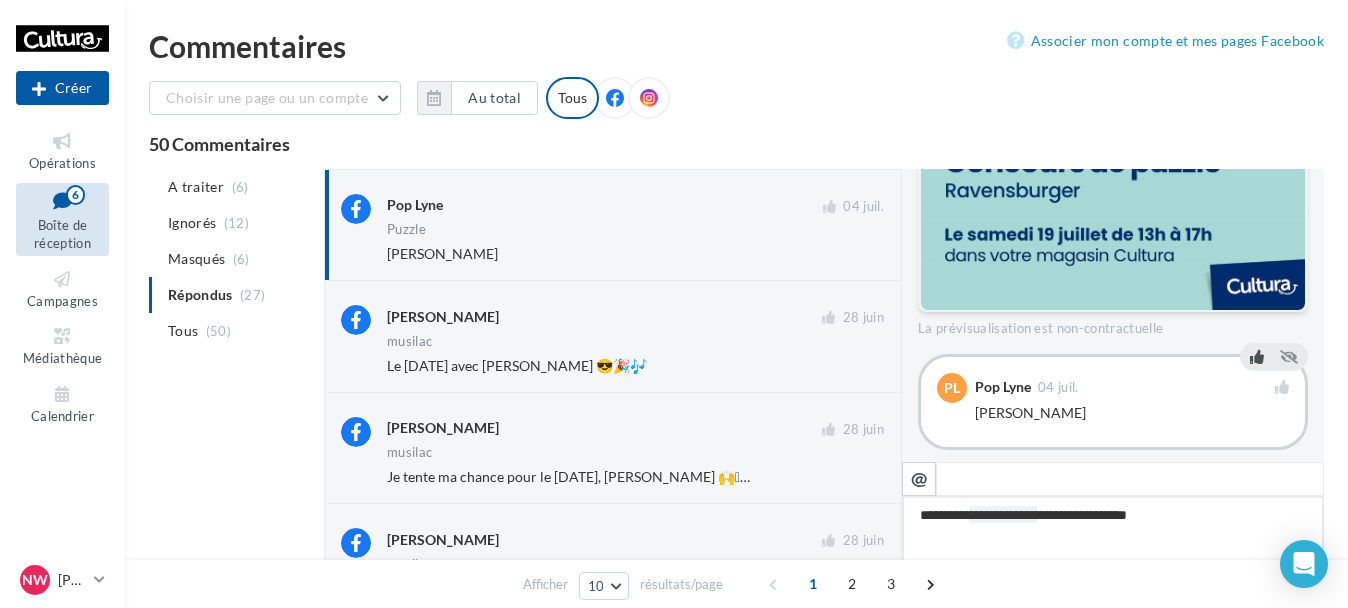 type on "**********" 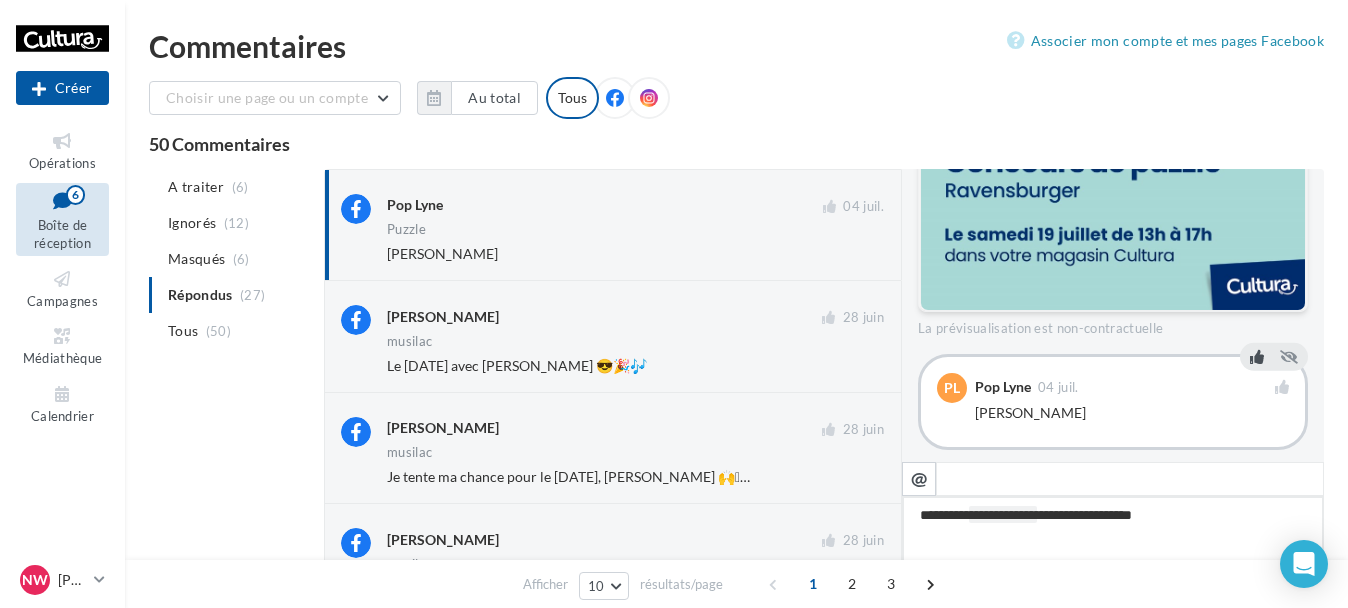 type on "**********" 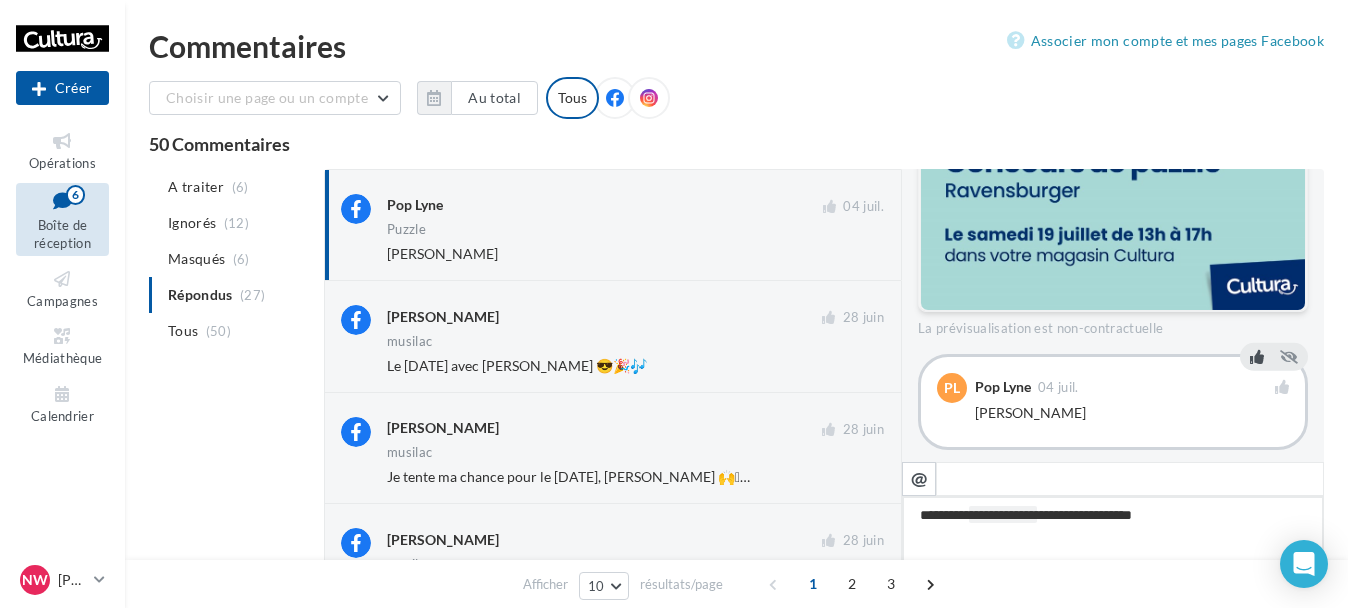 type on "**********" 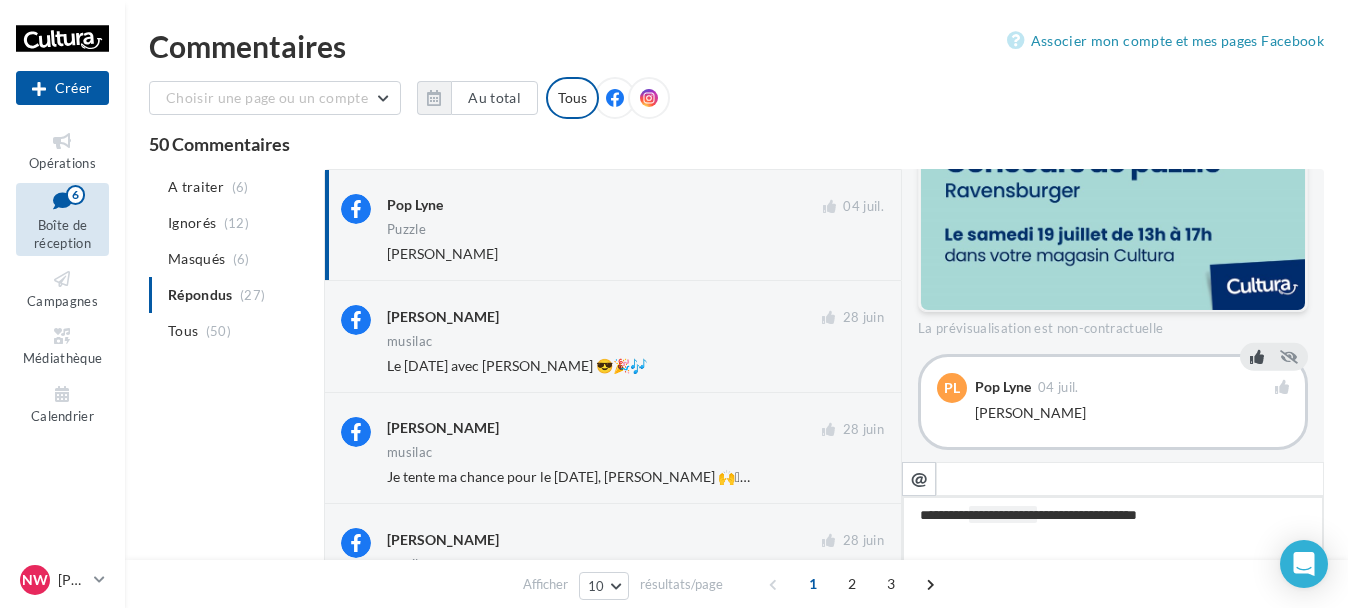 type on "**********" 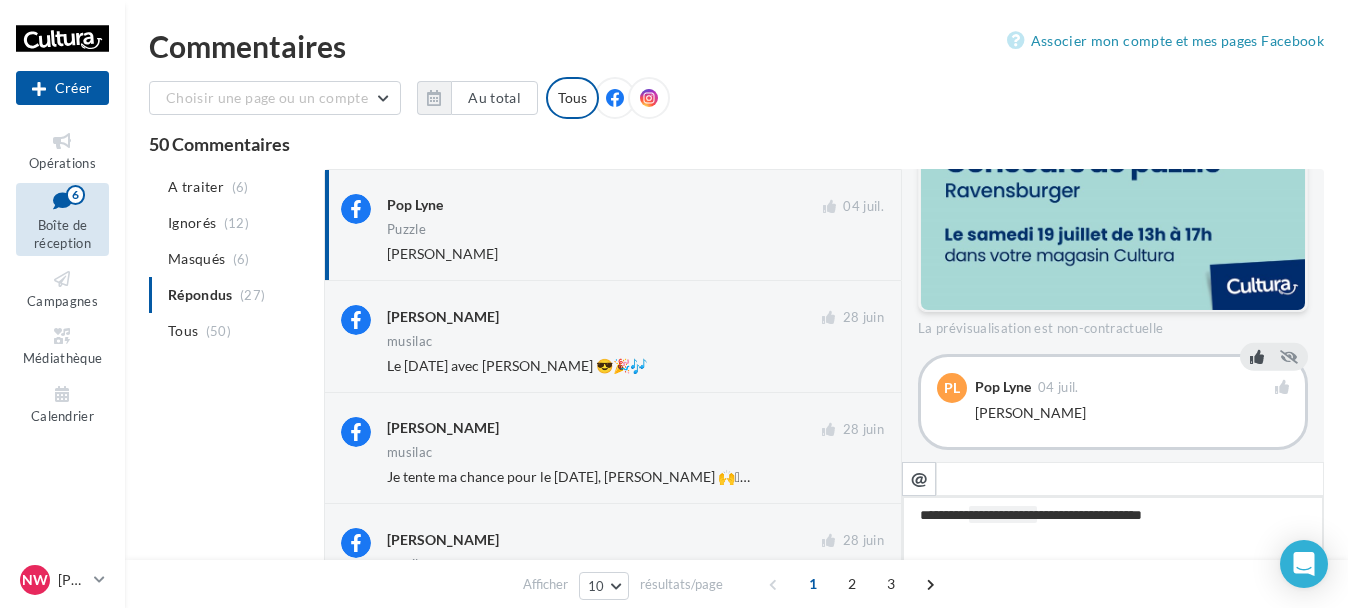type on "**********" 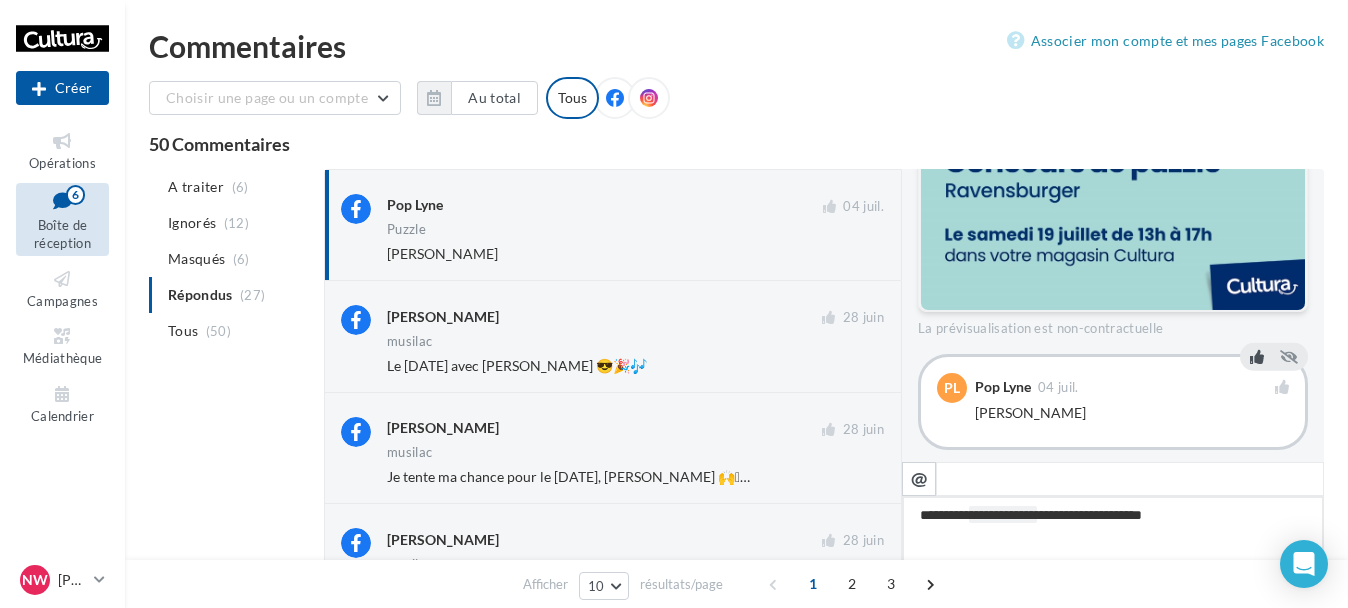 type on "**********" 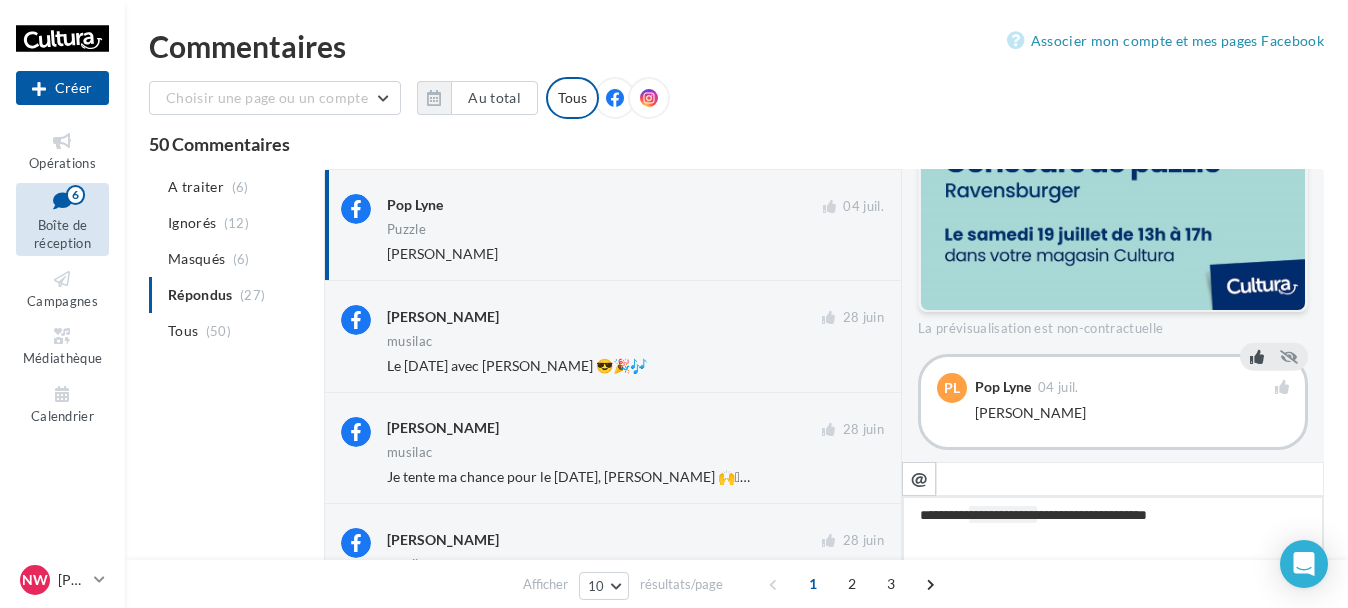 type on "**********" 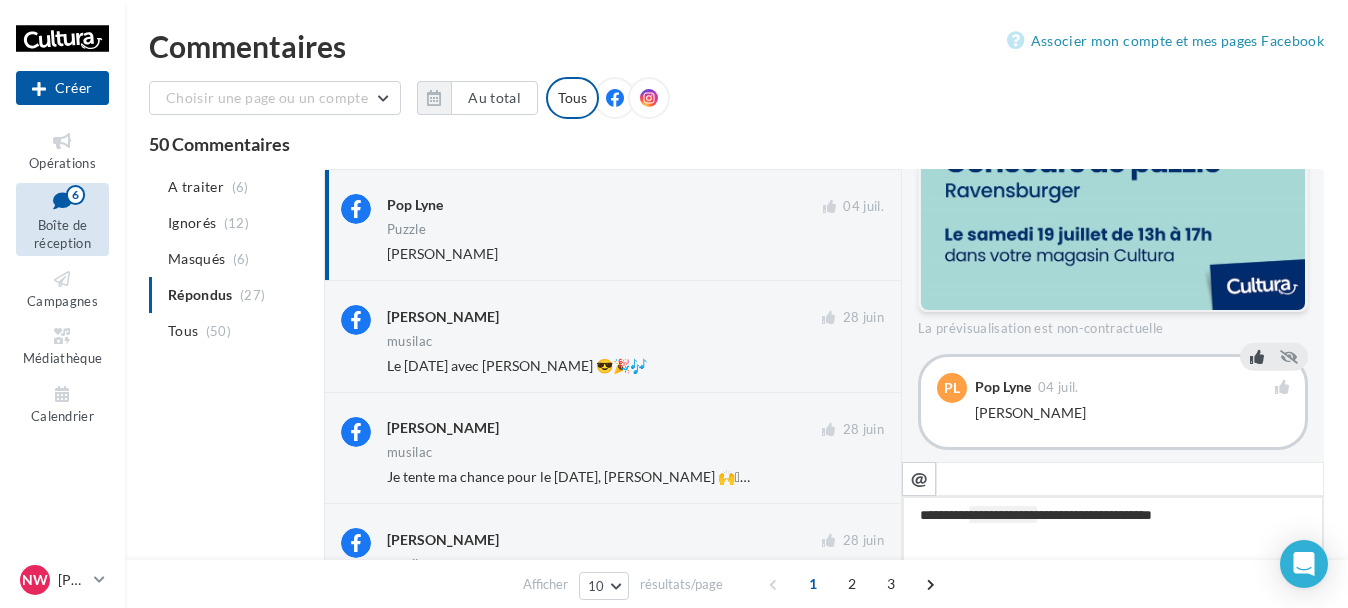type on "**********" 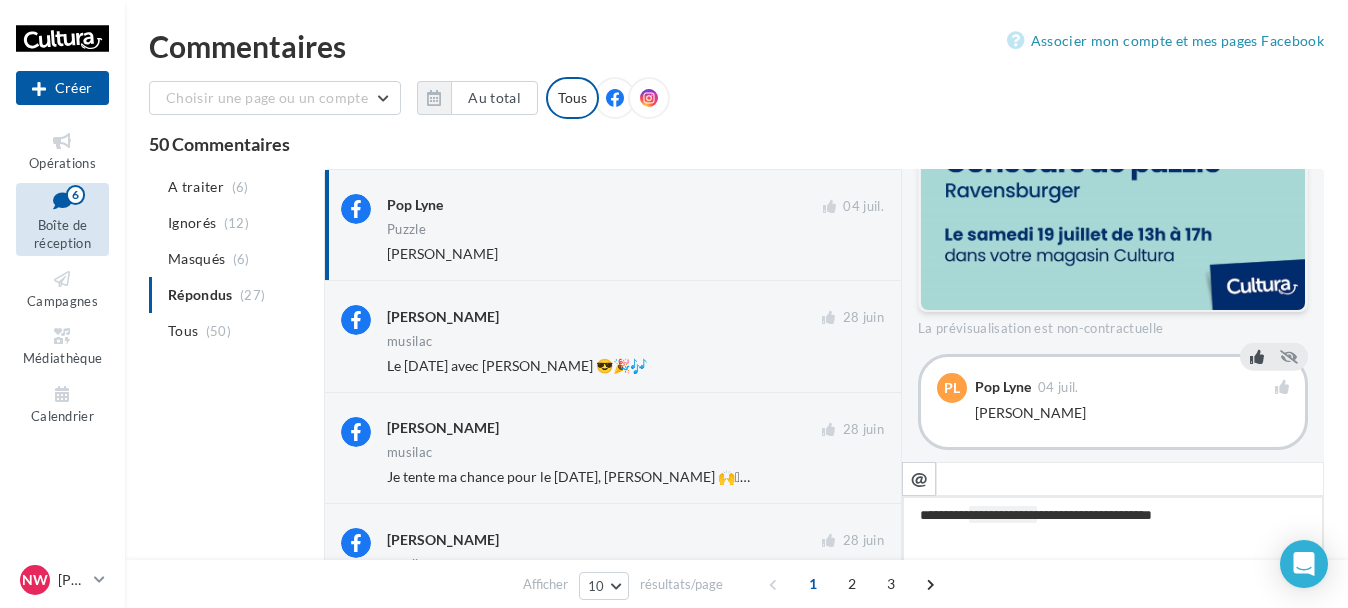 type on "**********" 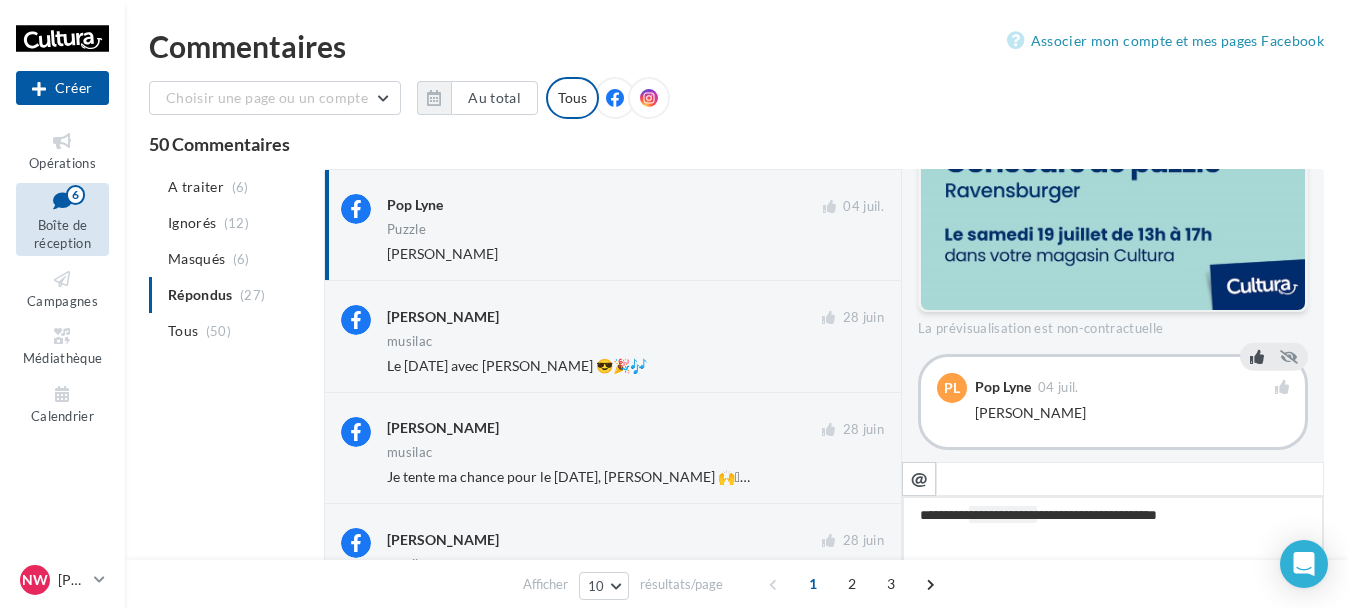 type on "**********" 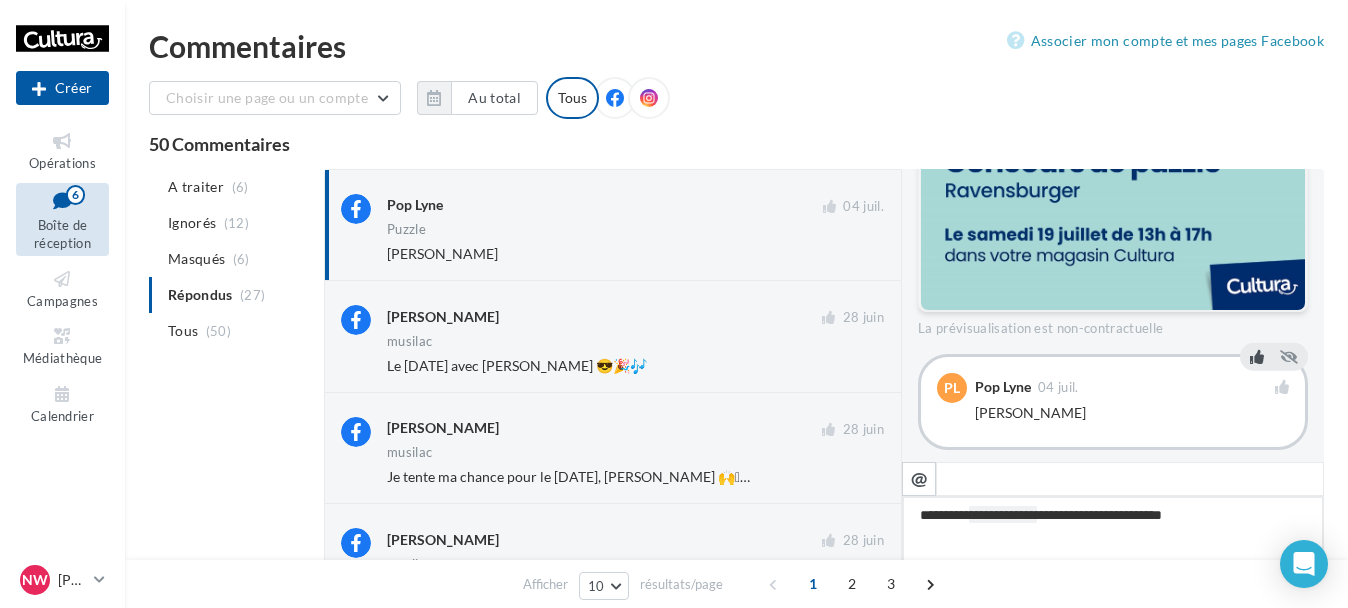 type on "**********" 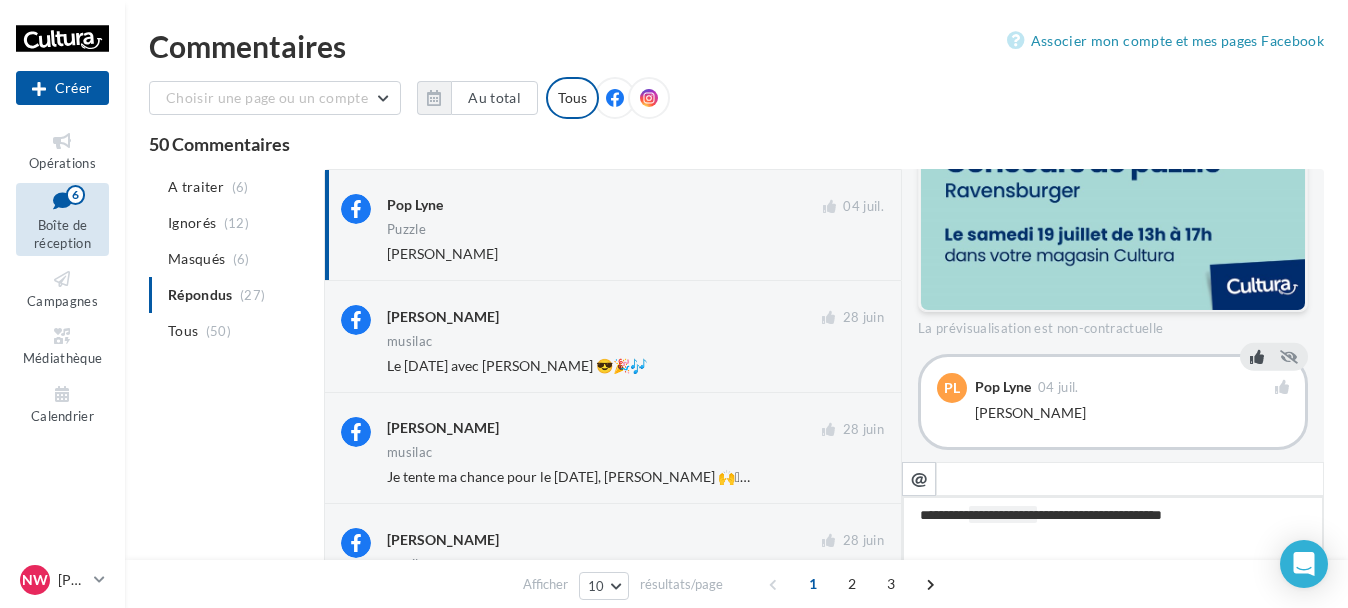 type on "**********" 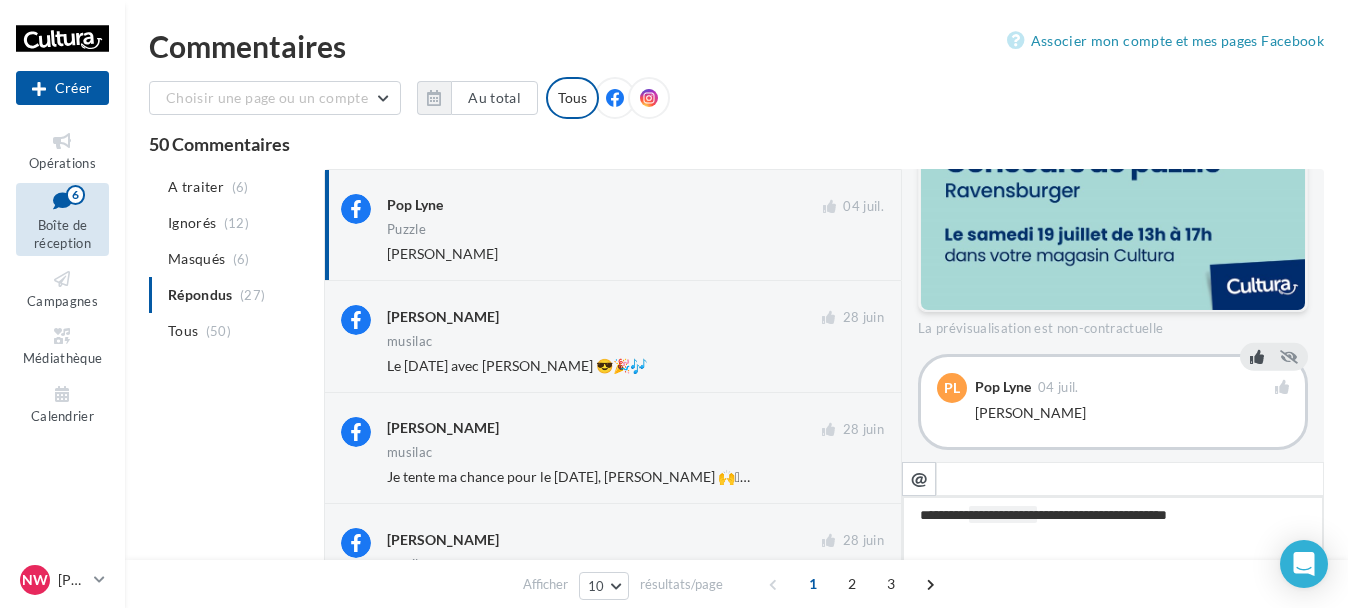 type on "**********" 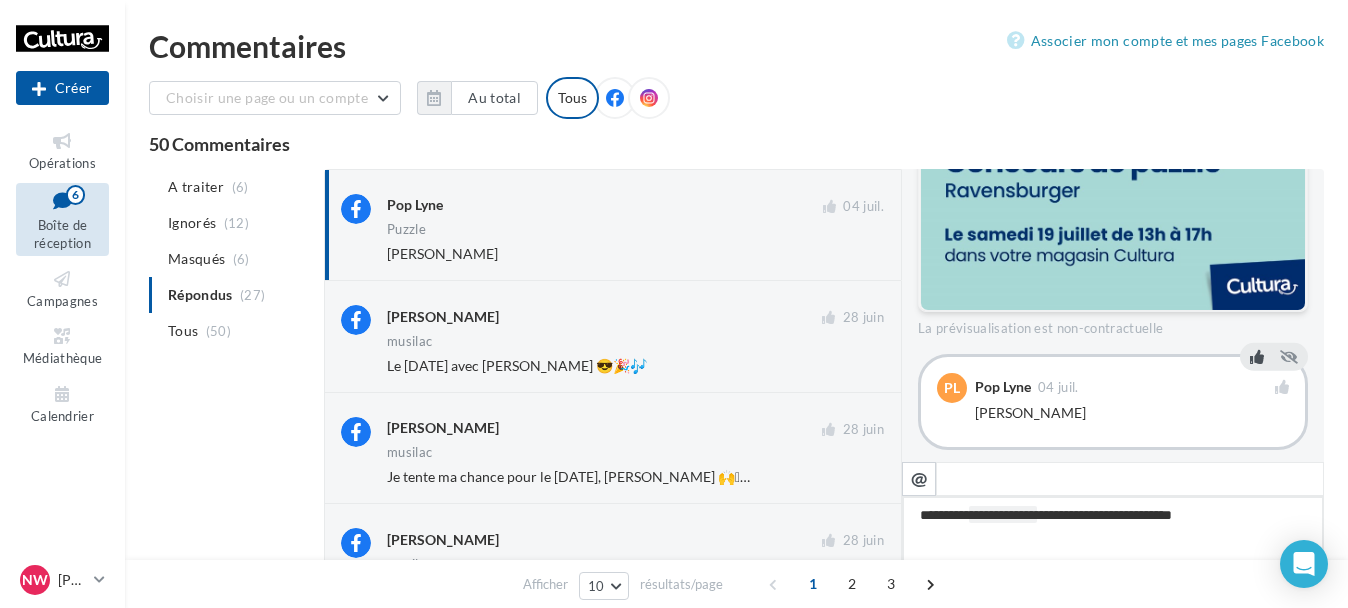 type on "**********" 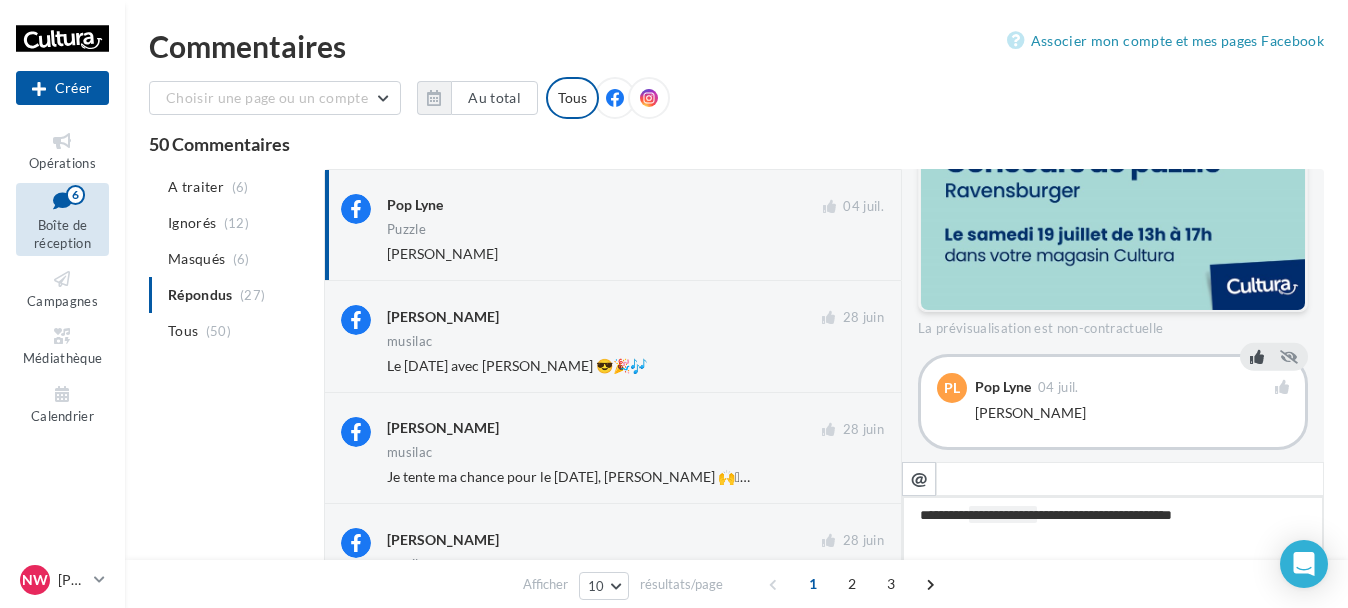 type on "**********" 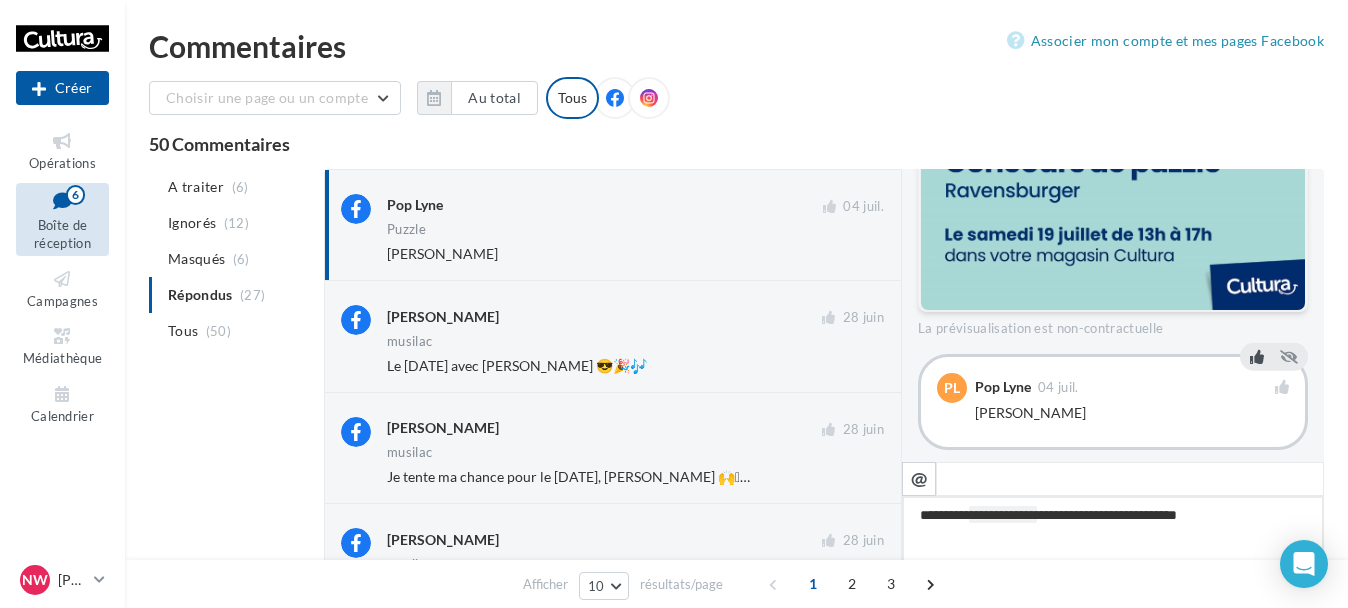 type on "**********" 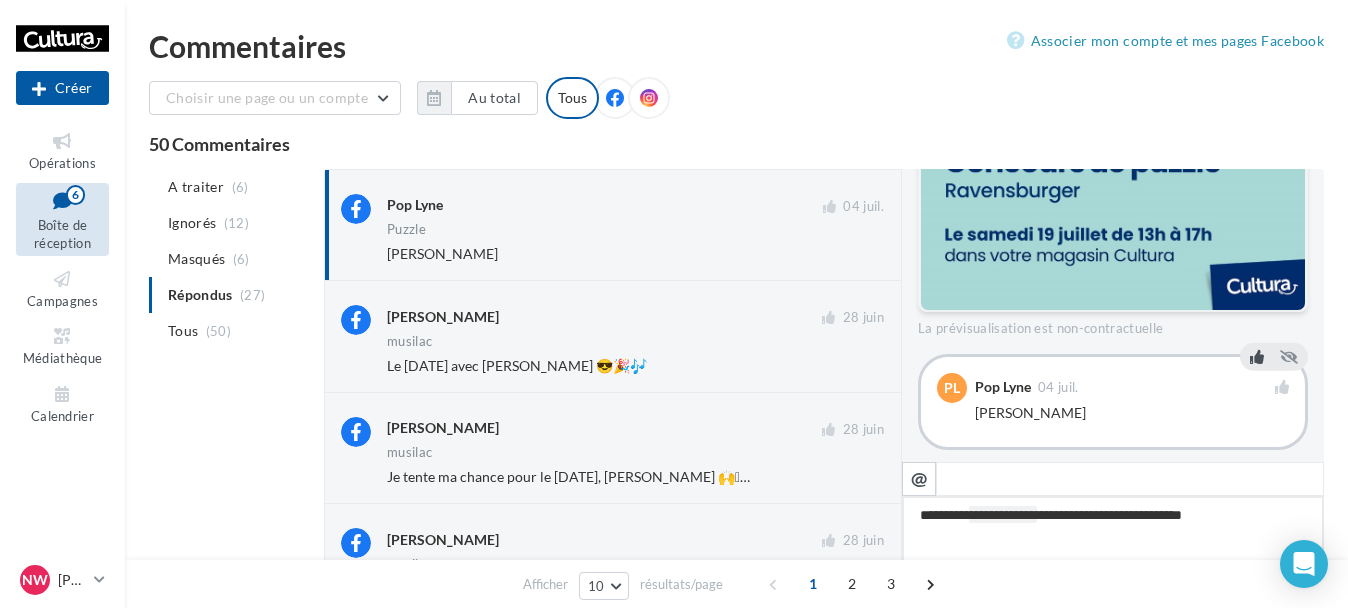 type on "**********" 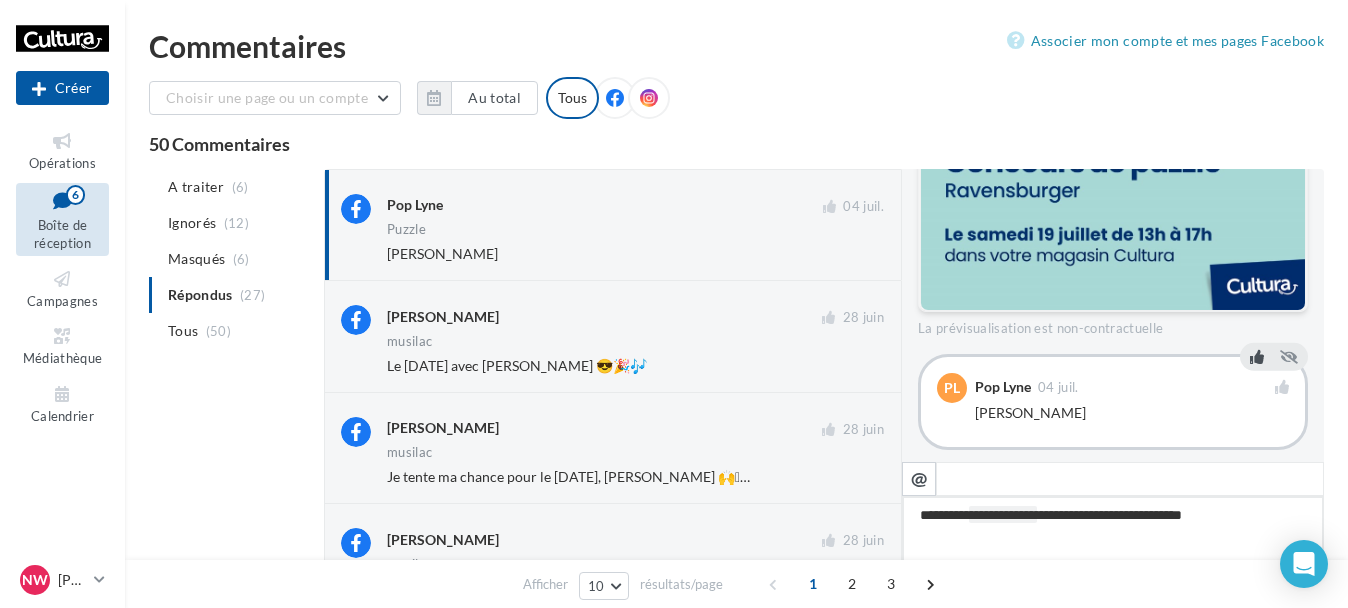 type on "**********" 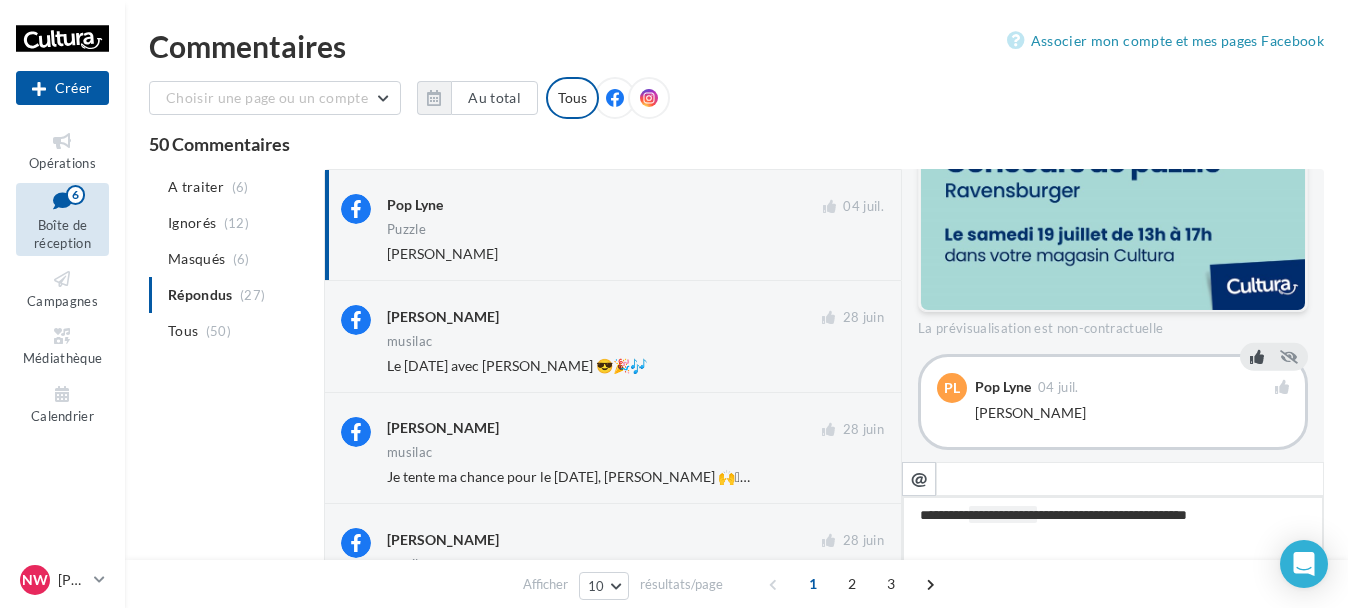 type on "**********" 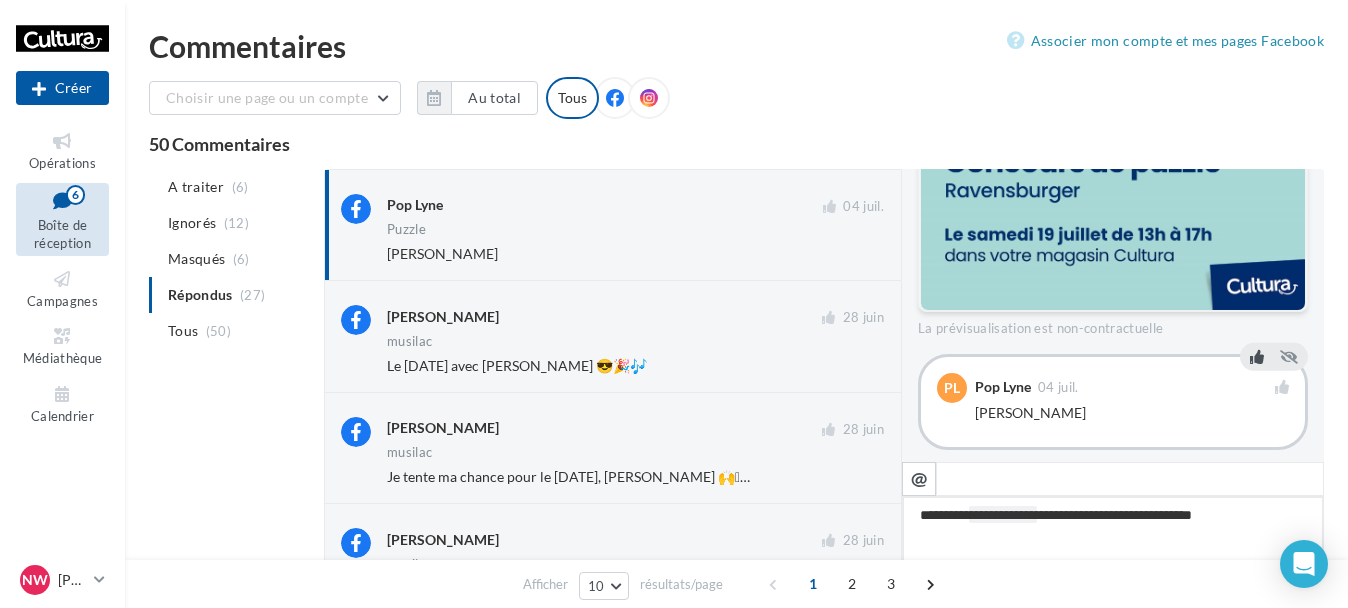 type on "**********" 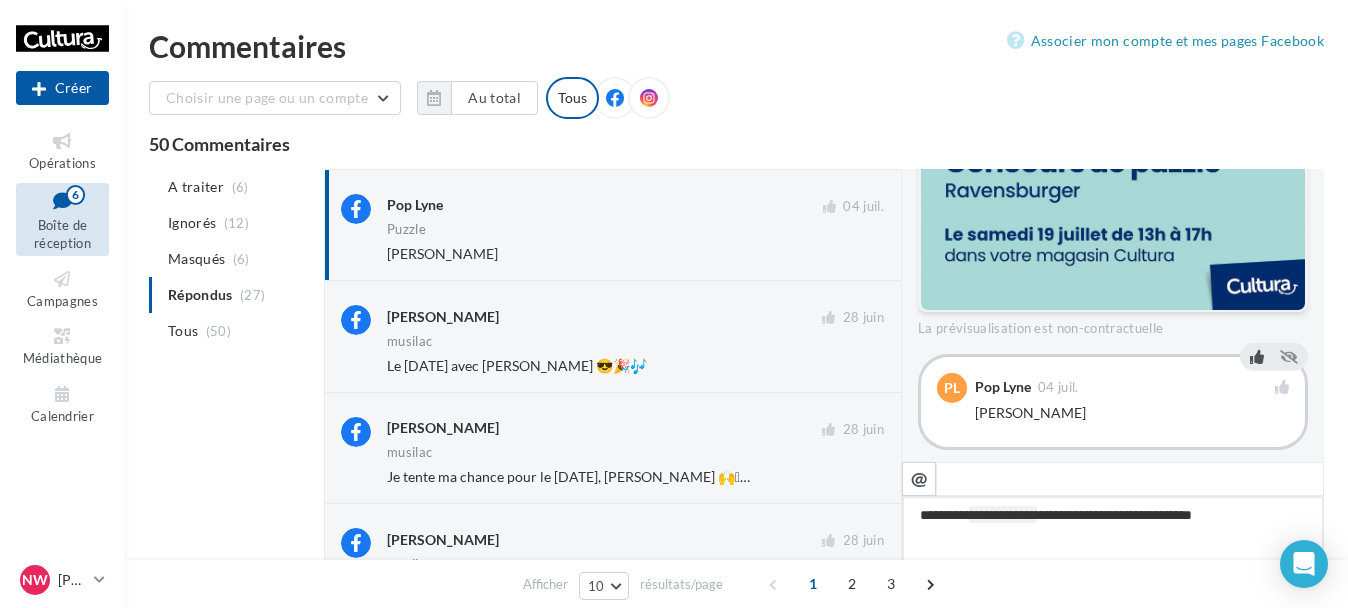 type on "**********" 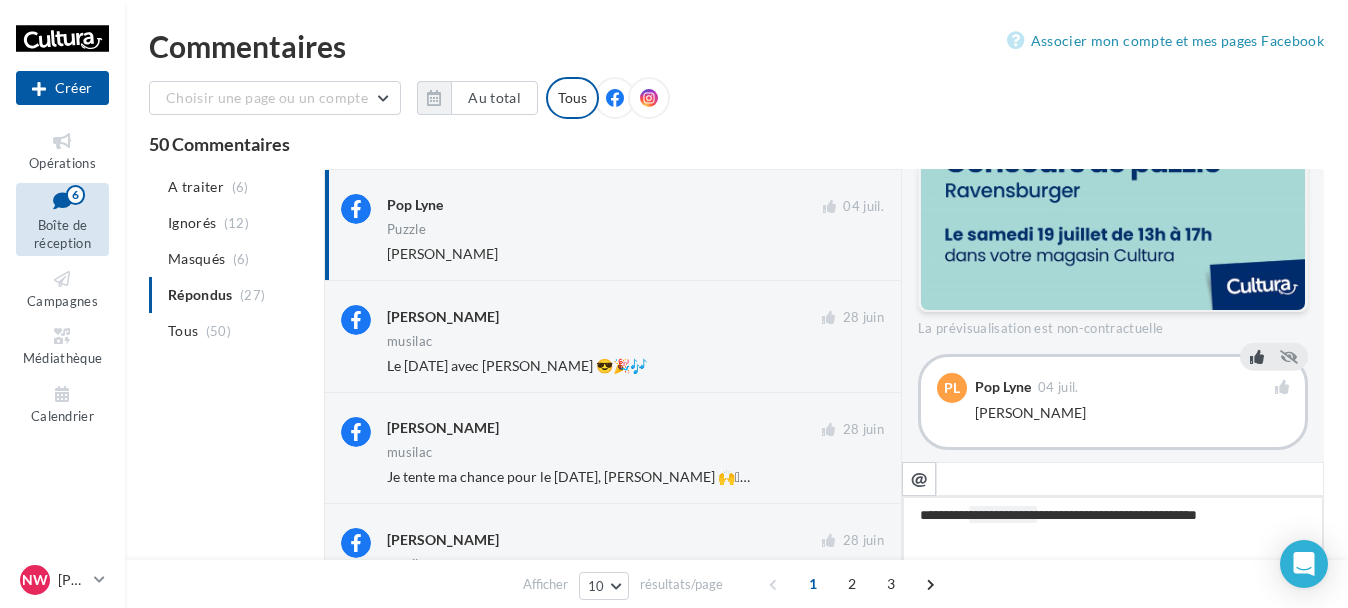 type on "**********" 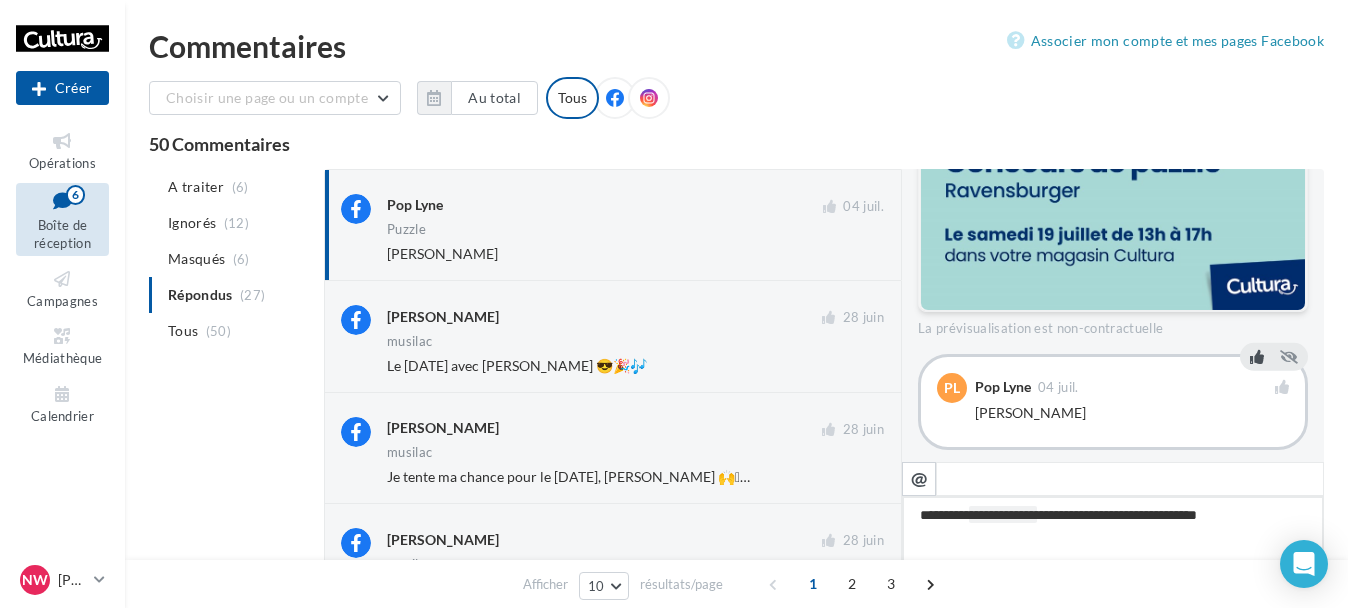 type on "**********" 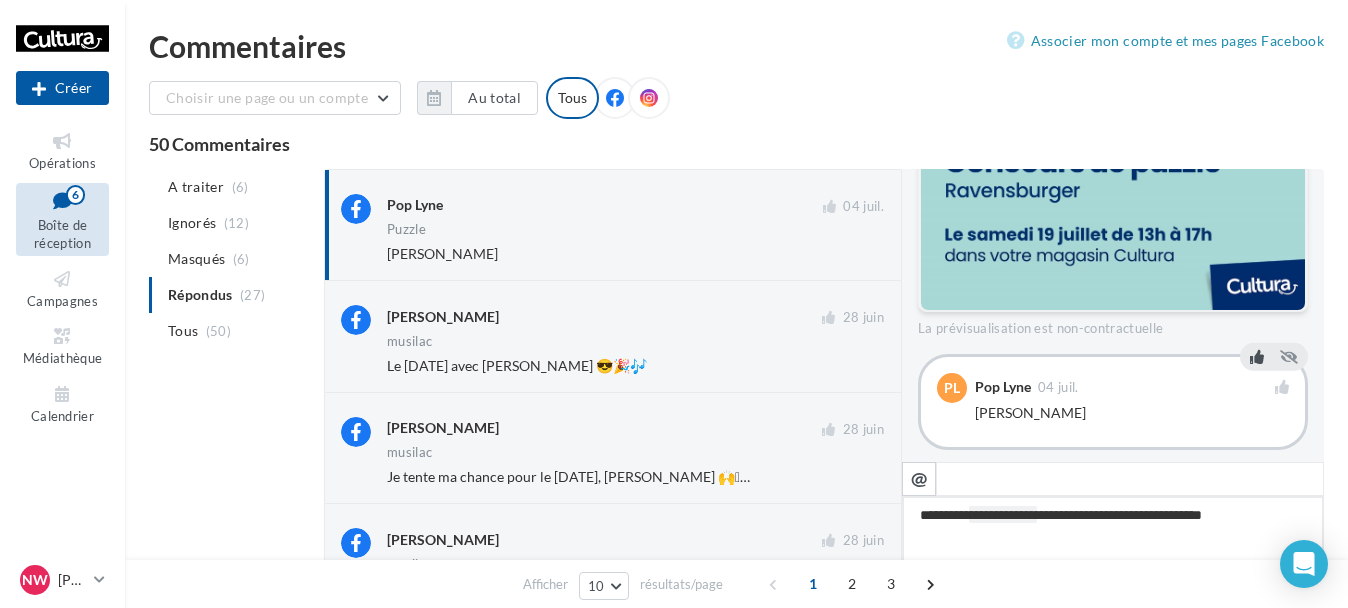type on "**********" 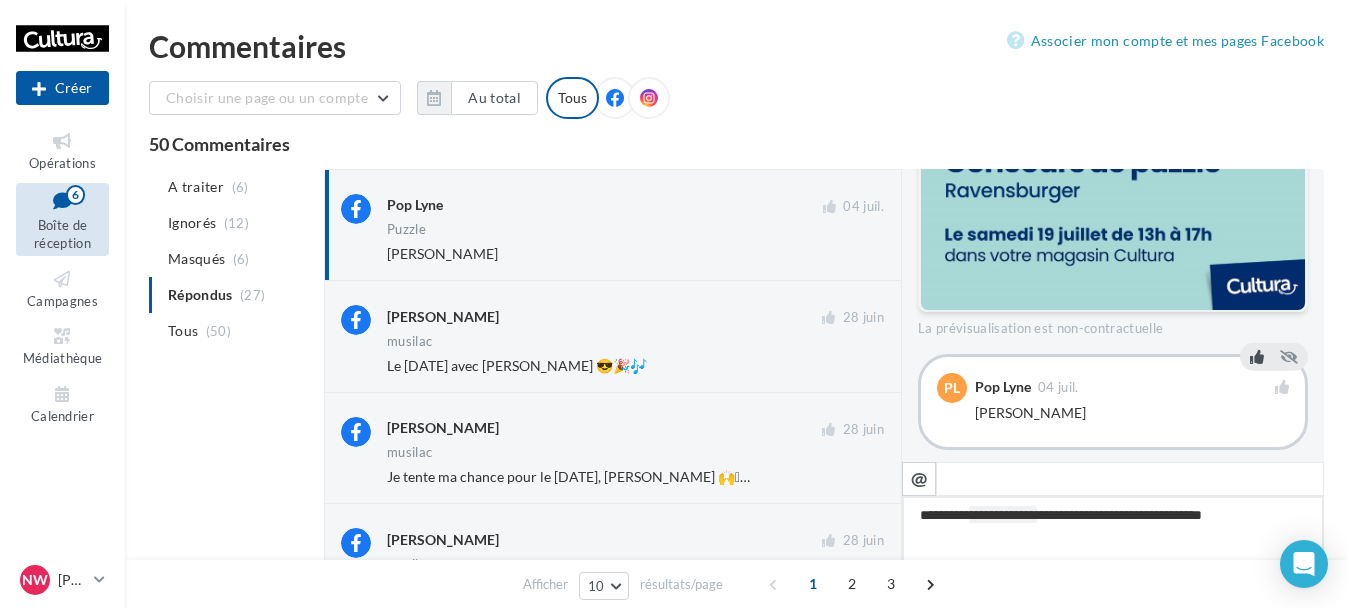 type on "**********" 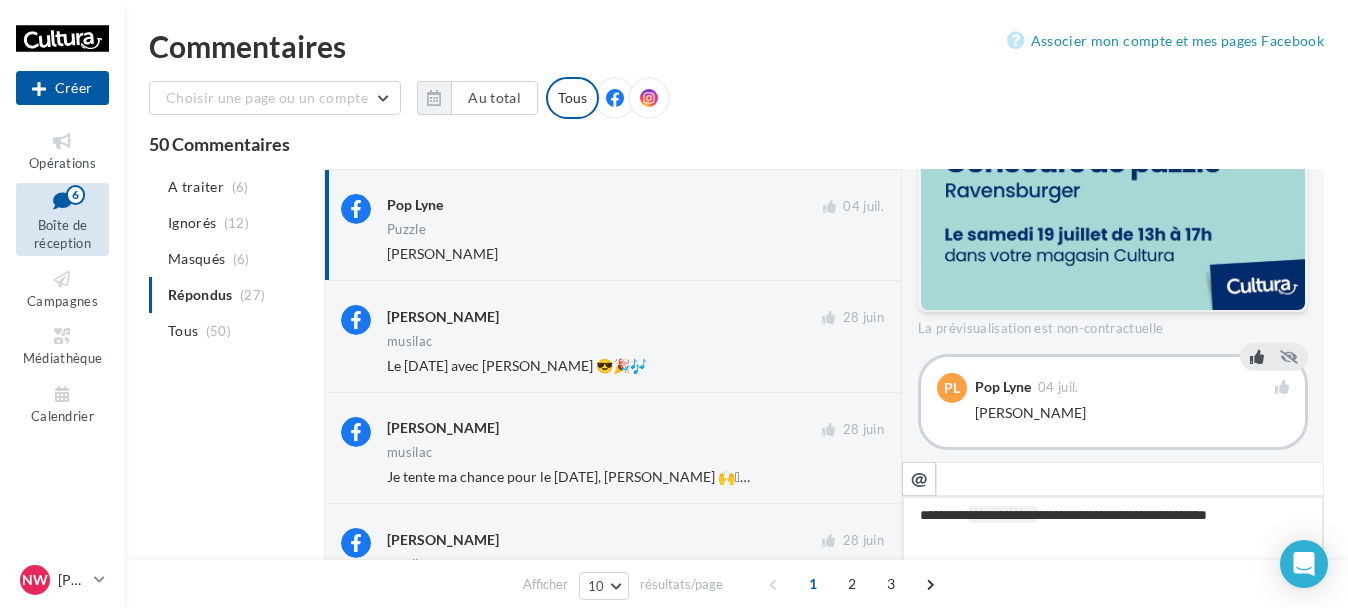 type on "**********" 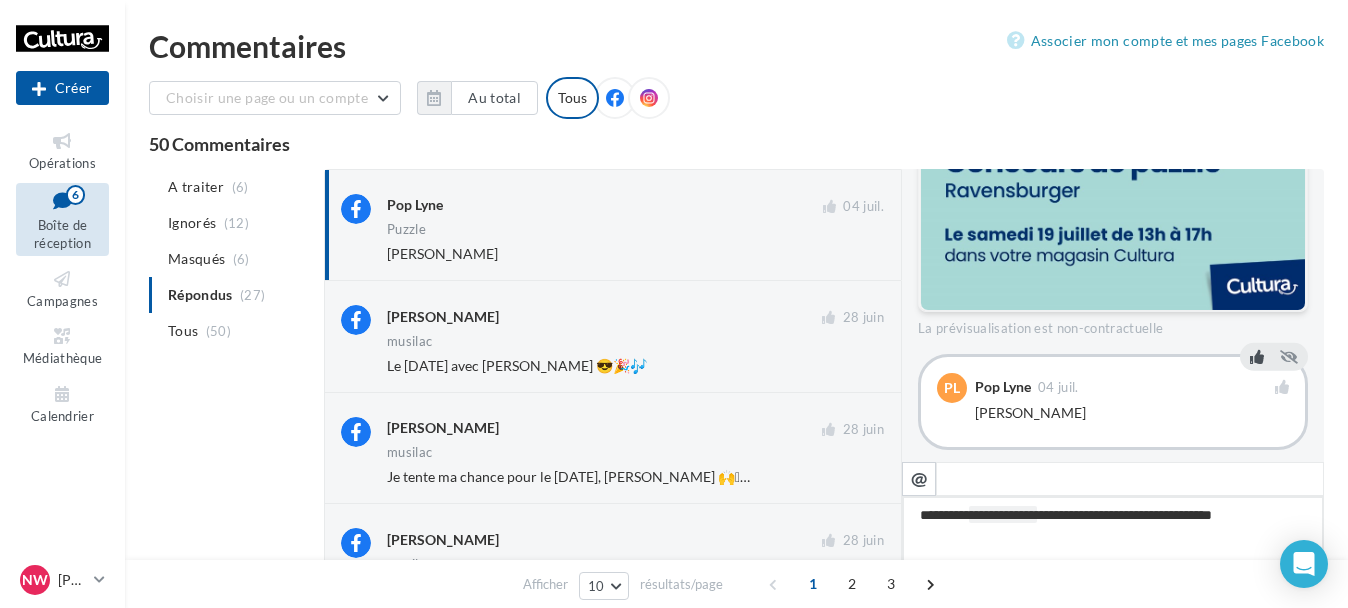 type on "**********" 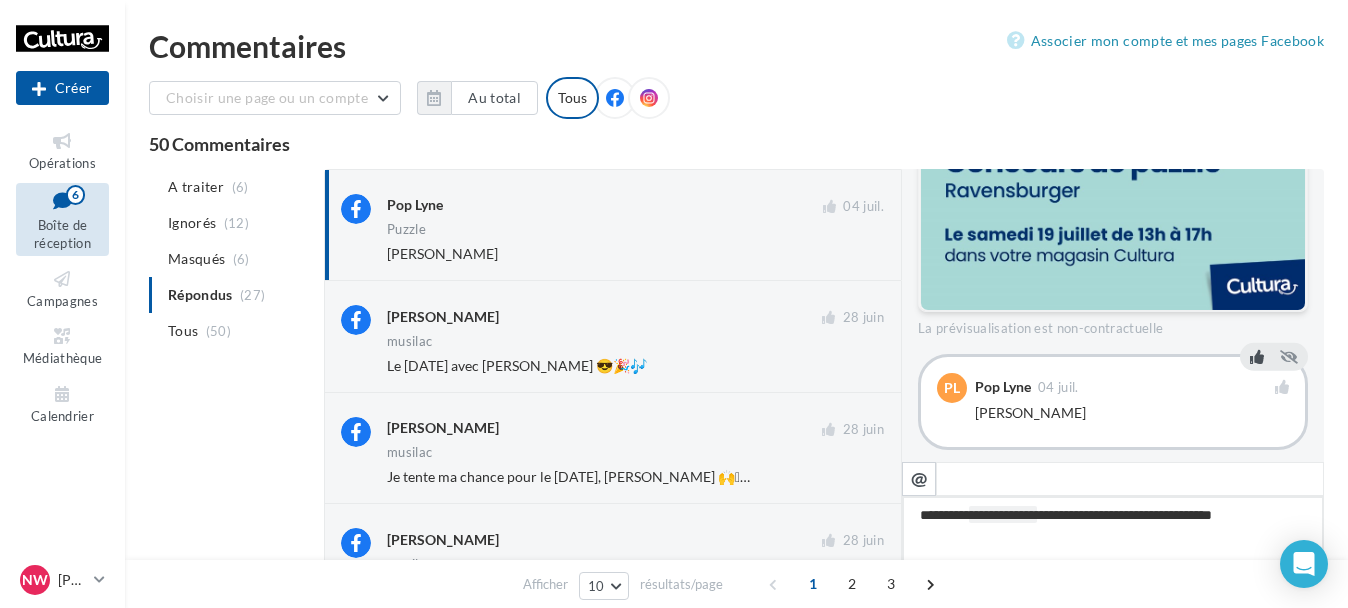 type on "**********" 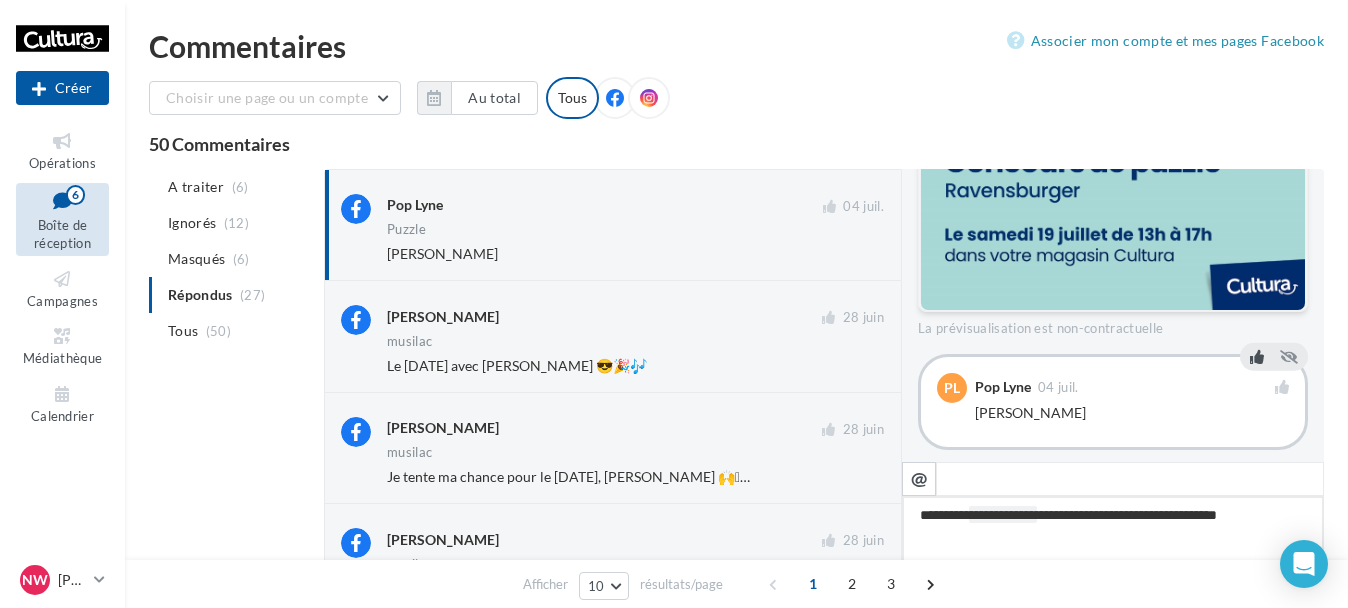 type on "**********" 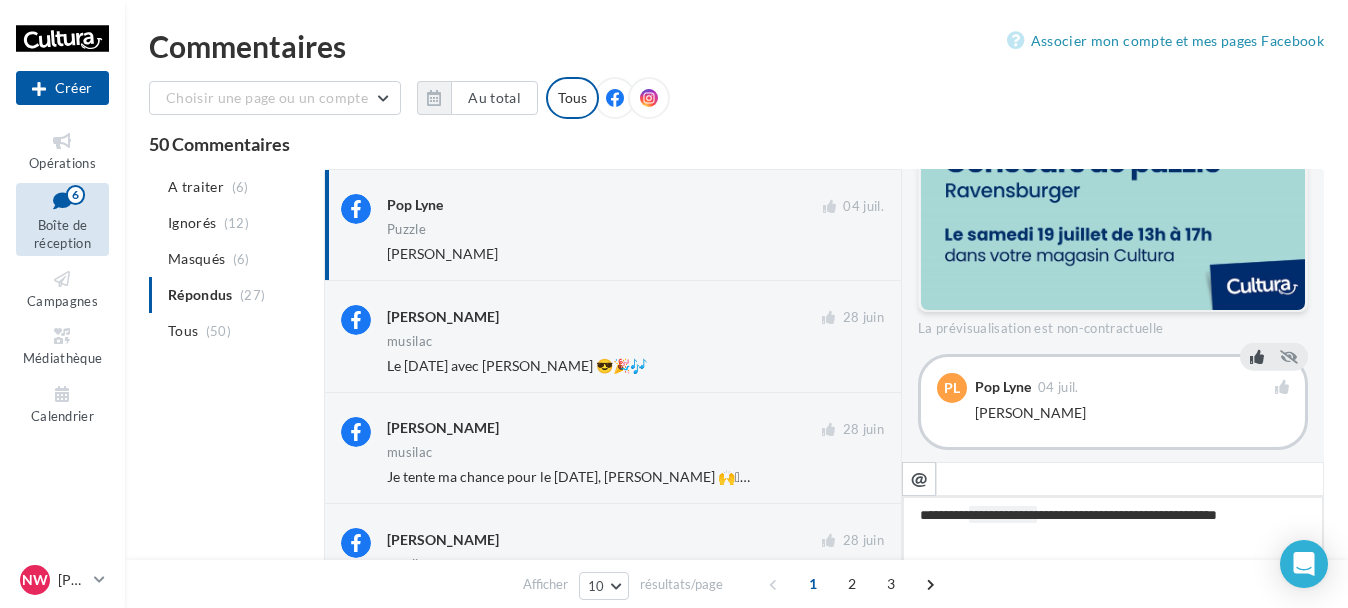 type on "**********" 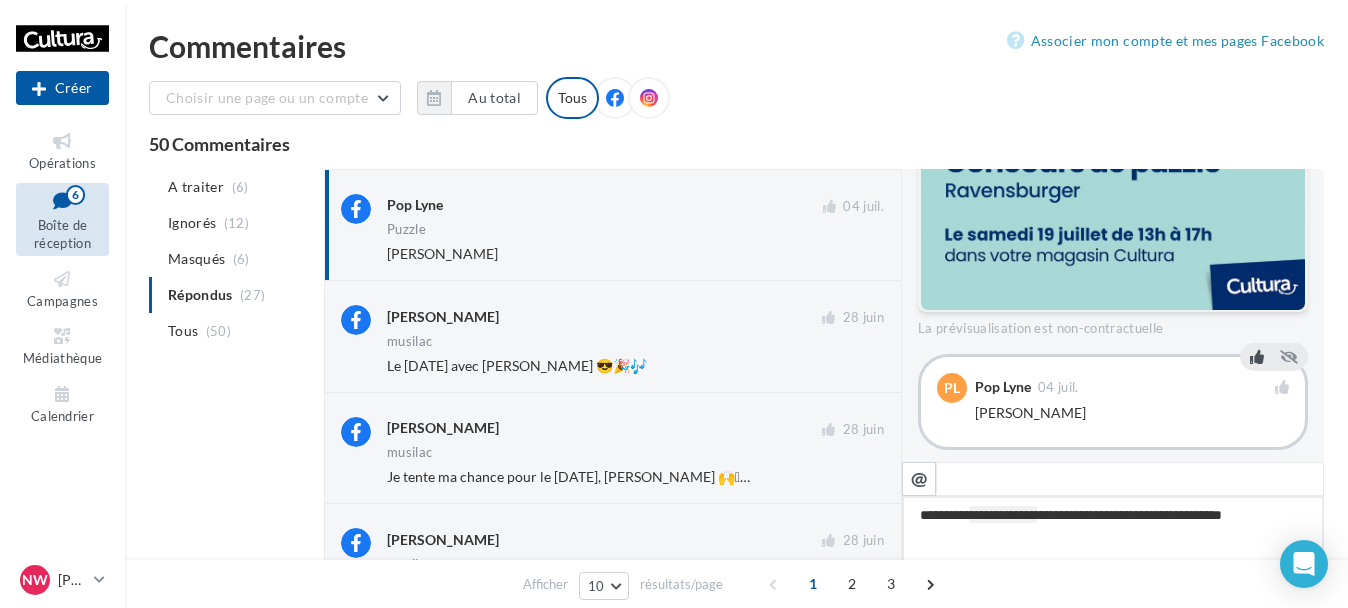 type on "**********" 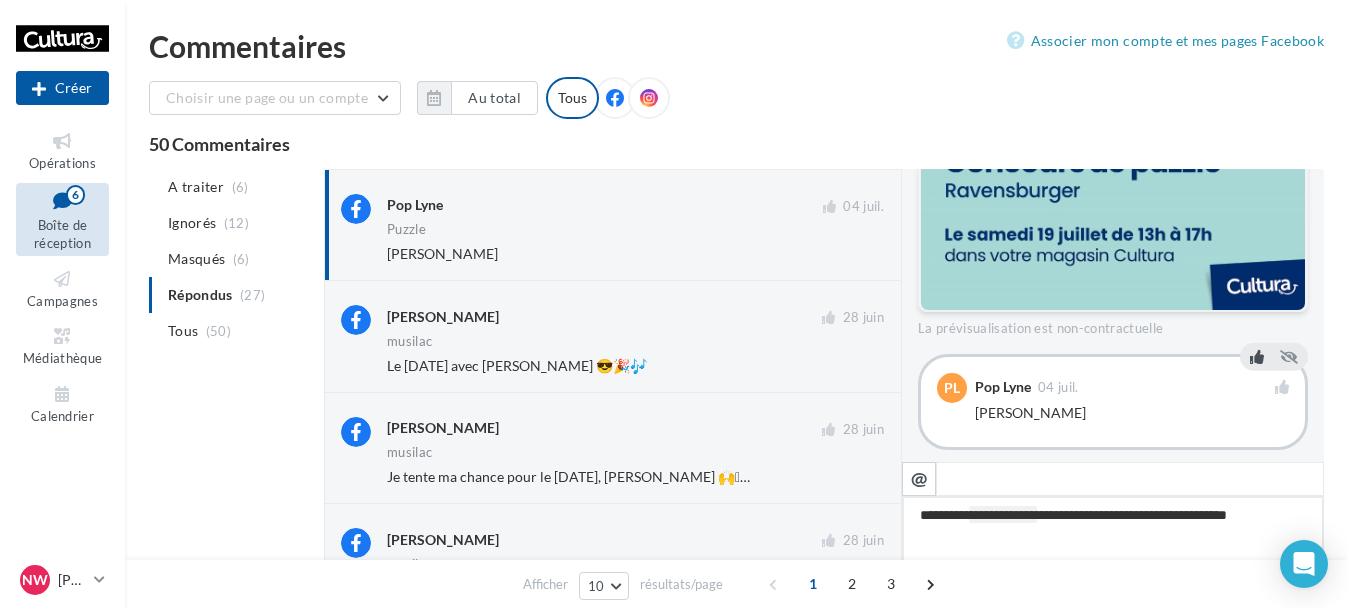 type on "**********" 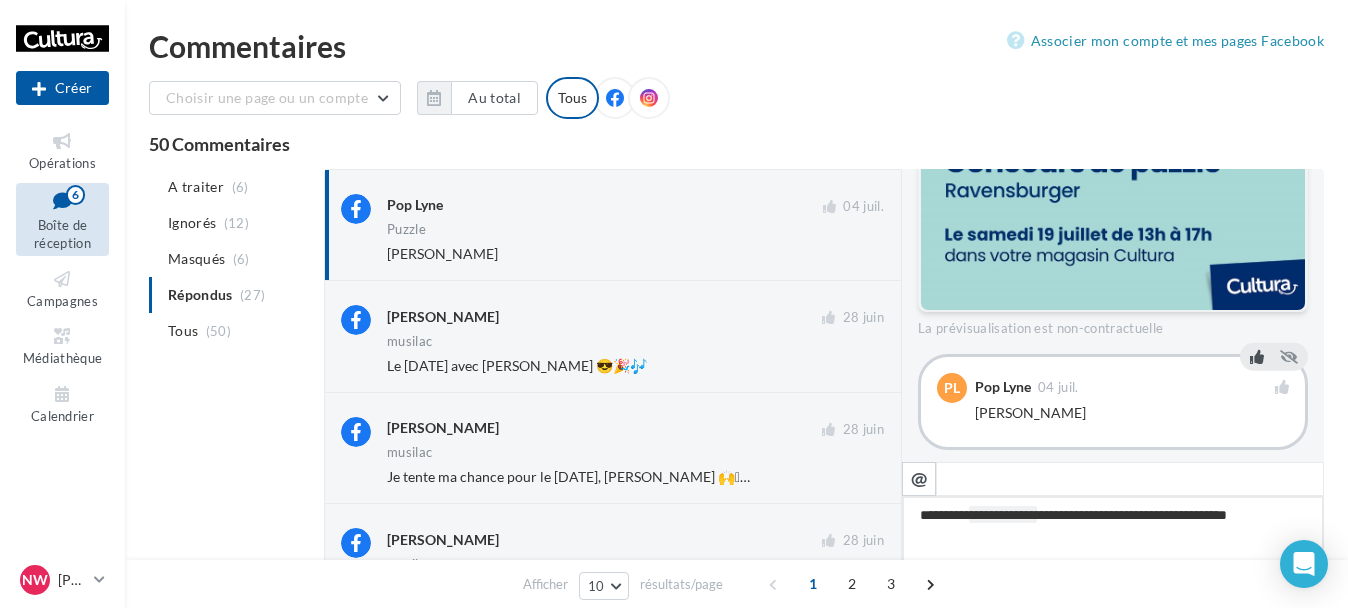 type on "**********" 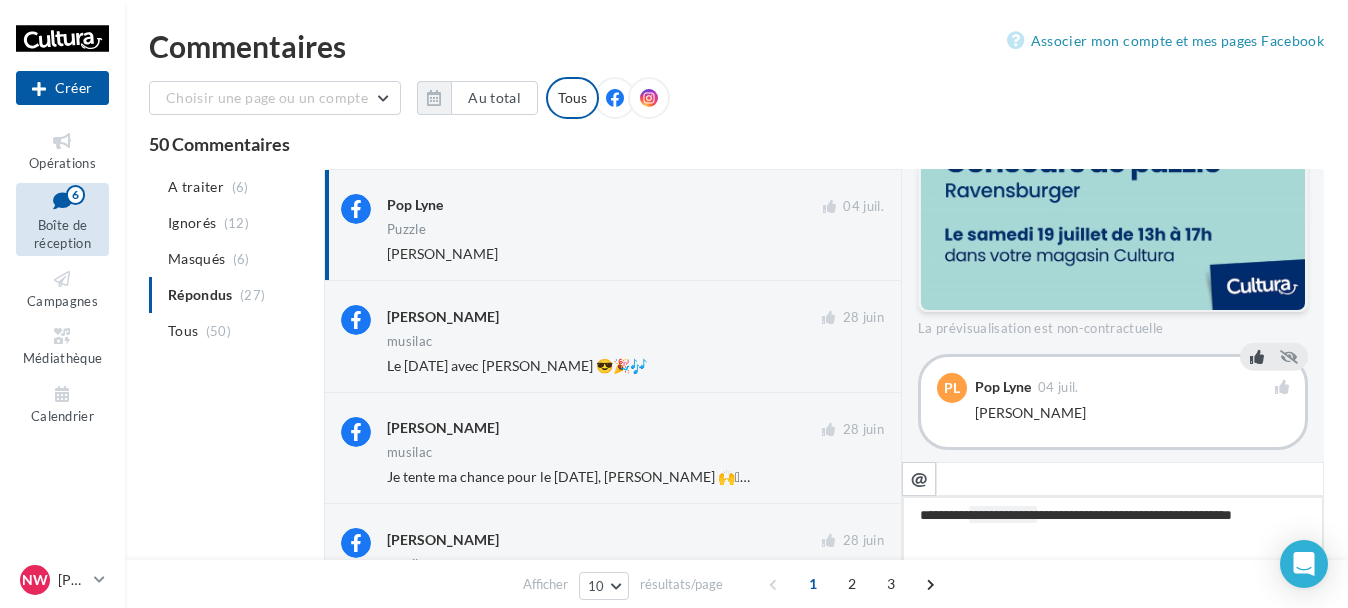 type on "**********" 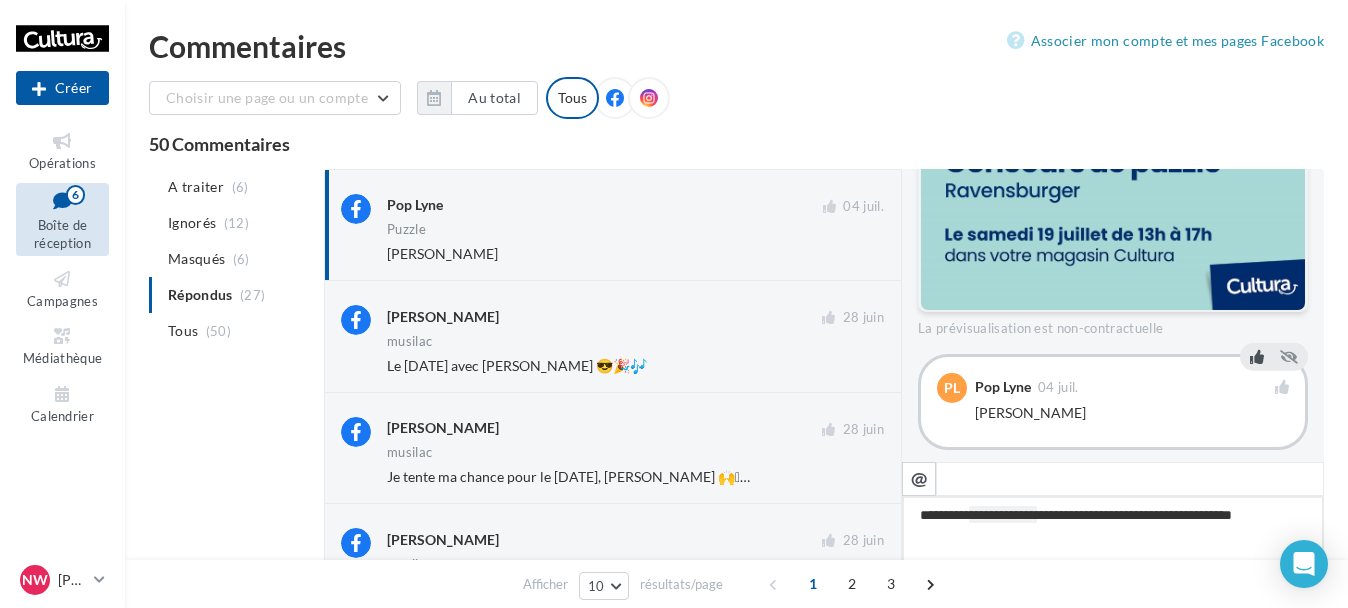 type on "**********" 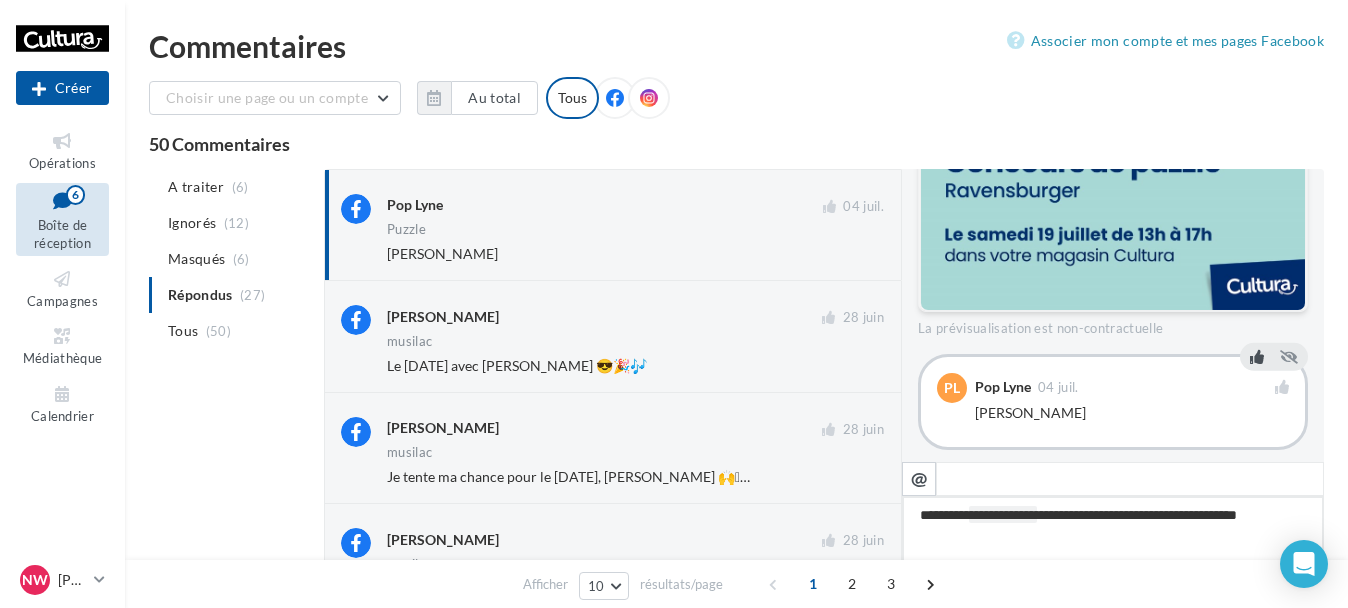 type on "**********" 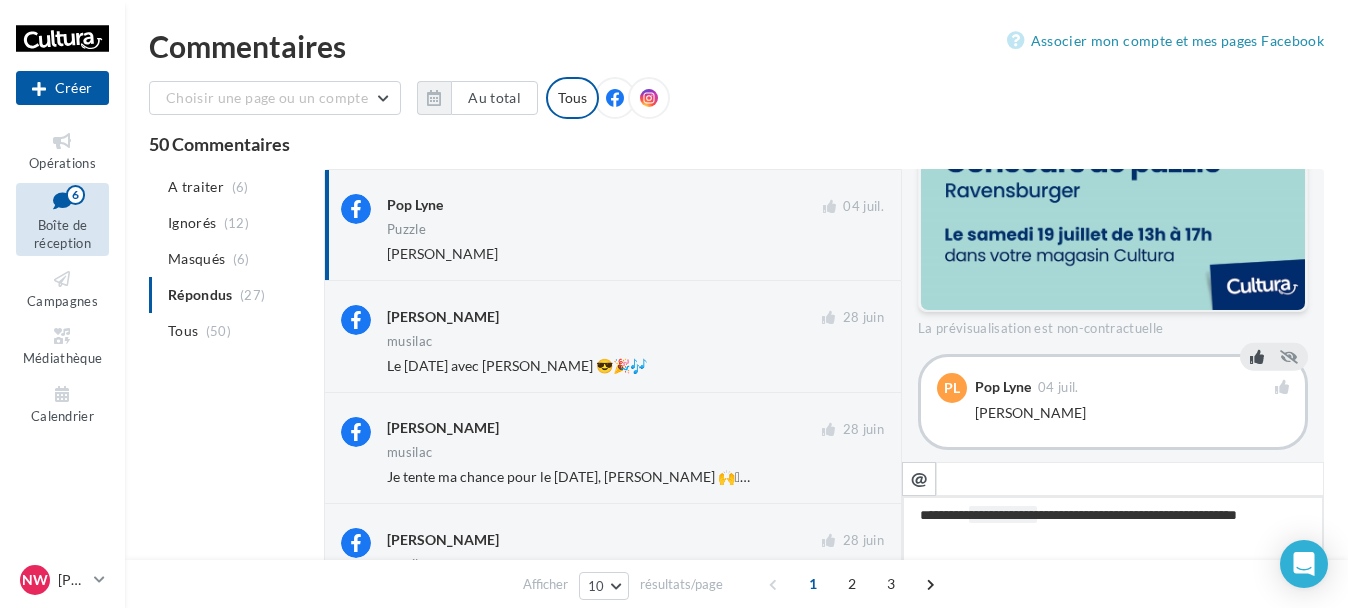 type on "**********" 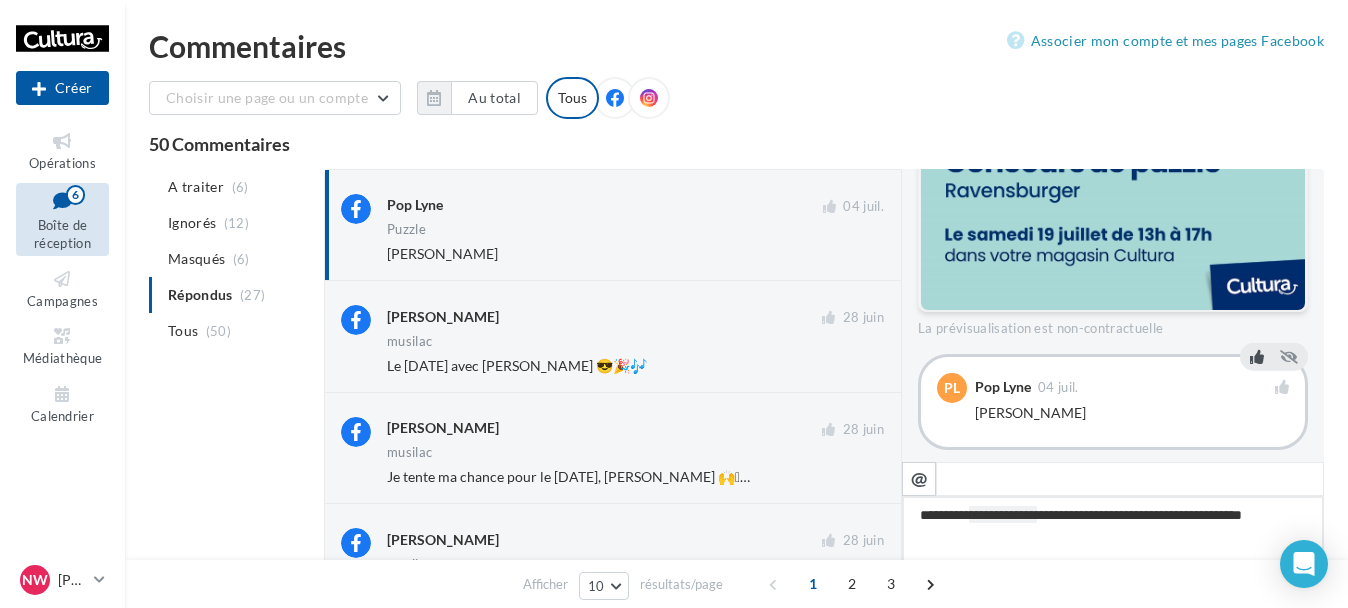 type on "**********" 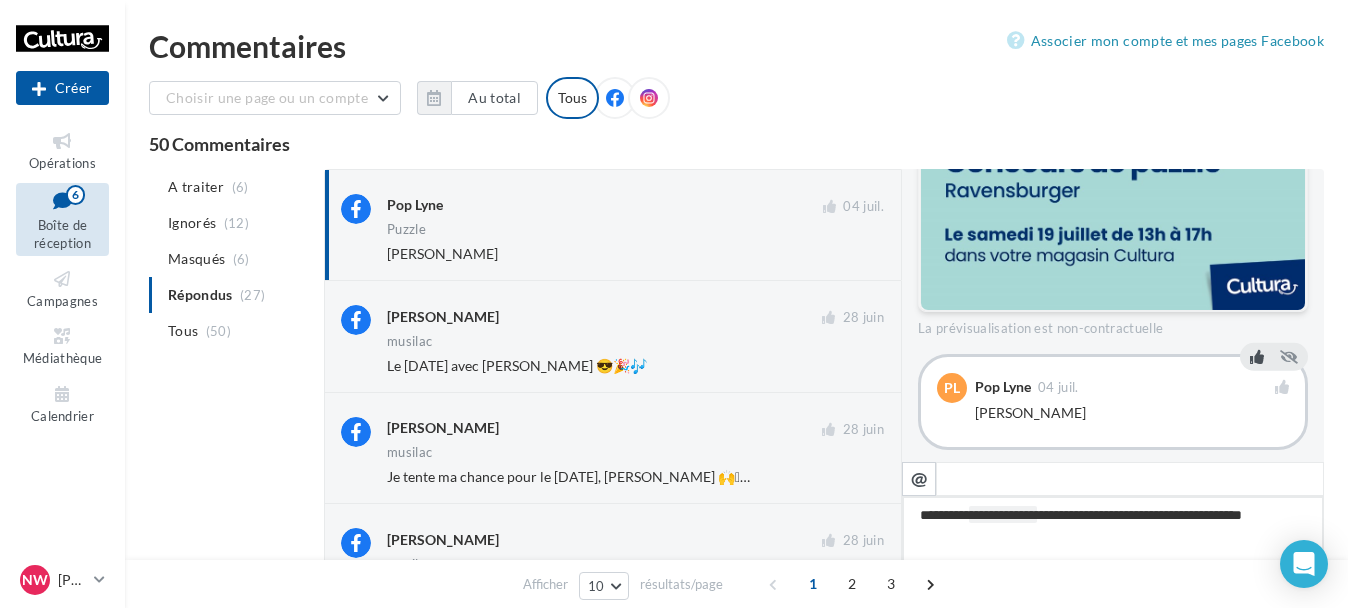 type on "**********" 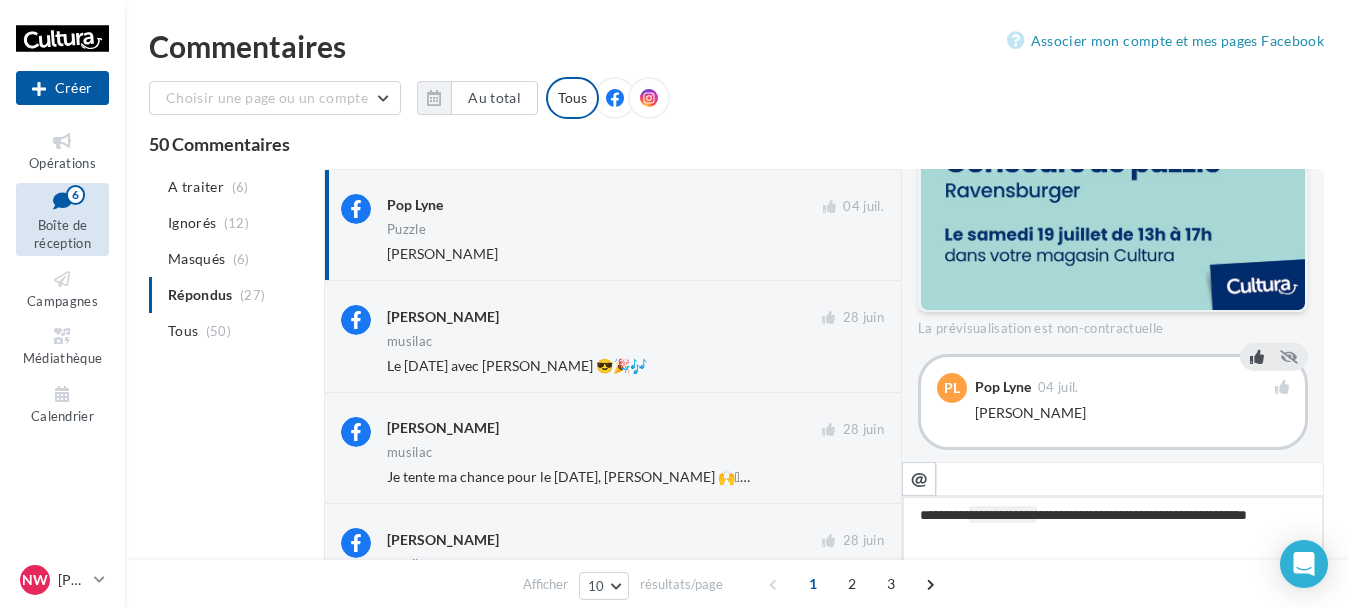 type on "**********" 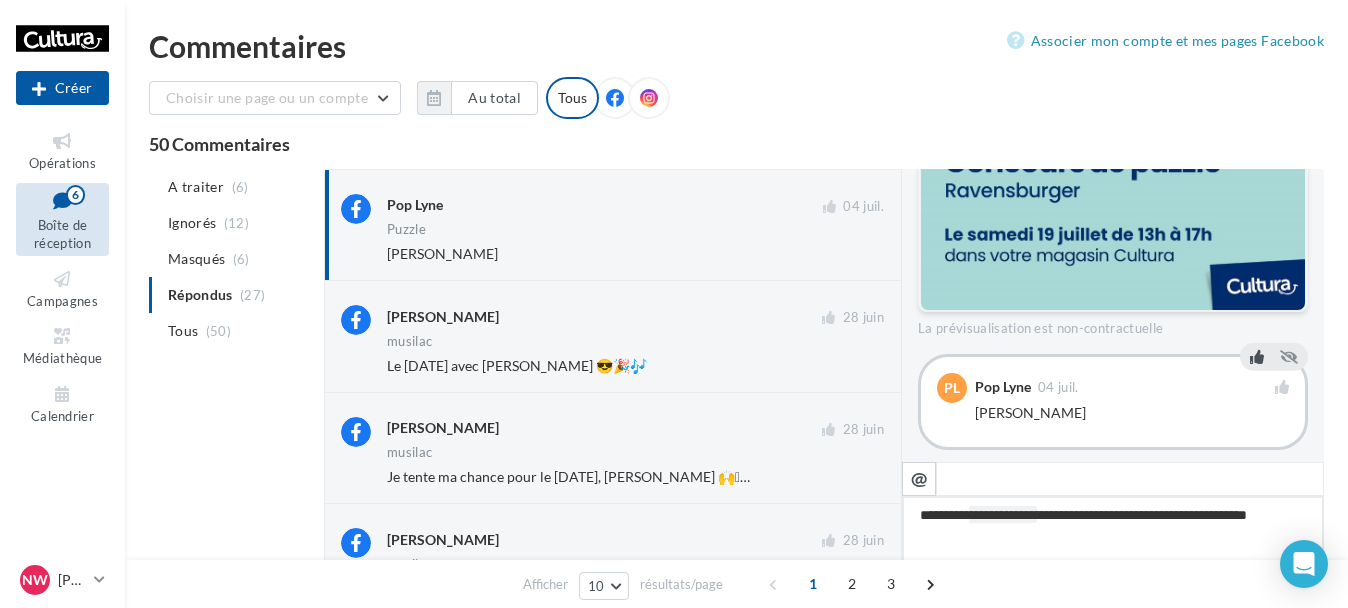 type on "**********" 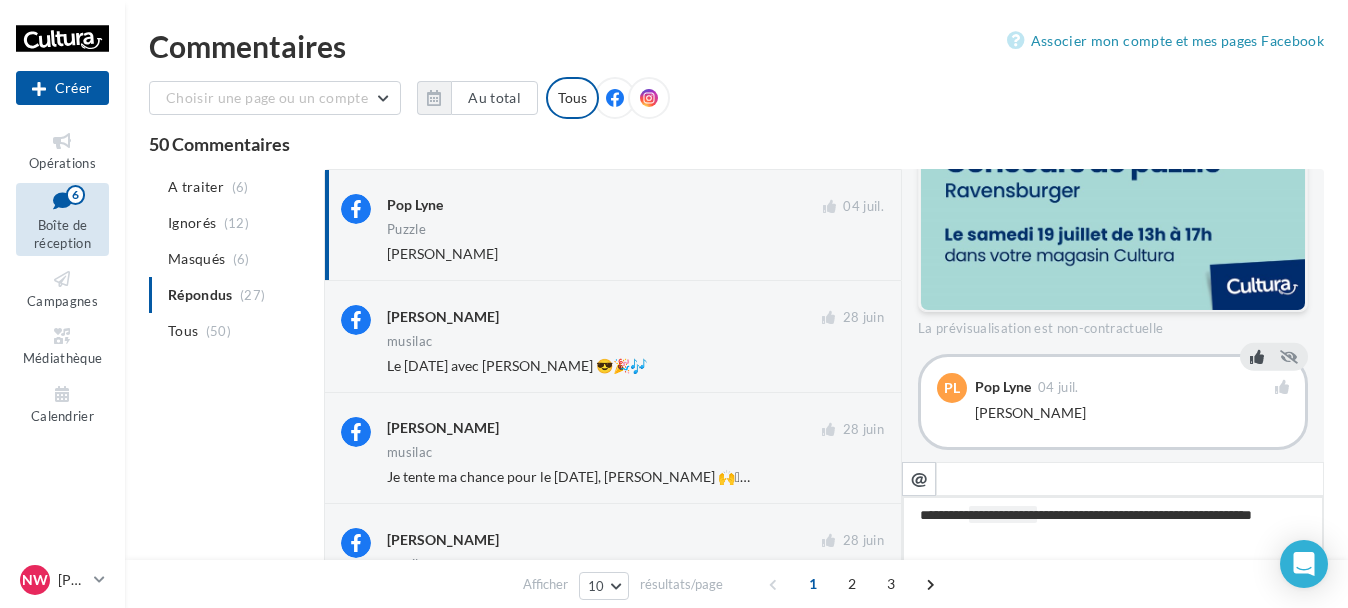 type on "**********" 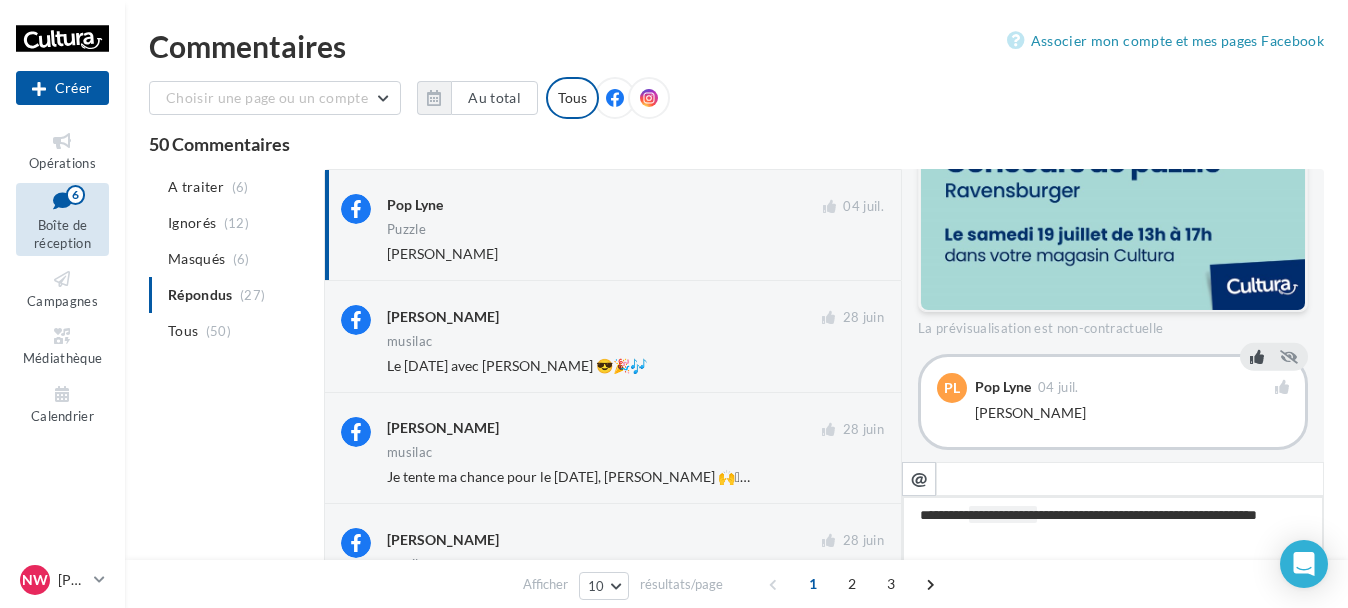 type on "**********" 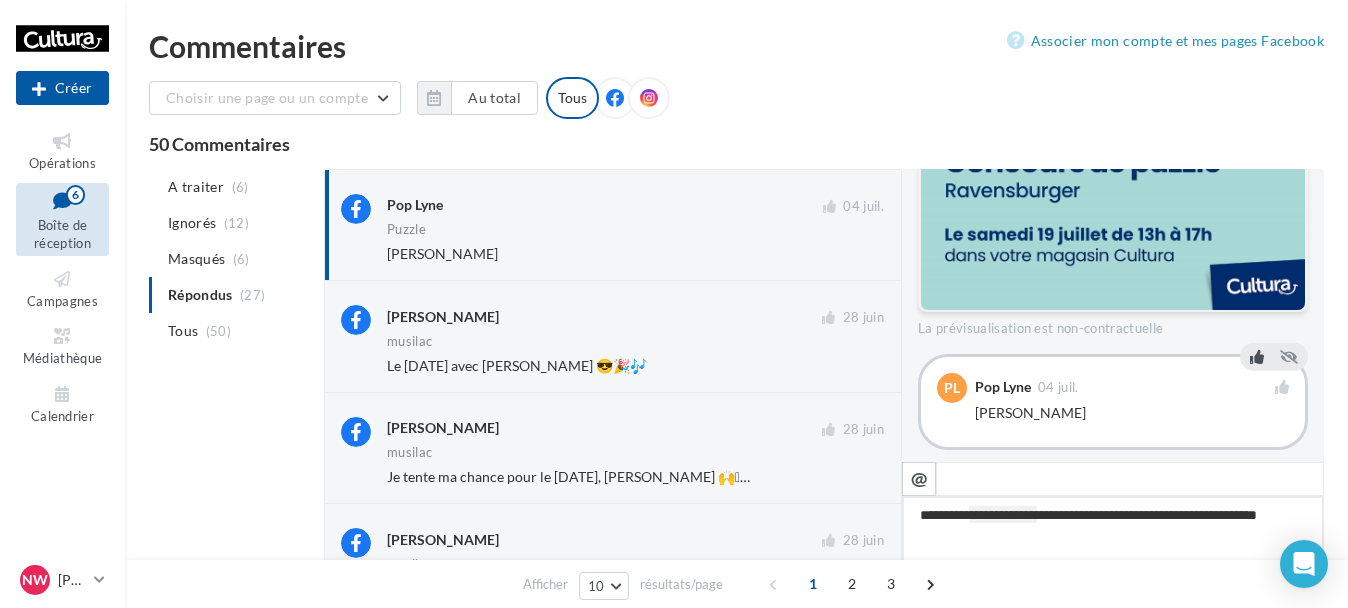 type on "**********" 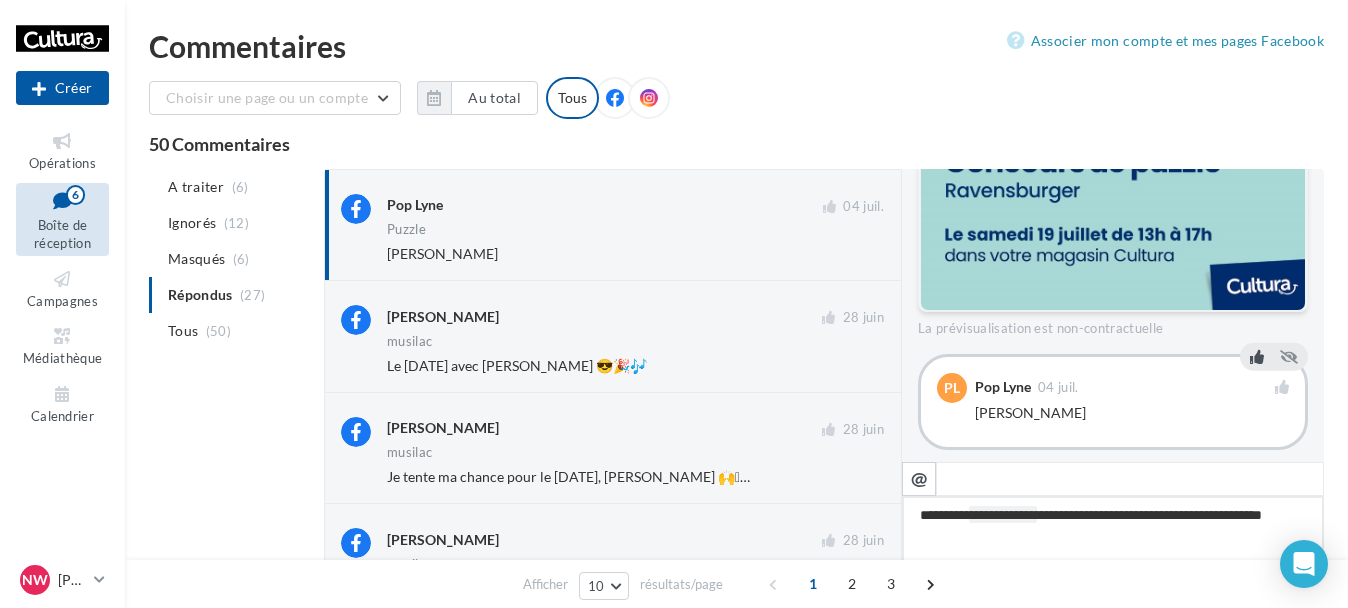 type on "**********" 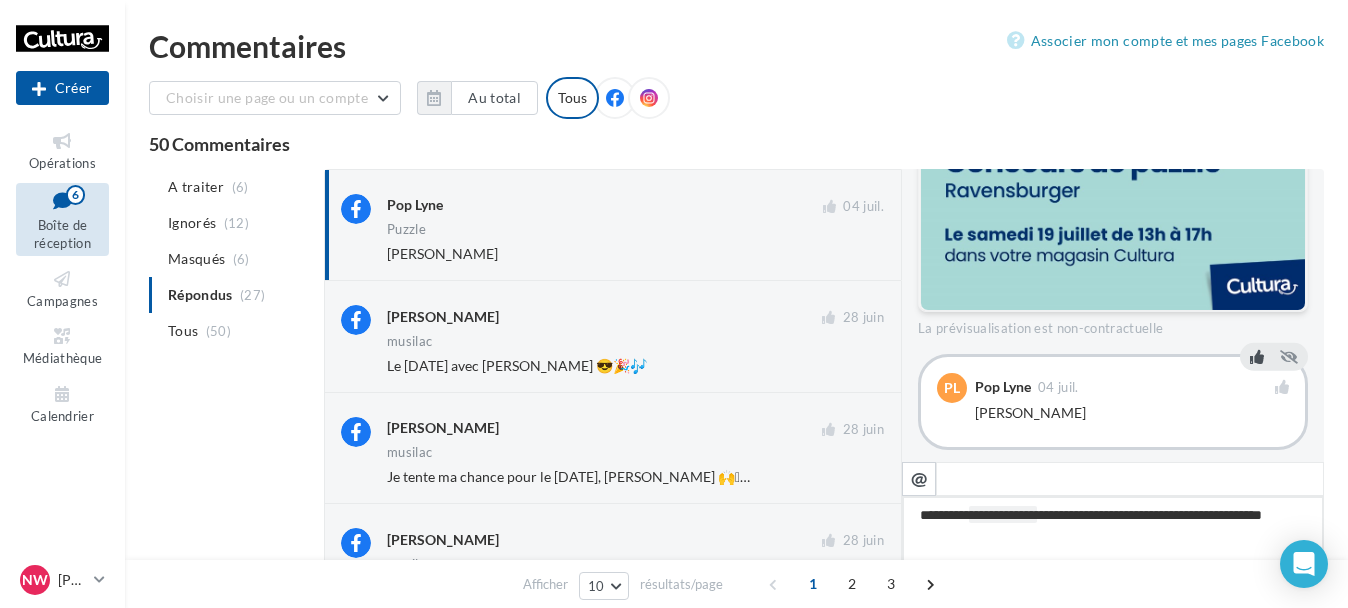 type on "**********" 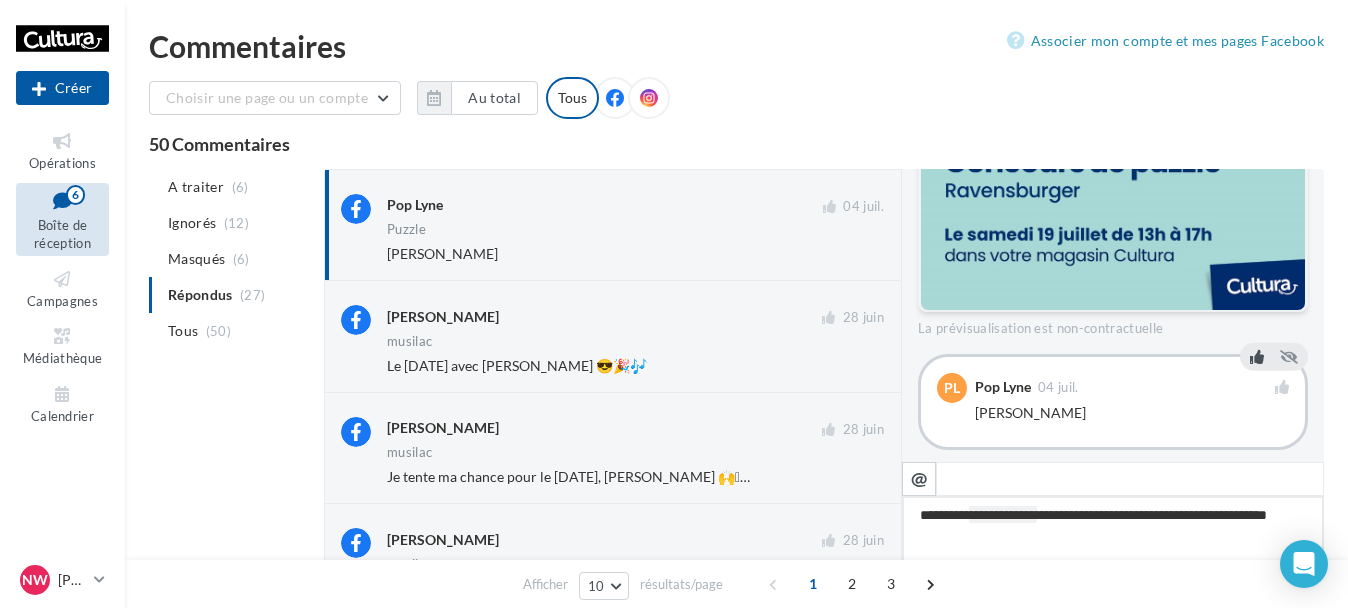 type on "**********" 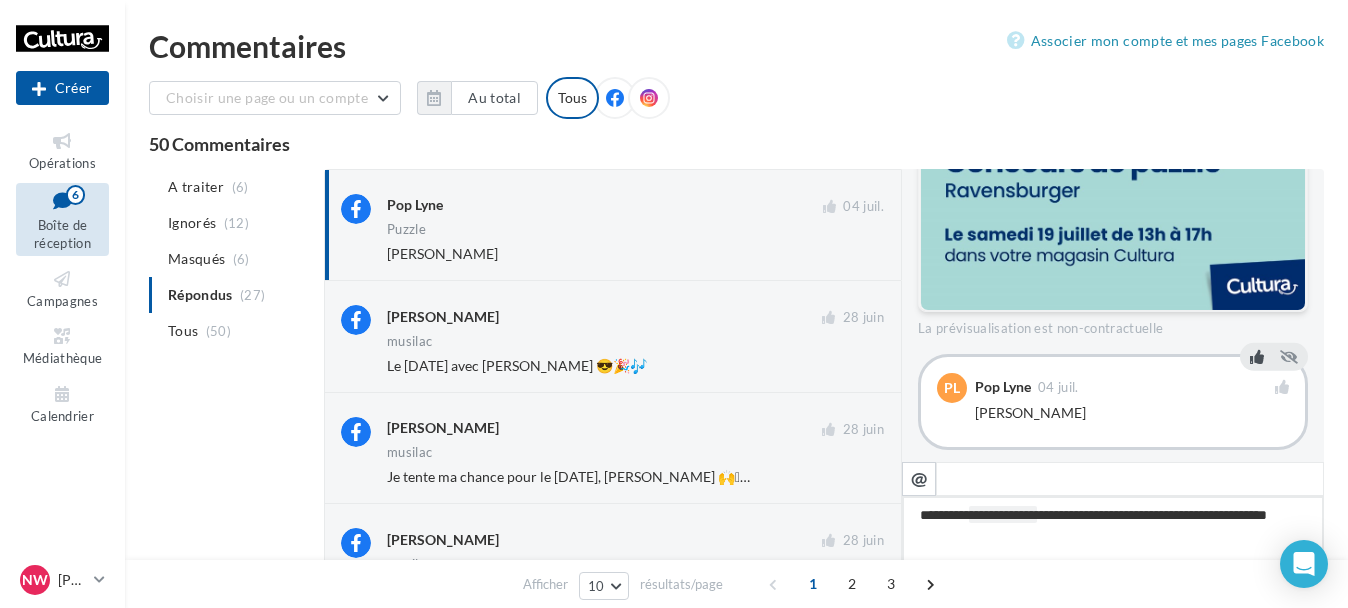 type on "**********" 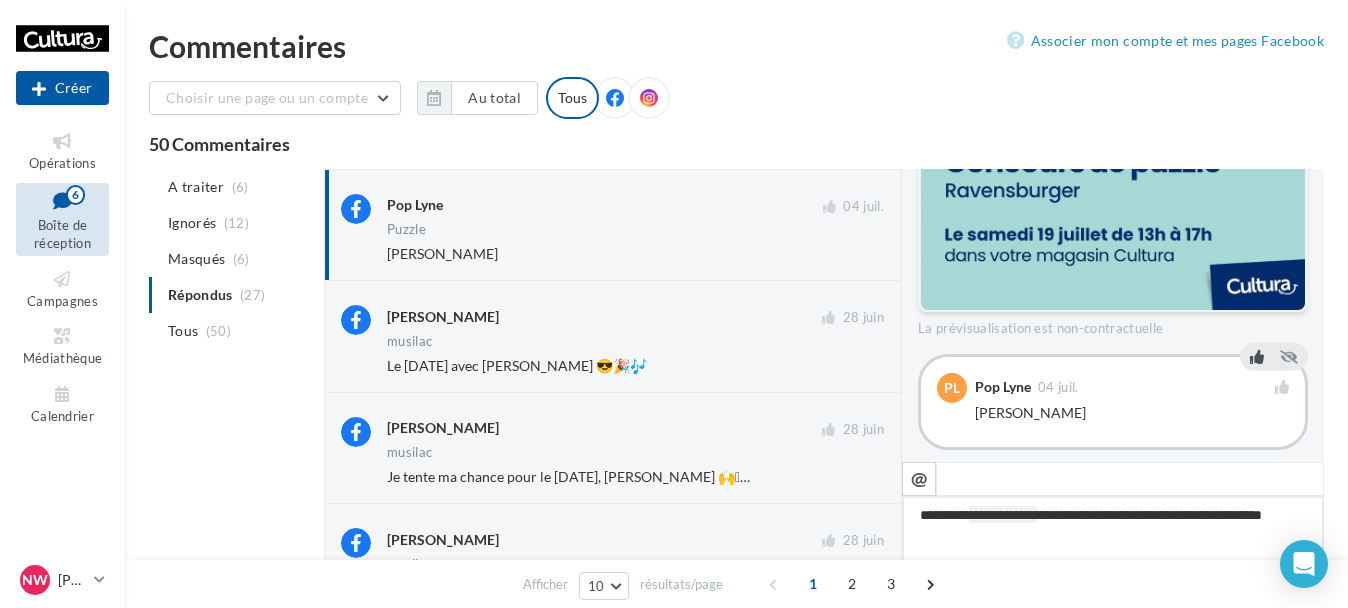 type on "**********" 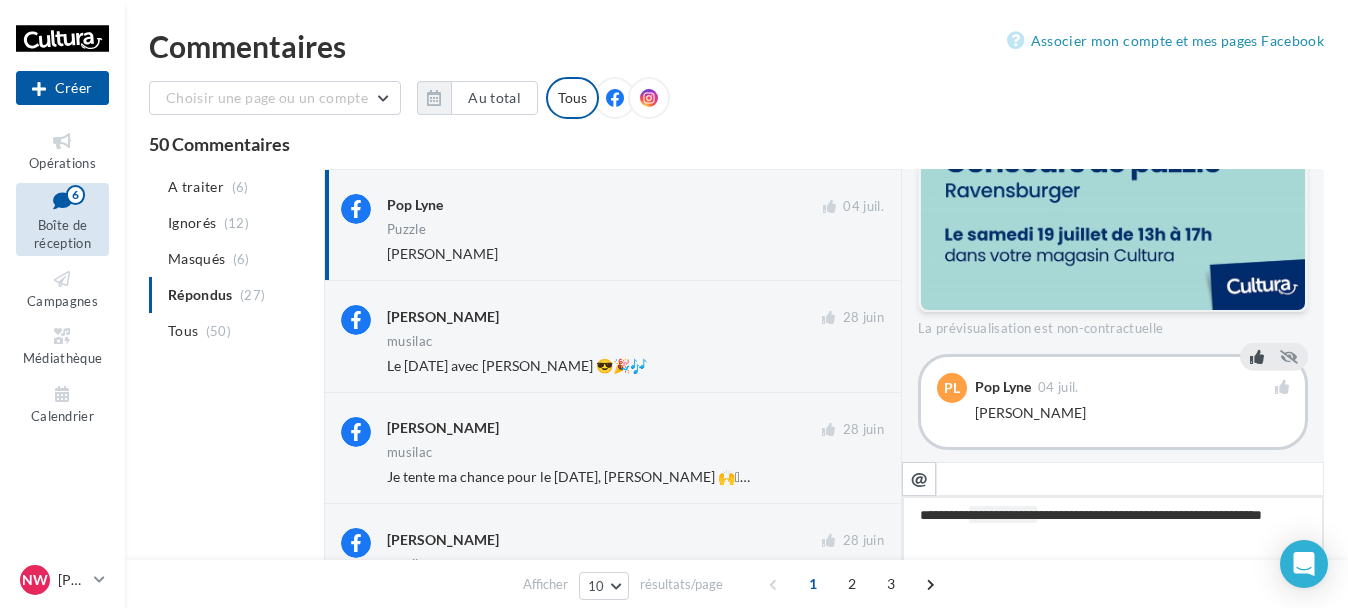 type on "**********" 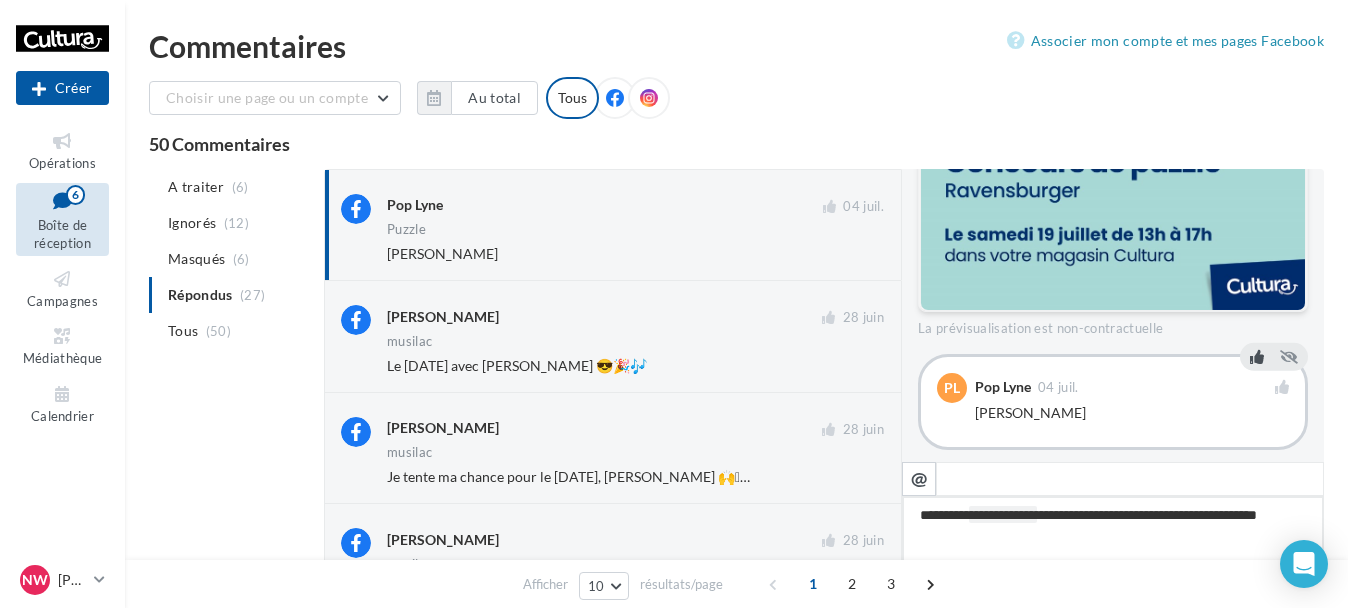 type on "**********" 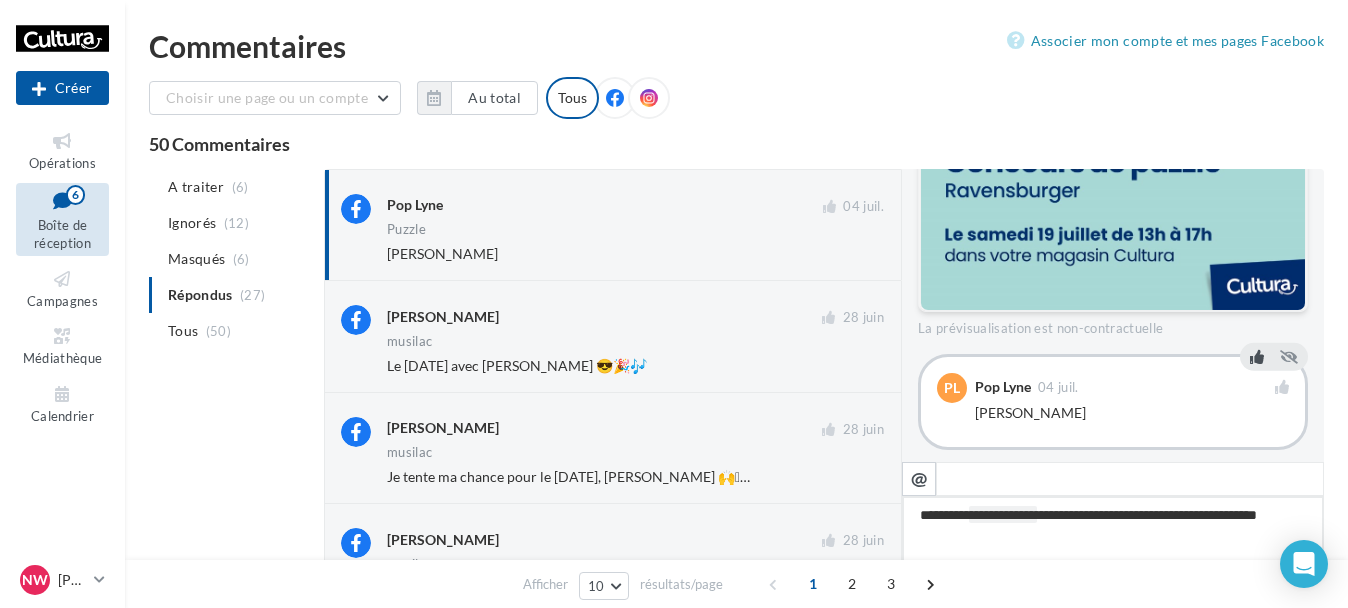 type on "**********" 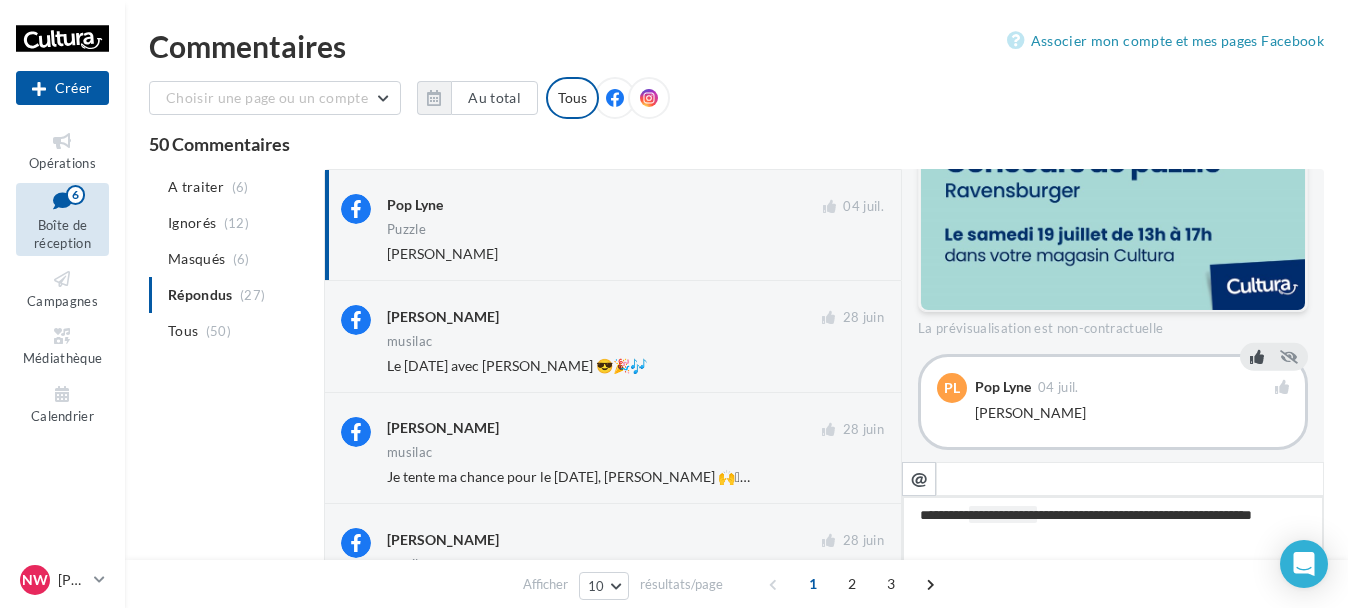 type on "**********" 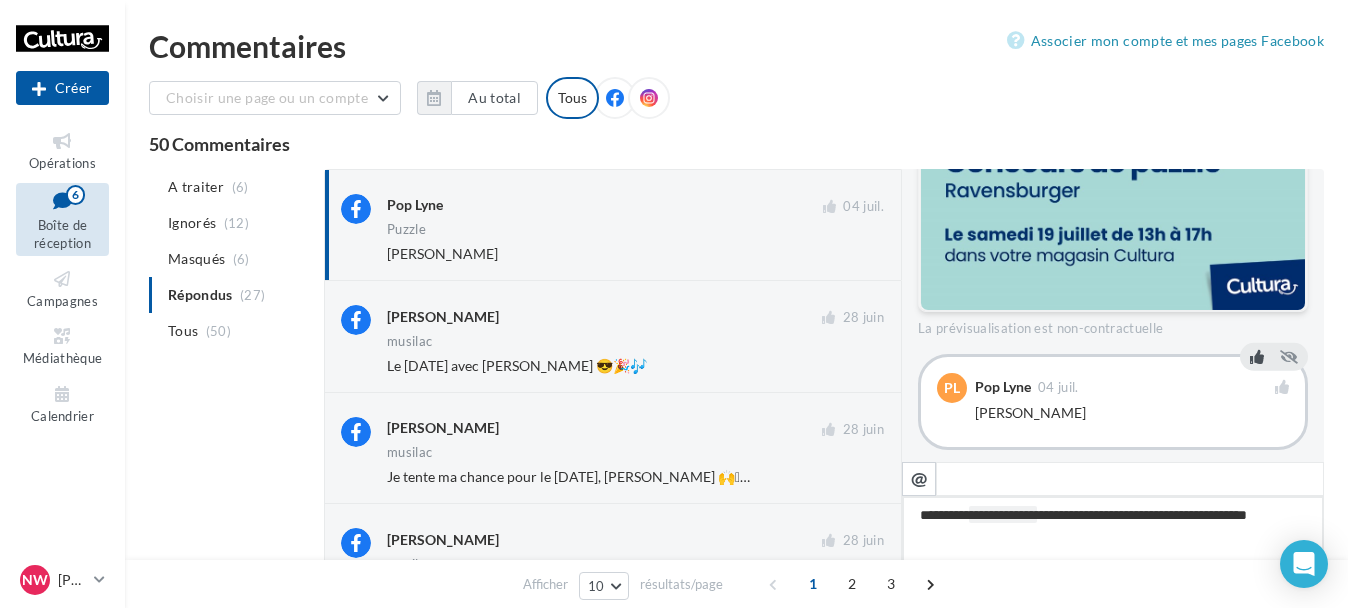 type on "**********" 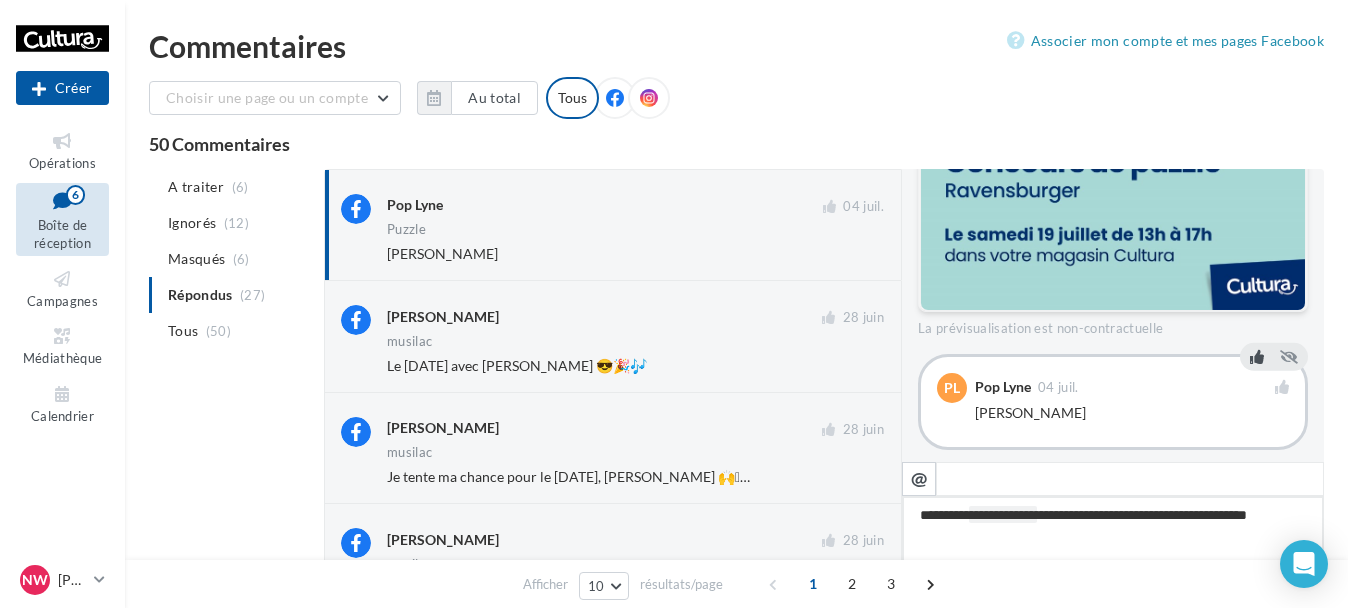 type on "**********" 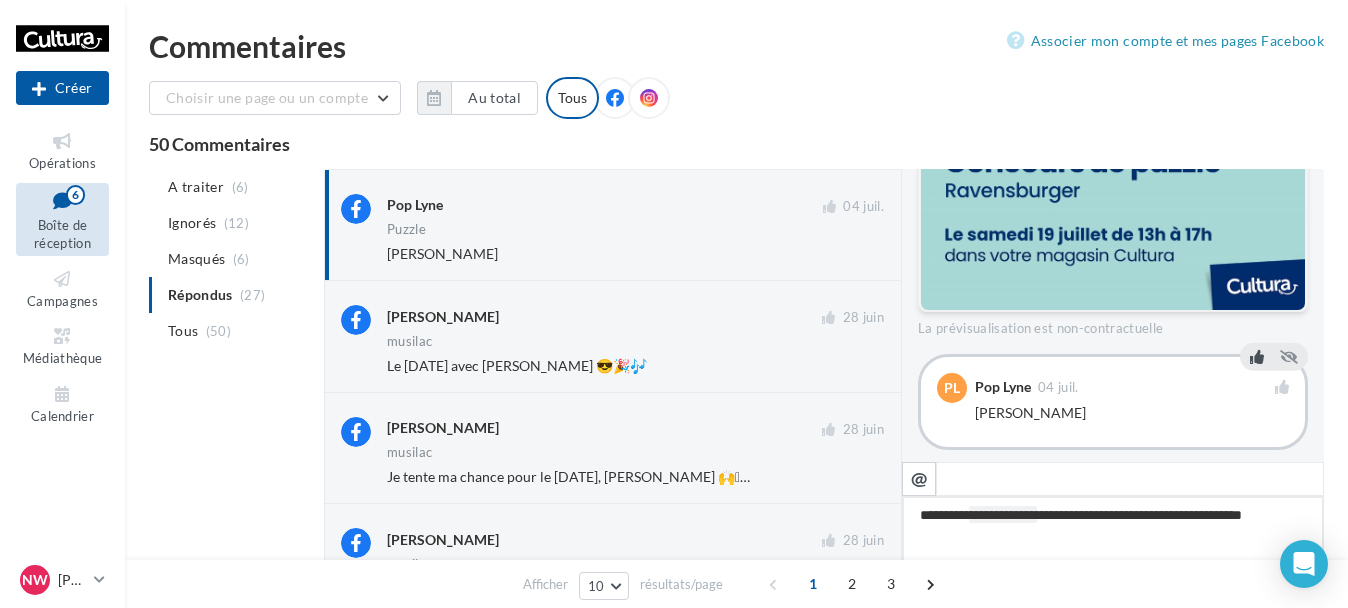 type on "**********" 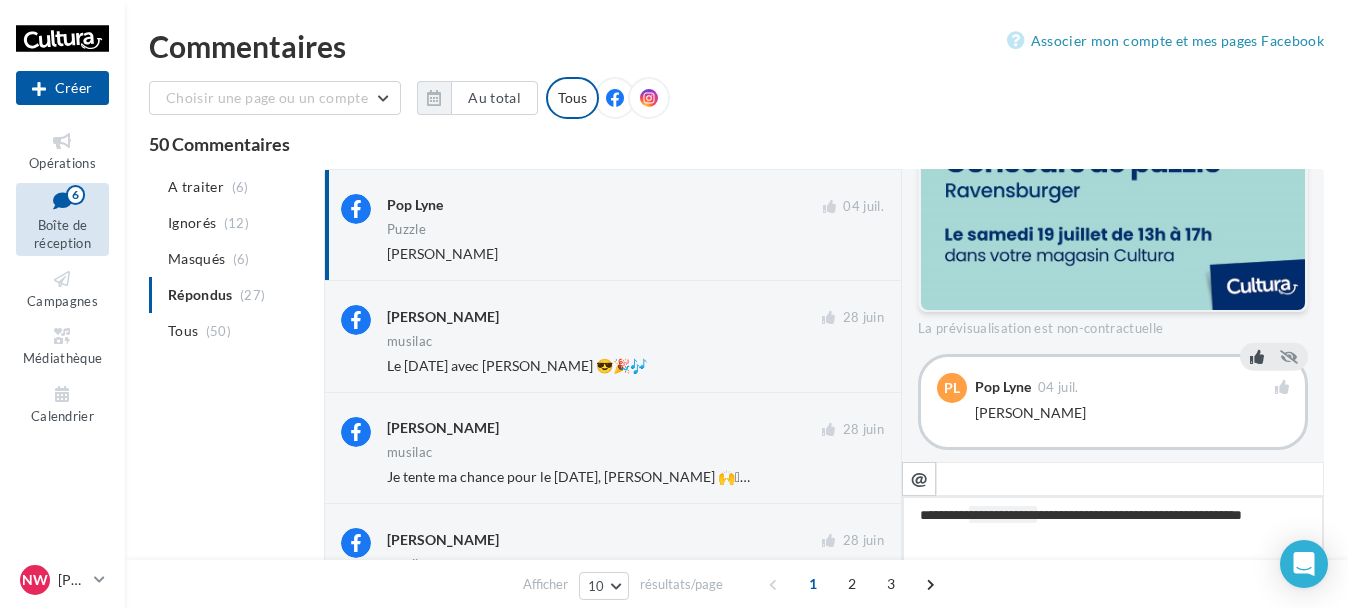 type on "**********" 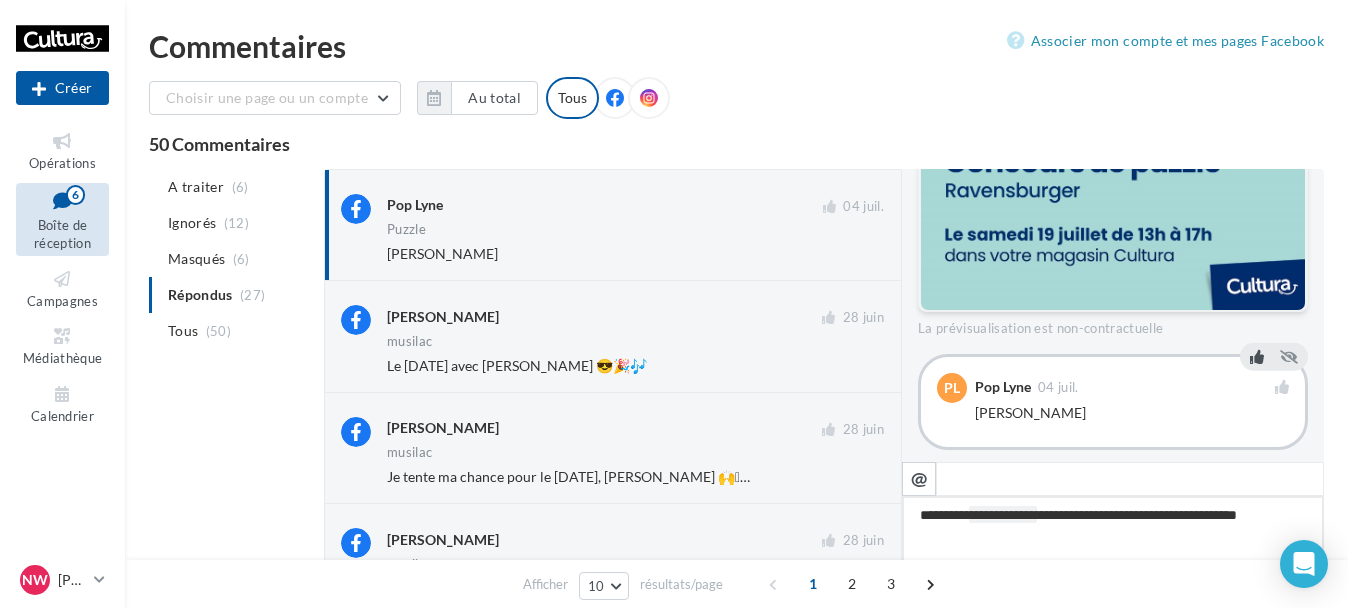 type on "**********" 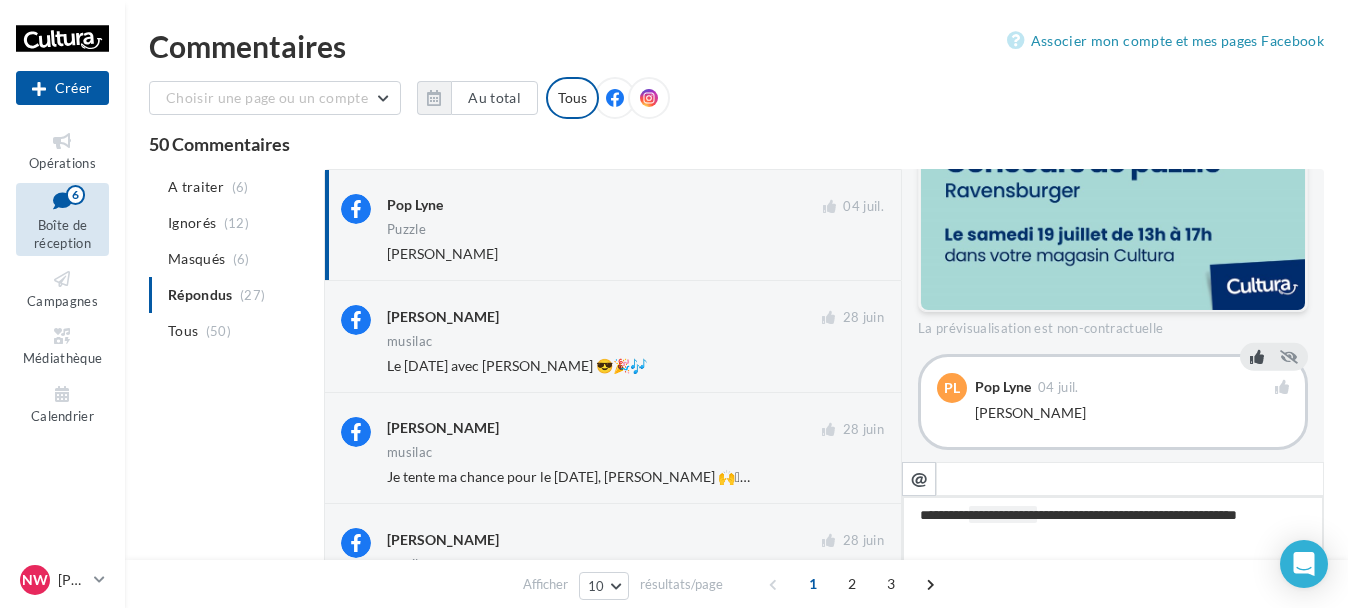 type on "**********" 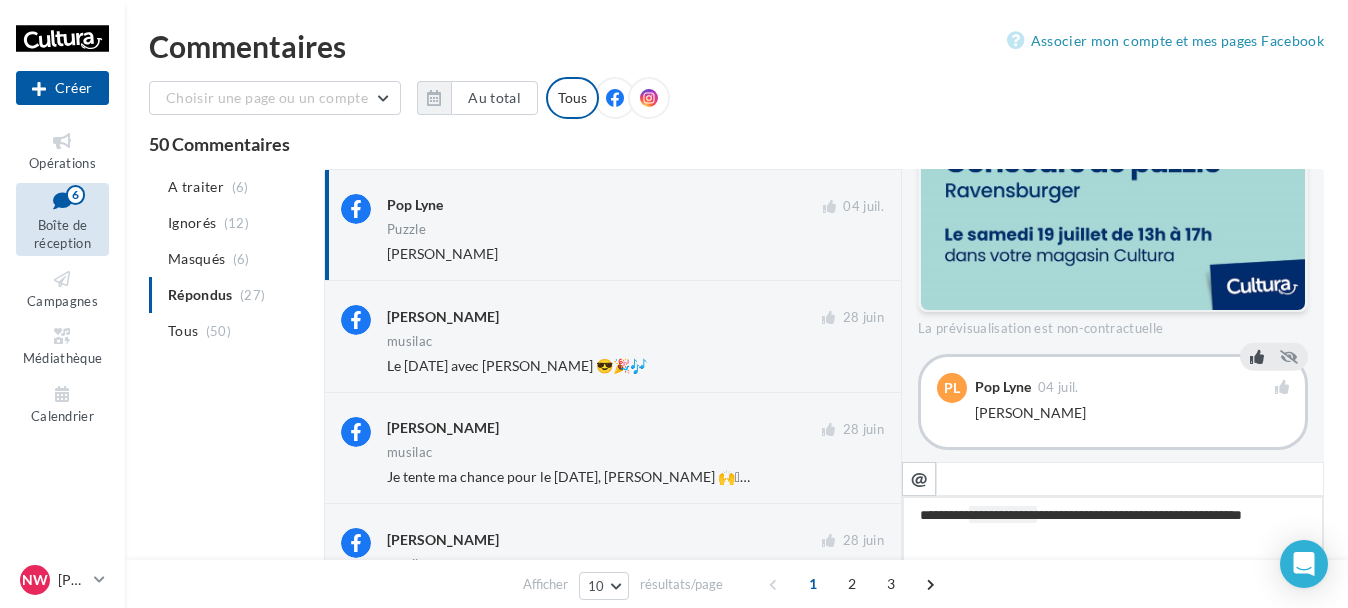 type on "**********" 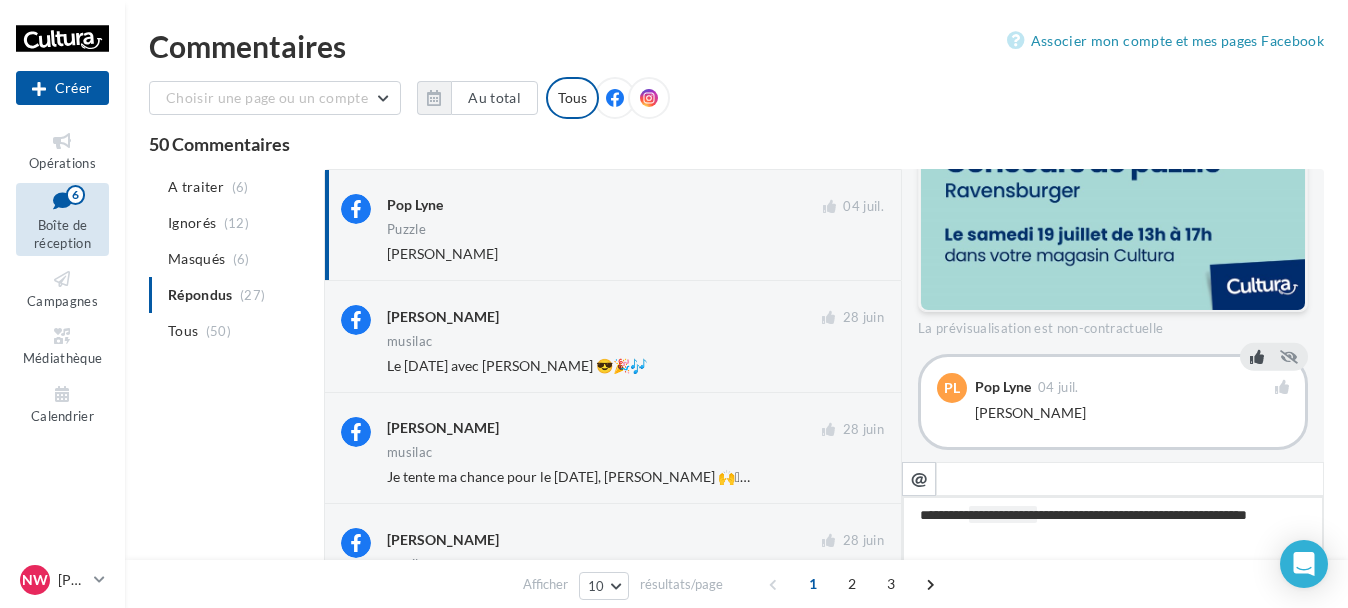 type on "**********" 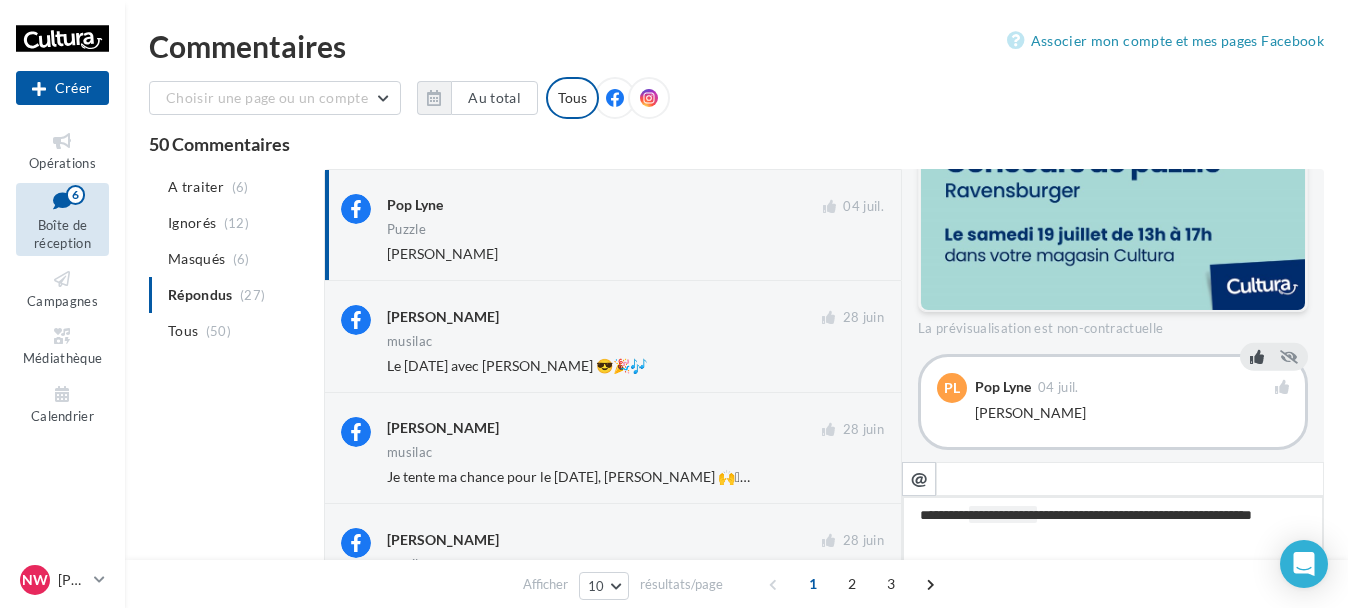 type on "**********" 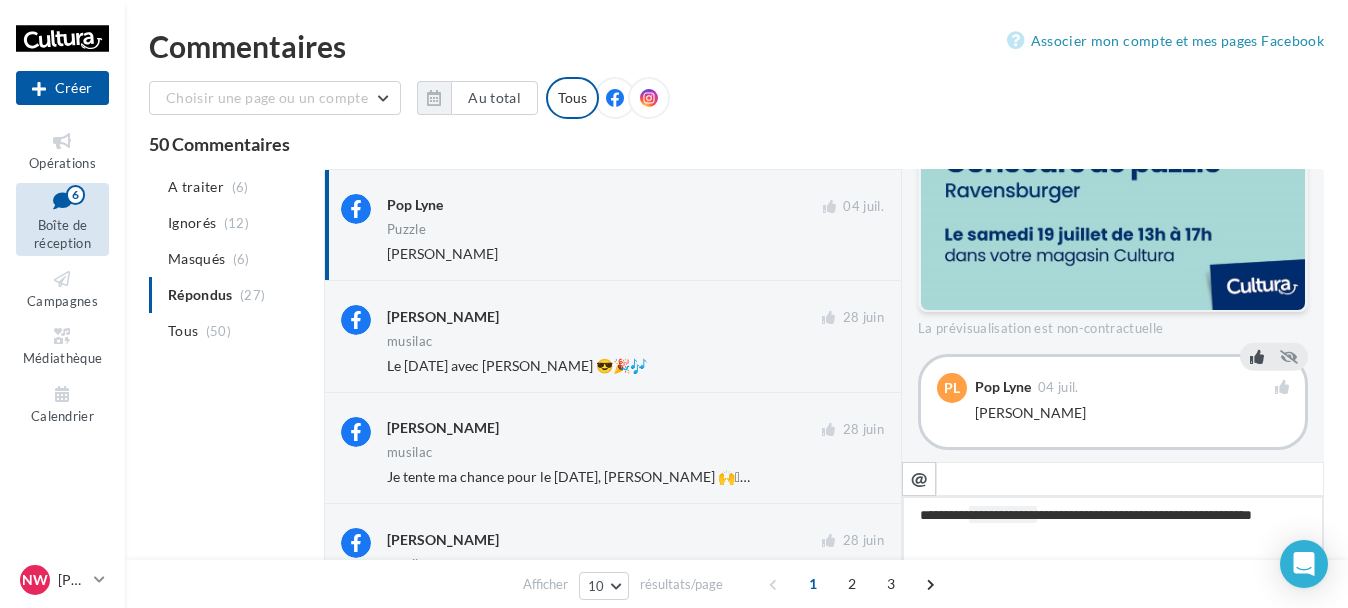 type on "**********" 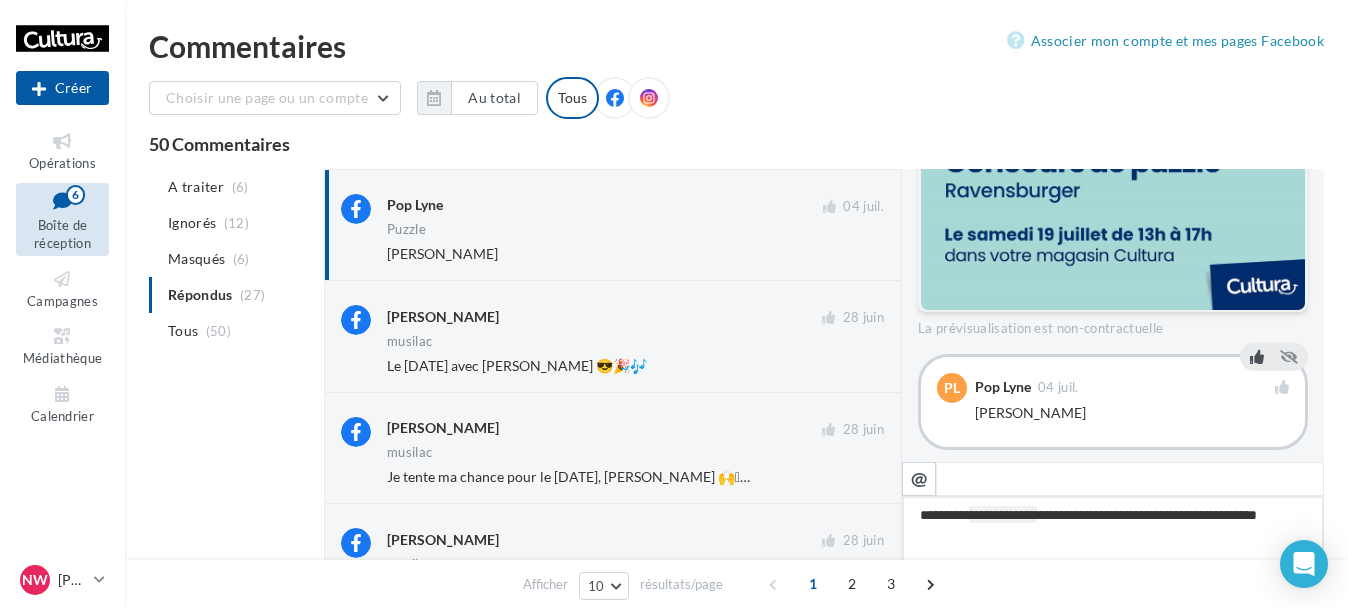 type on "**********" 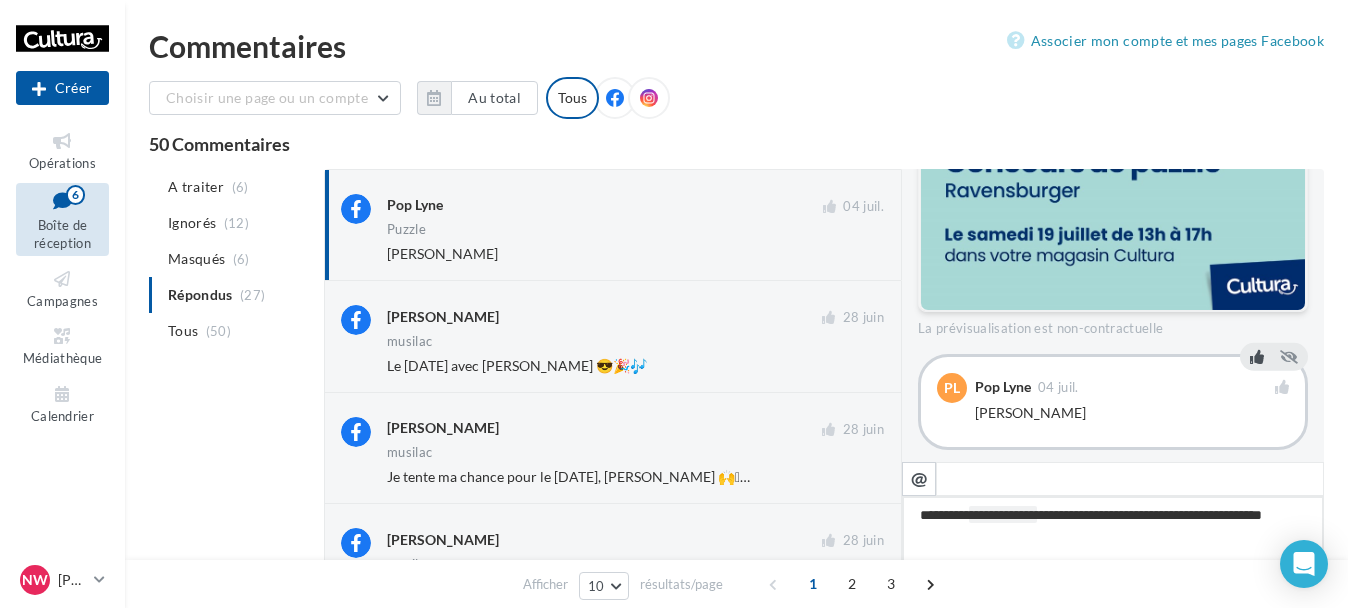 type on "**********" 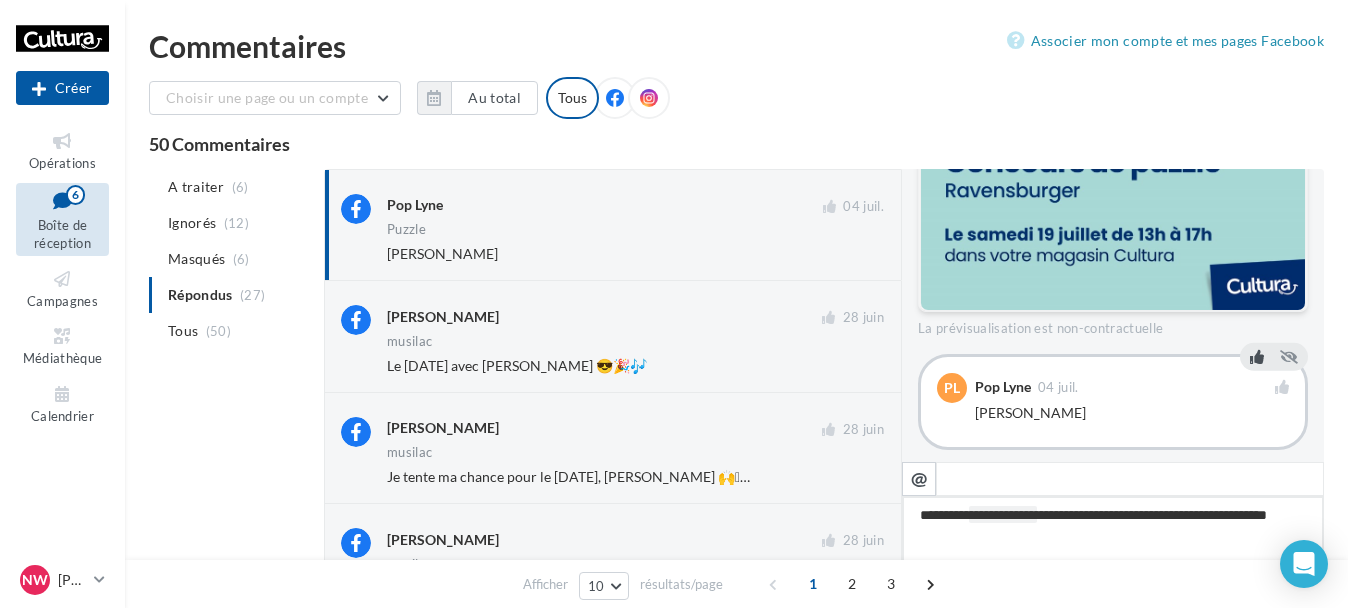 type on "**********" 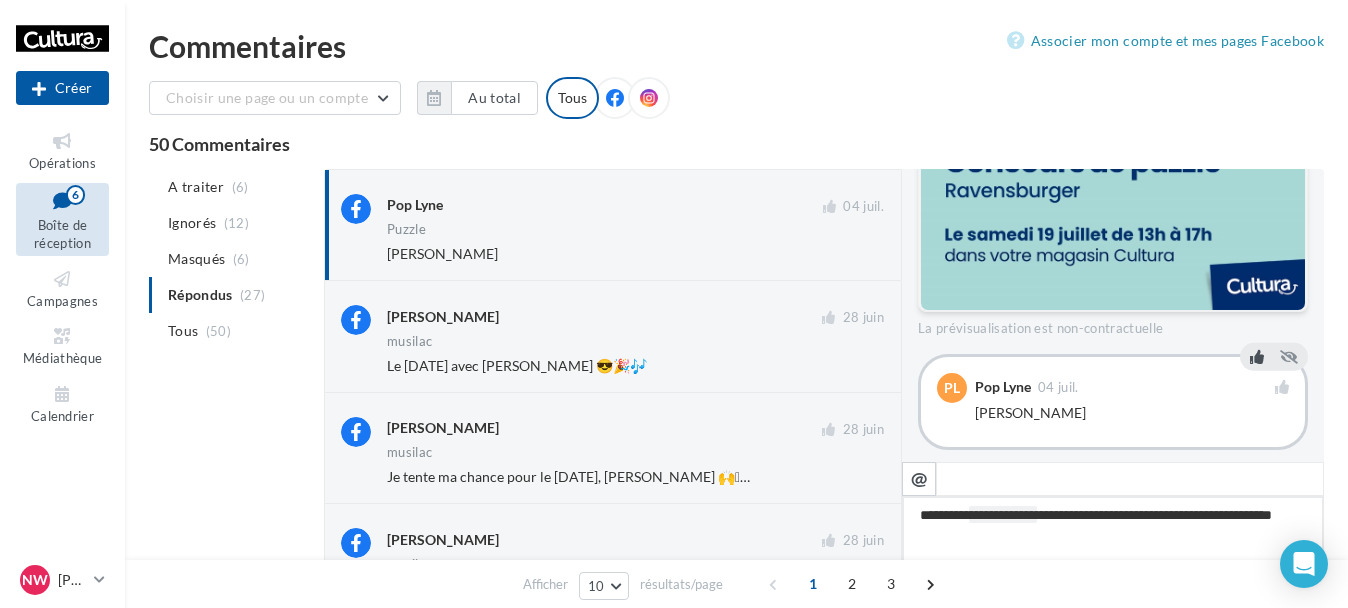 type 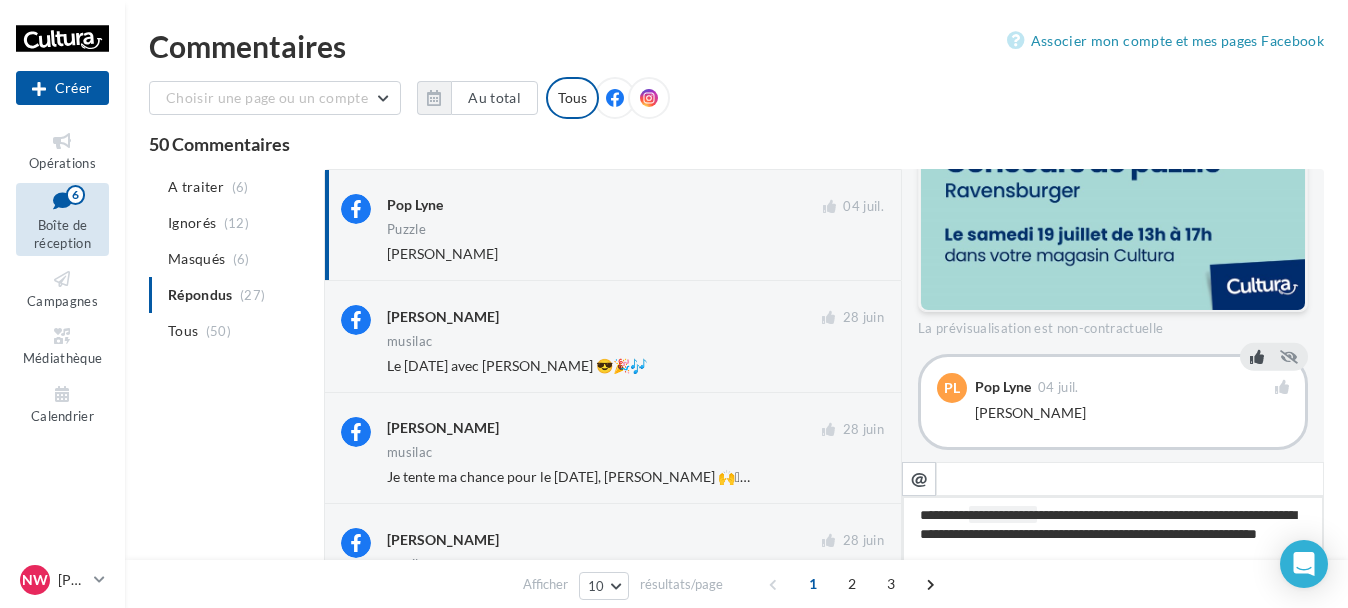click on "**********" at bounding box center [1113, 558] 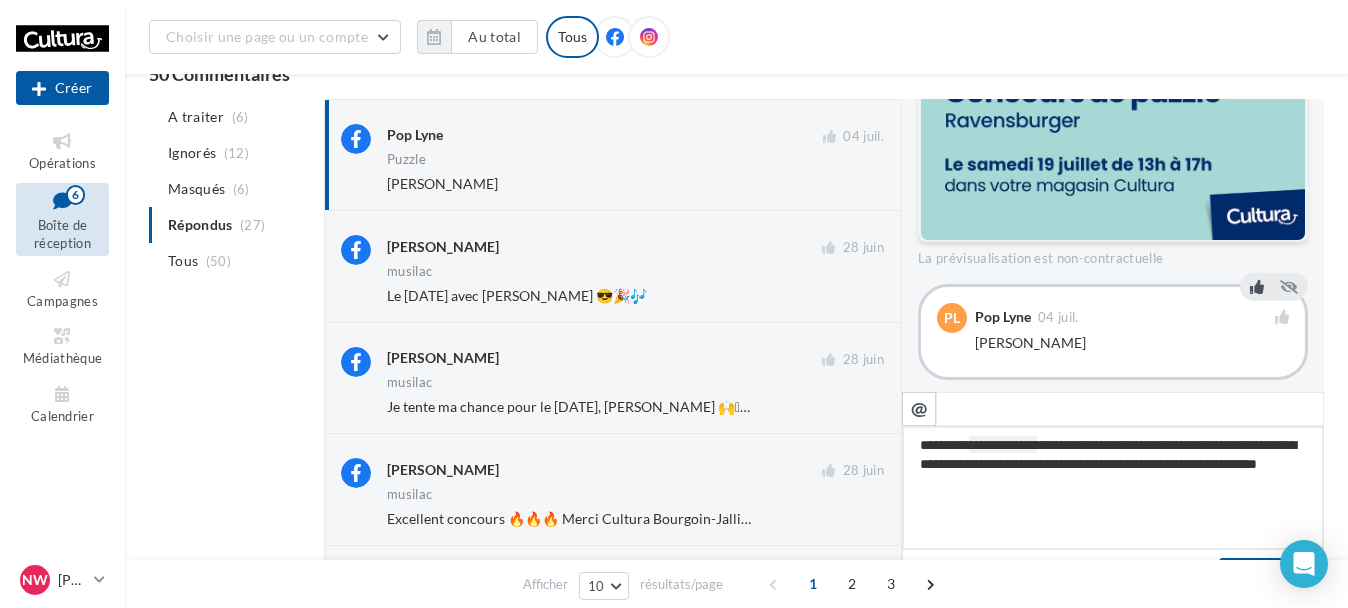 scroll, scrollTop: 101, scrollLeft: 0, axis: vertical 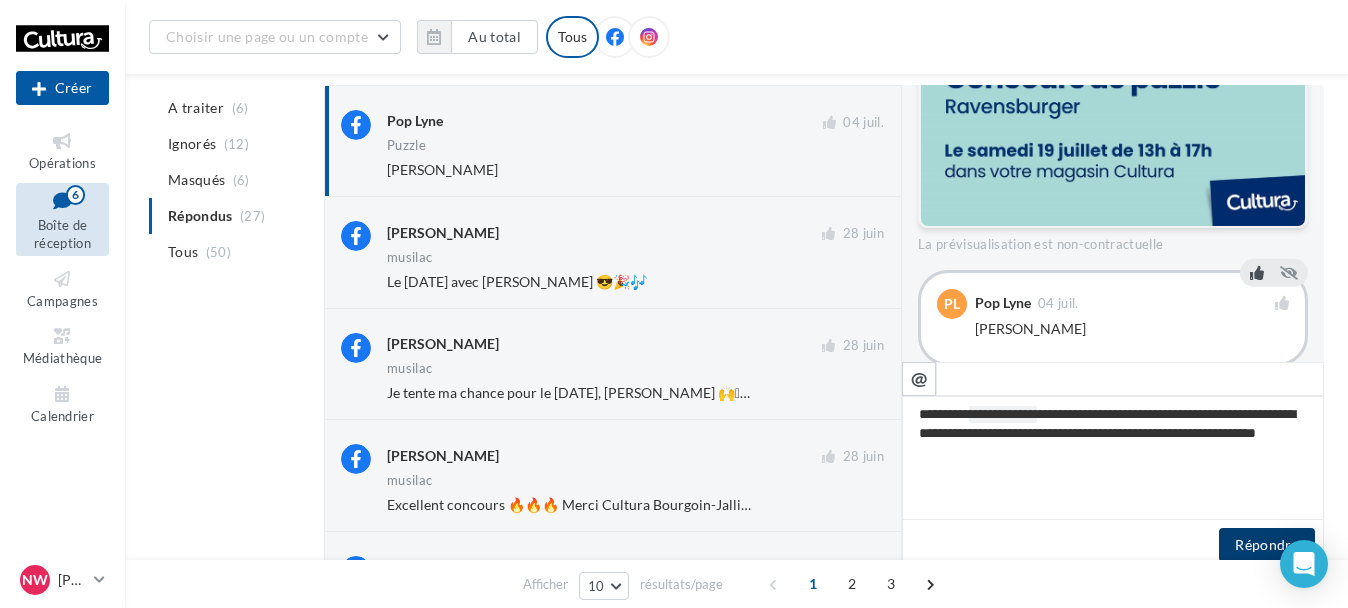 click on "Répondre" at bounding box center [1267, 545] 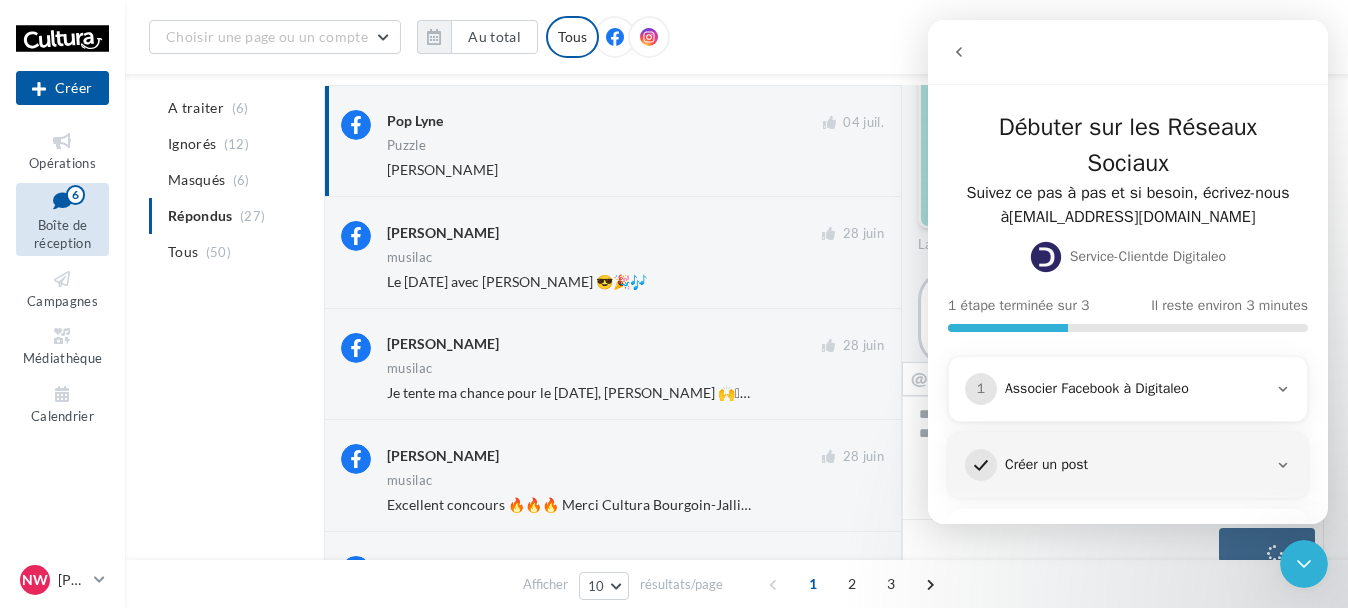 scroll, scrollTop: 0, scrollLeft: 0, axis: both 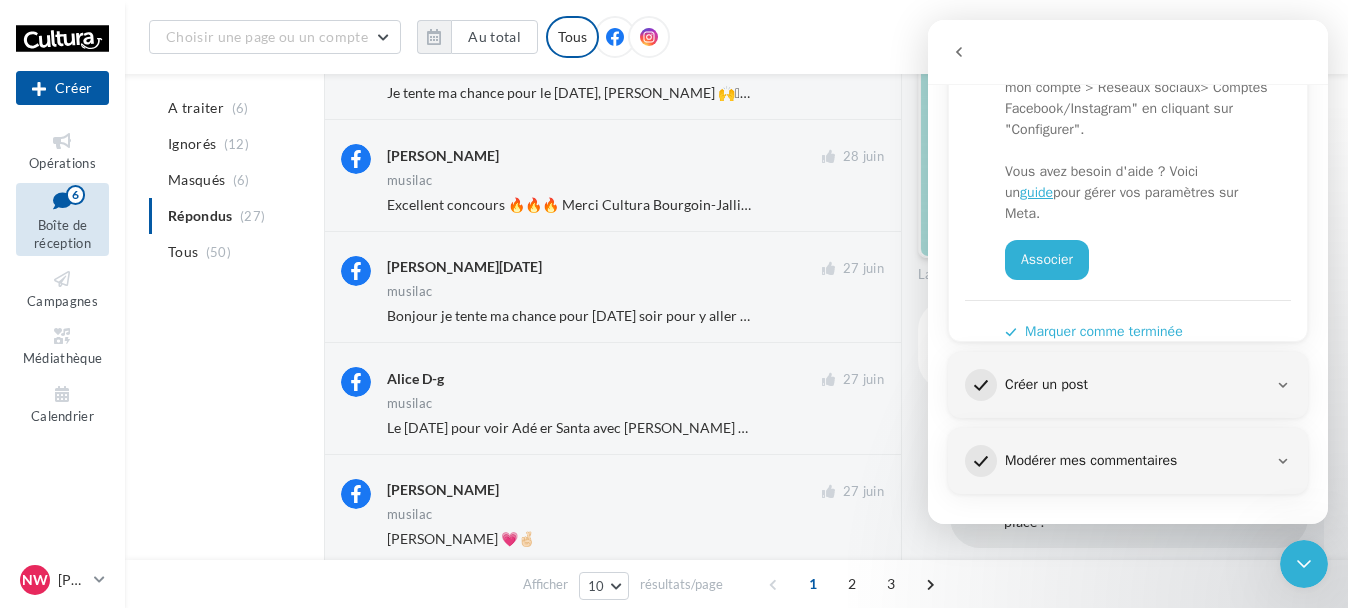 click on "Marquer comme terminée" at bounding box center (1094, 331) 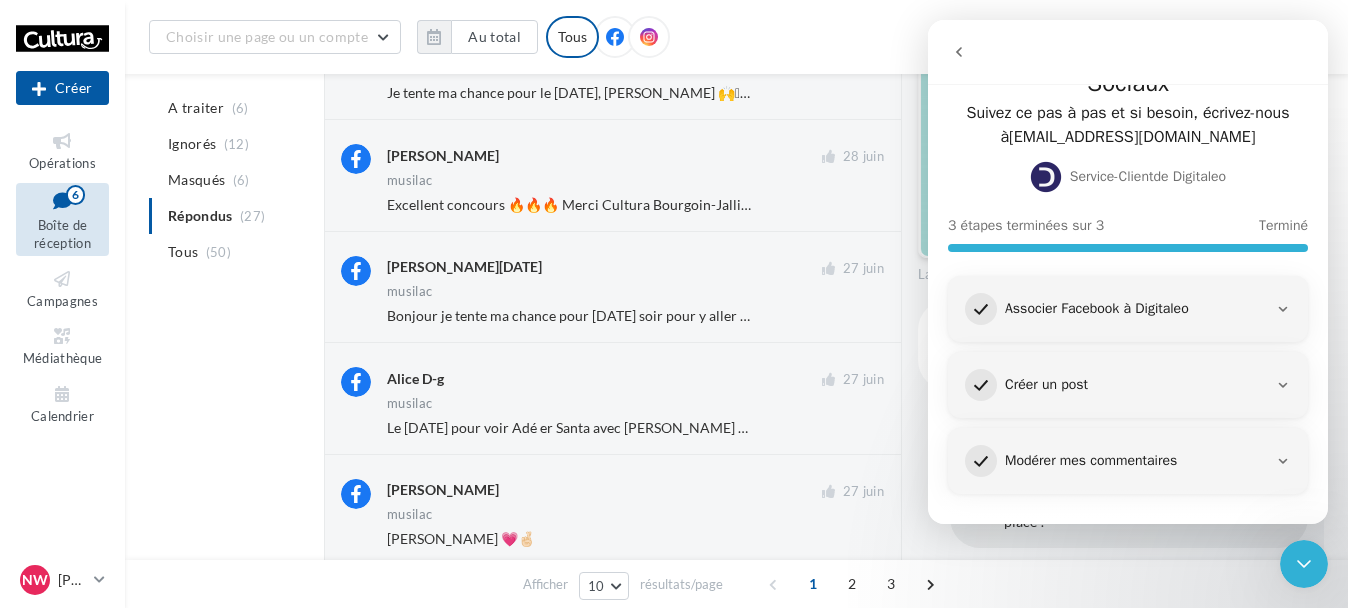scroll, scrollTop: 80, scrollLeft: 0, axis: vertical 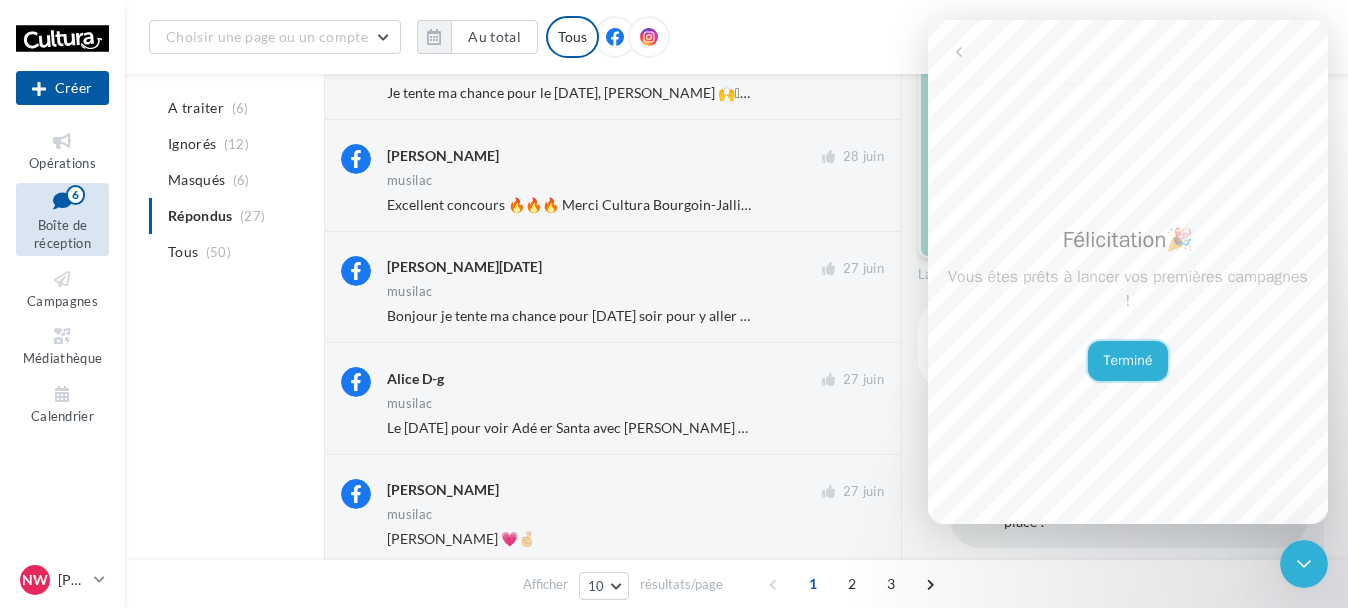 click on "Terminé" at bounding box center (1128, 361) 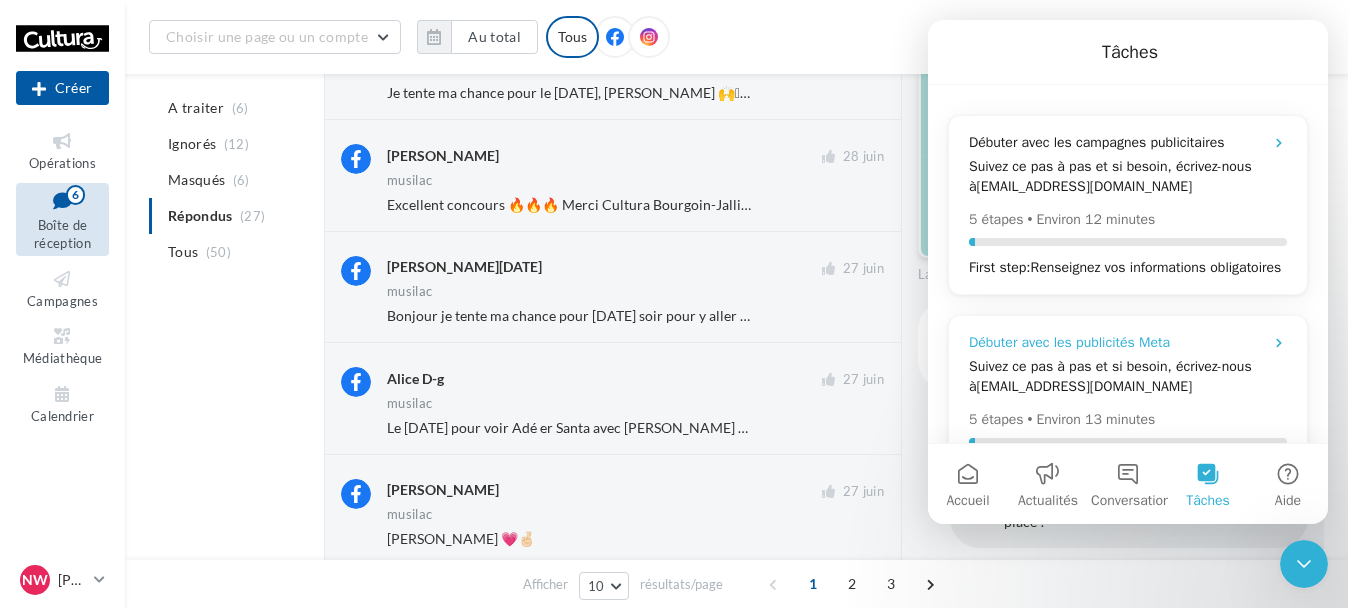 scroll, scrollTop: 238, scrollLeft: 0, axis: vertical 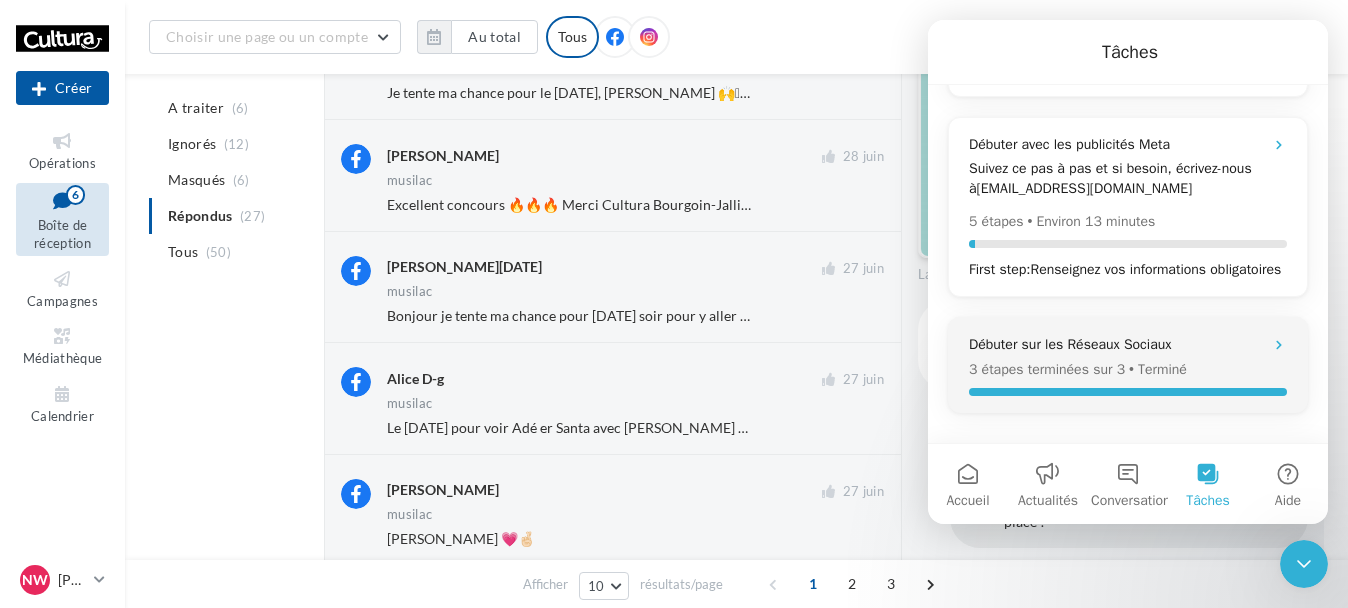 click 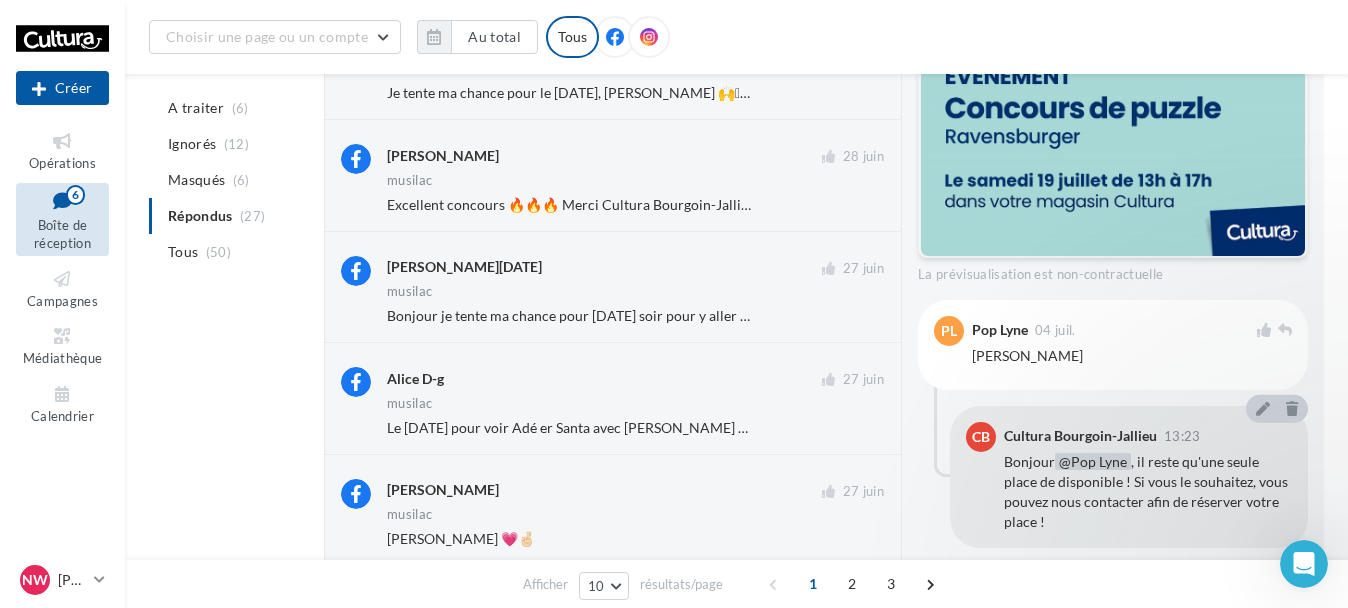 scroll, scrollTop: 0, scrollLeft: 0, axis: both 